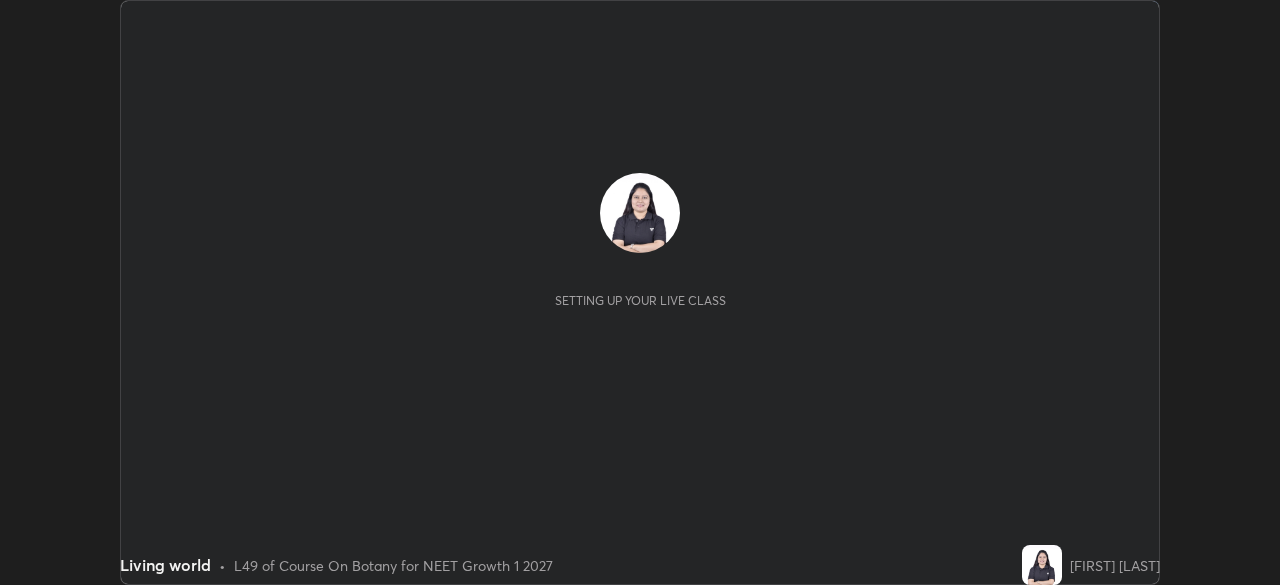 scroll, scrollTop: 0, scrollLeft: 0, axis: both 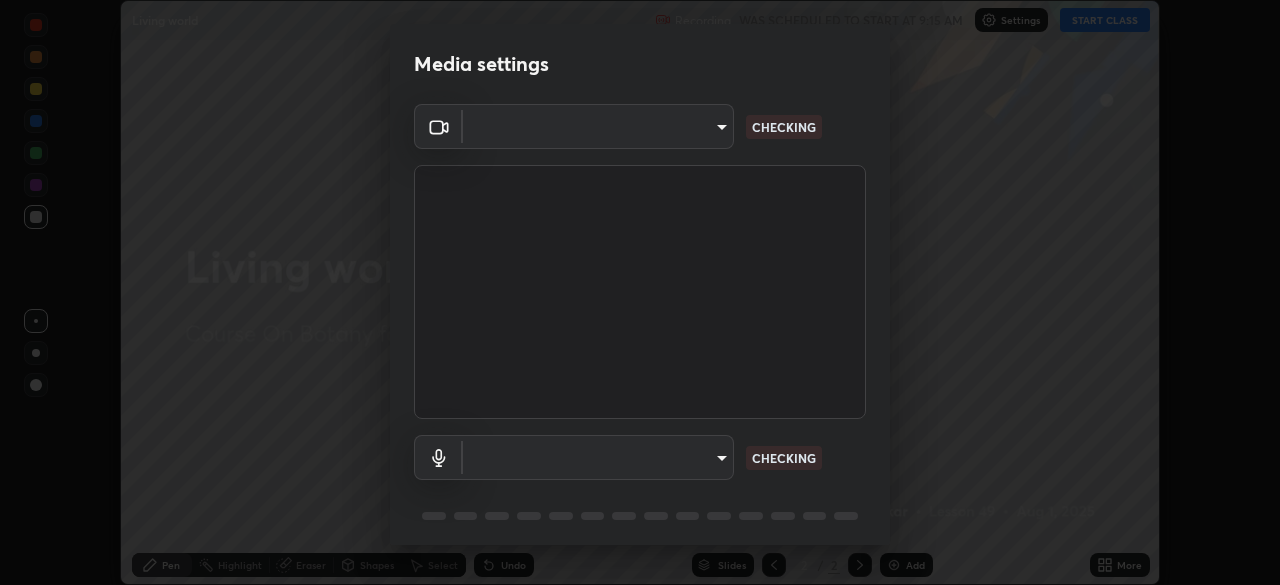 type on "05e465ff83a2709560b00517cc20afcec0d8c6759013130505a18faaf77a7109" 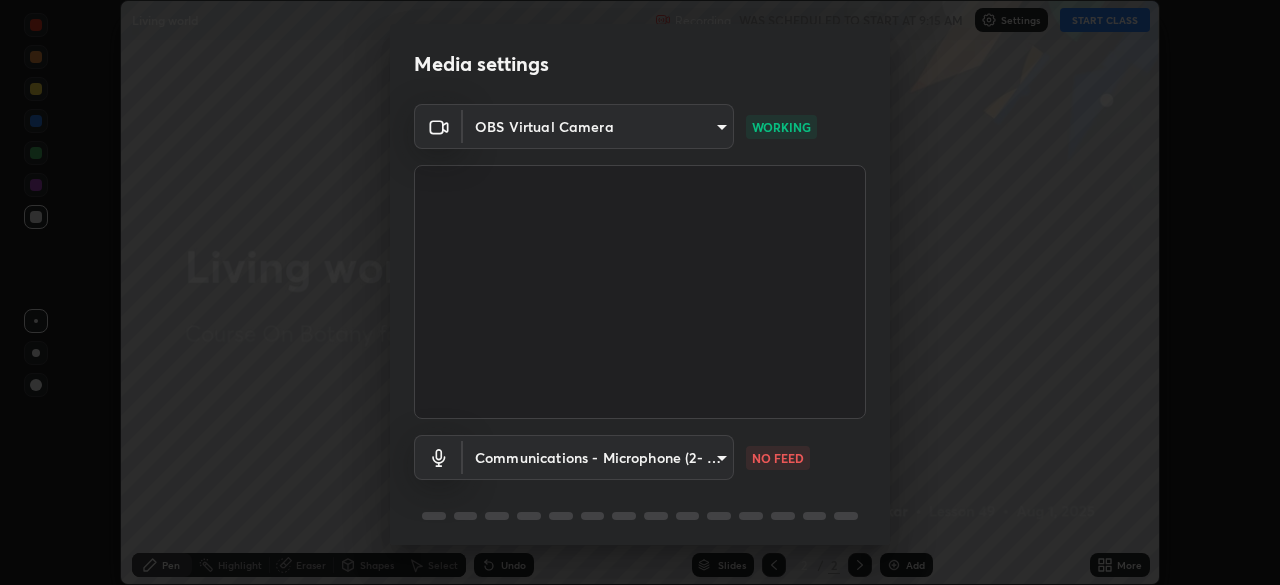 scroll, scrollTop: 71, scrollLeft: 0, axis: vertical 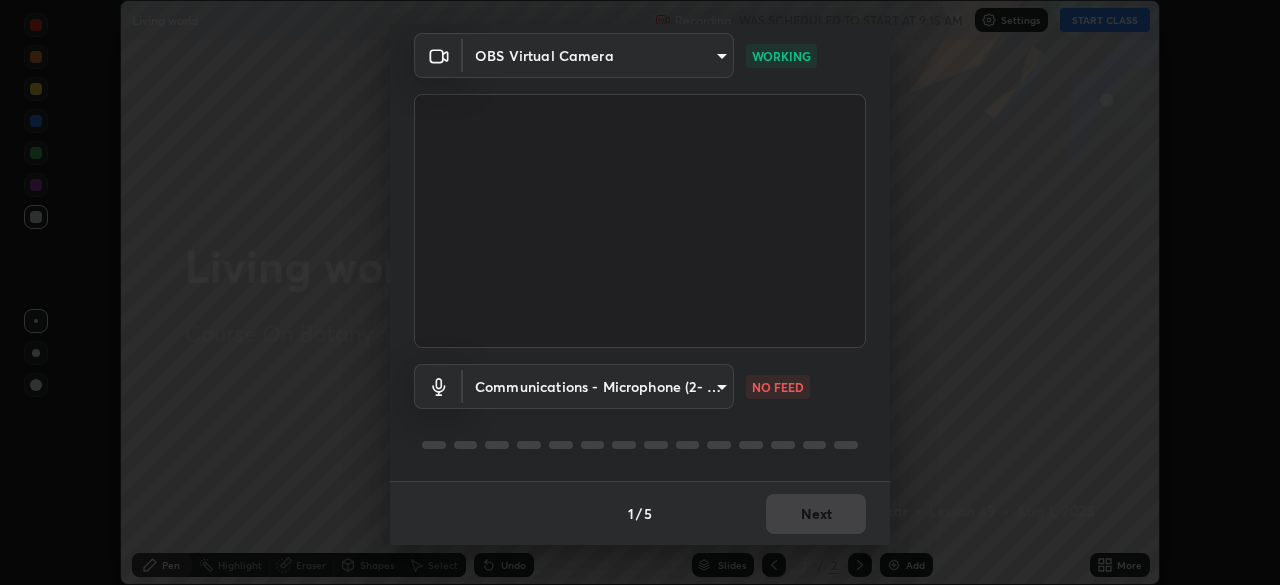 click on "Erase all Living world Recording WAS SCHEDULED TO START AT  9:15 AM Settings START CLASS Setting up your live class Living world • L49 of Course On Botany for NEET Growth 1 2027 [FIRST] [LAST] Pen Highlight Eraser Shapes Select Undo Slides 2 / 2 Add More No doubts shared Encourage your learners to ask a doubt for better clarity Report an issue Reason for reporting Buffering Chat not working Audio - Video sync issue Educator video quality low ​ Attach an image Report Media settings OBS Virtual Camera 05e465ff83a2709560b00517cc20afcec0d8c6759013130505a18faaf77a7109 WORKING Communications - Microphone (2- USB PnP Sound Device) communications NO FEED 1 / 5 Next" at bounding box center [640, 292] 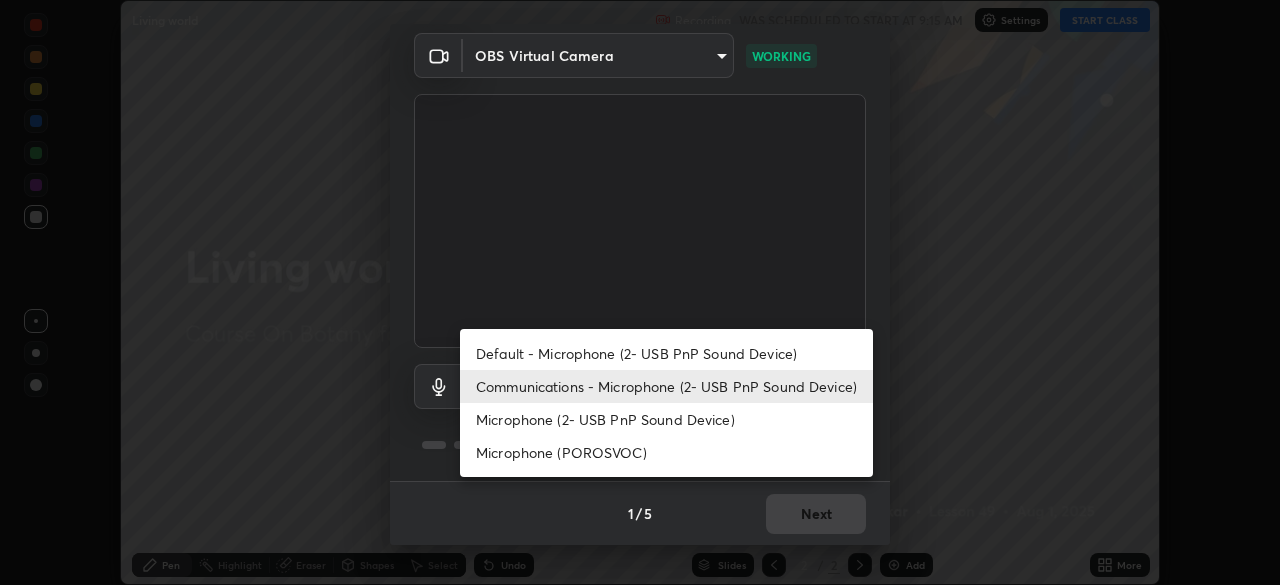 click on "Default - Microphone (2- USB PnP Sound Device)" at bounding box center [666, 353] 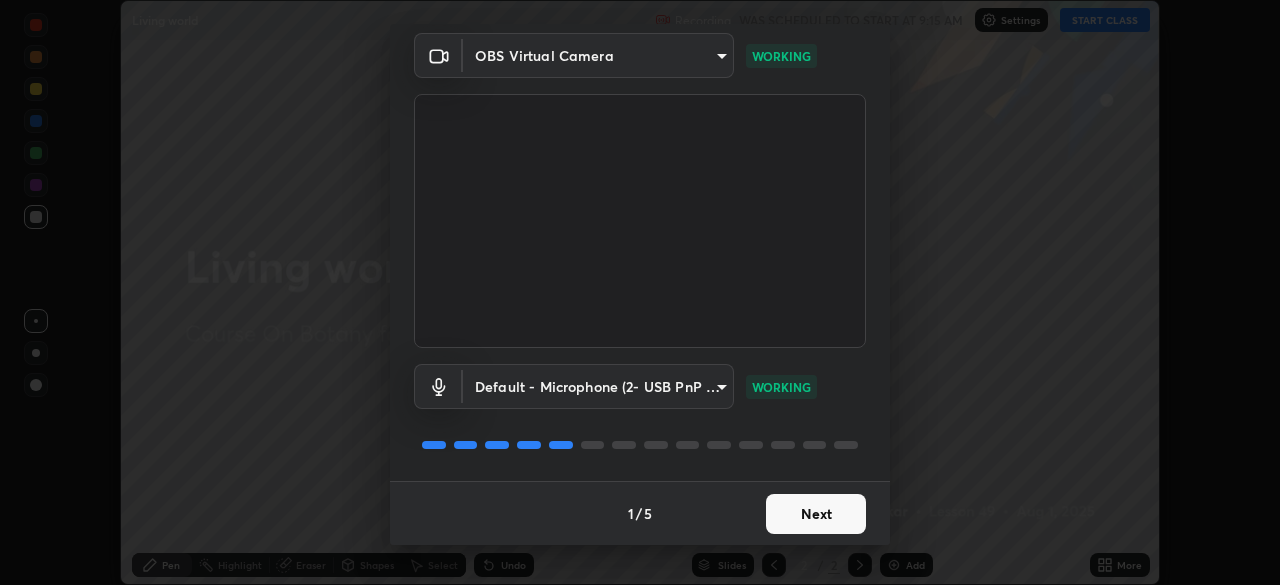 click on "Next" at bounding box center (816, 514) 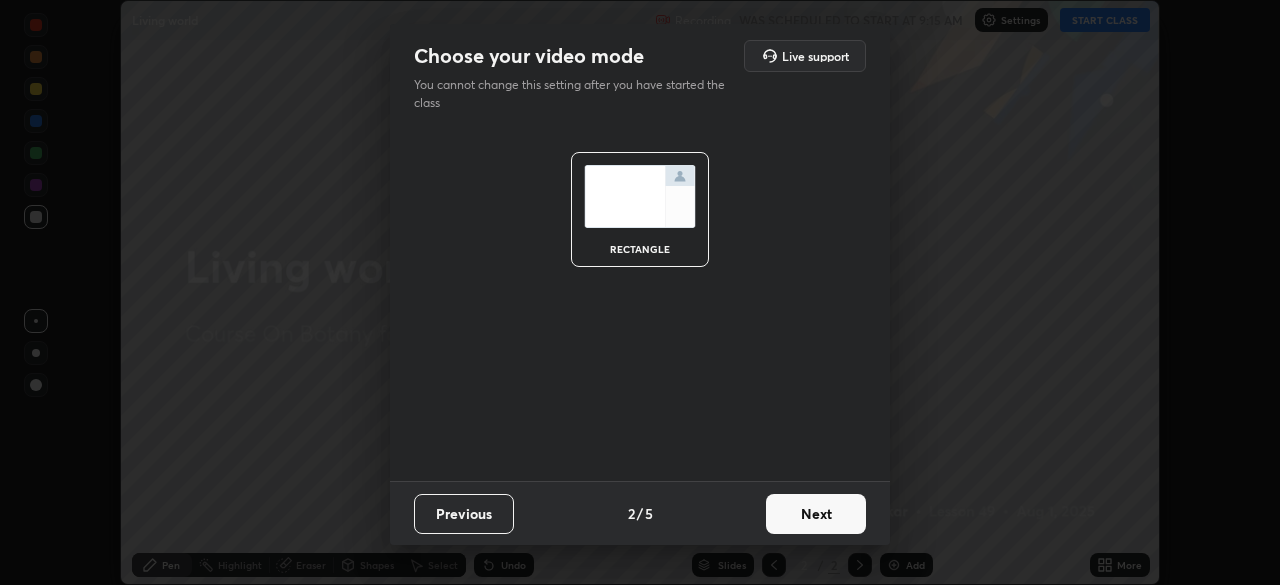 scroll, scrollTop: 0, scrollLeft: 0, axis: both 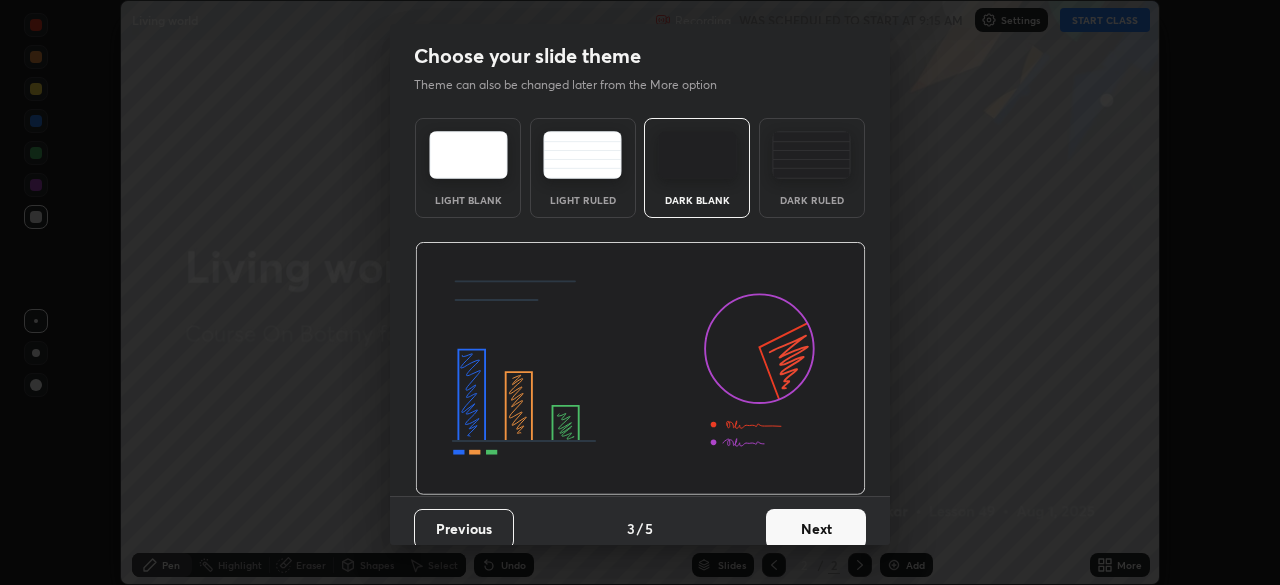 click on "Next" at bounding box center (816, 529) 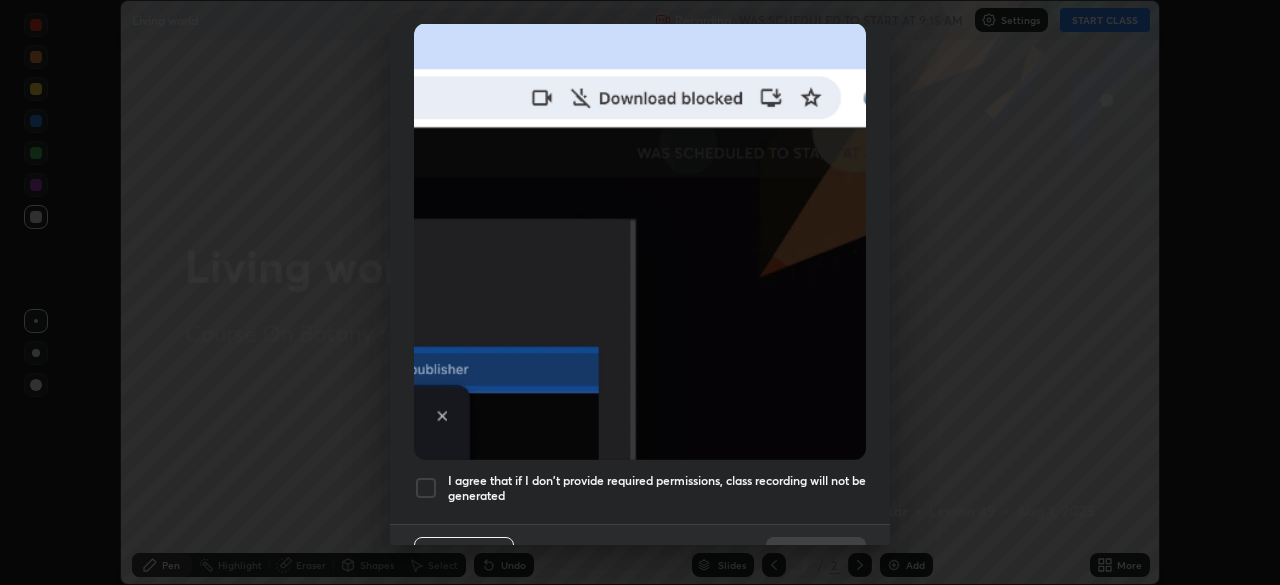 click on "I agree that if I don't provide required permissions, class recording will not be generated" at bounding box center [657, 488] 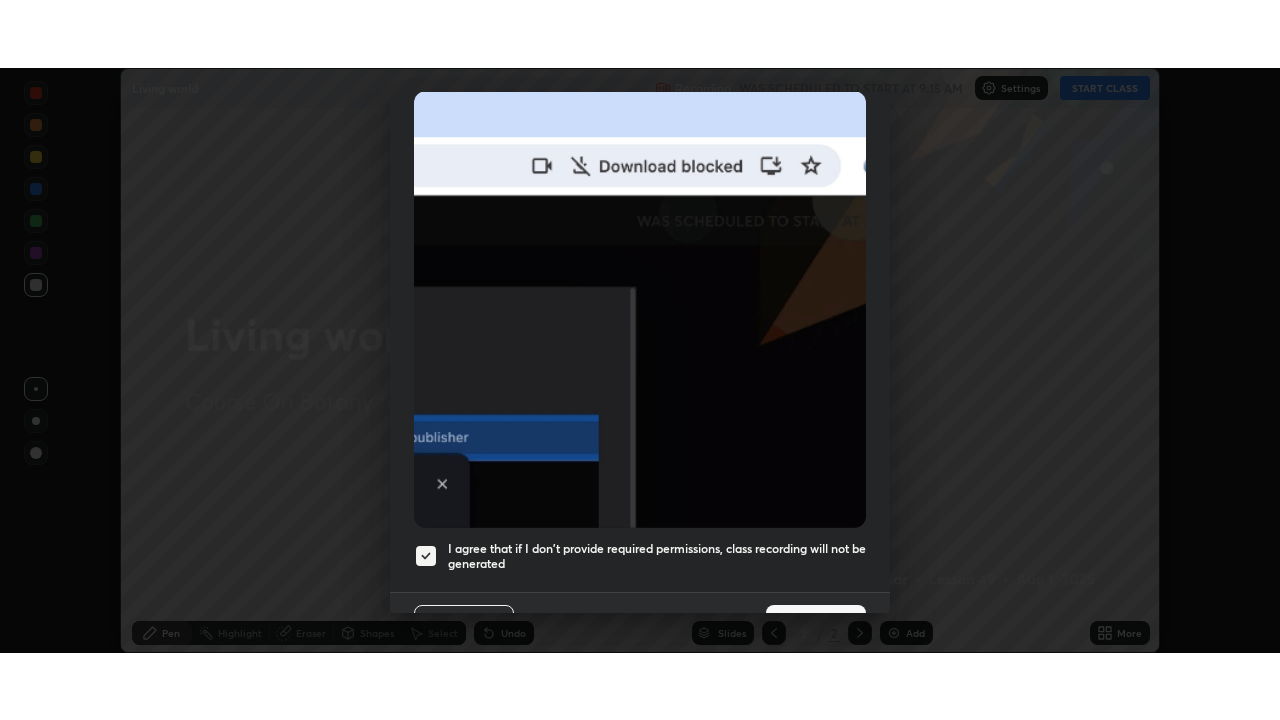 scroll, scrollTop: 479, scrollLeft: 0, axis: vertical 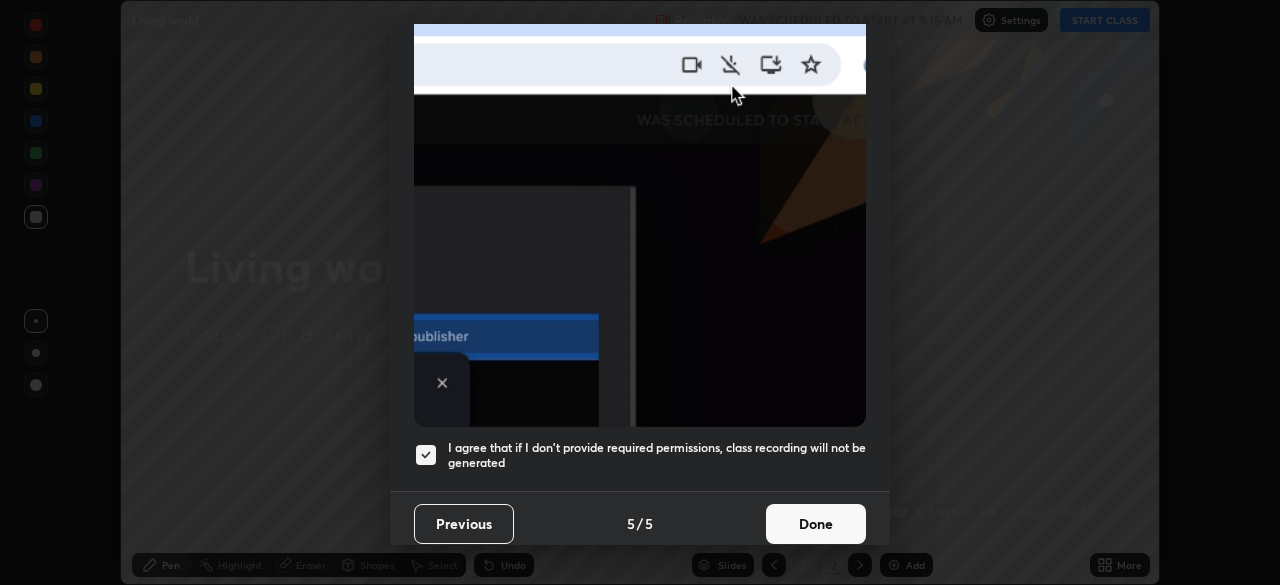 click on "Done" at bounding box center (816, 524) 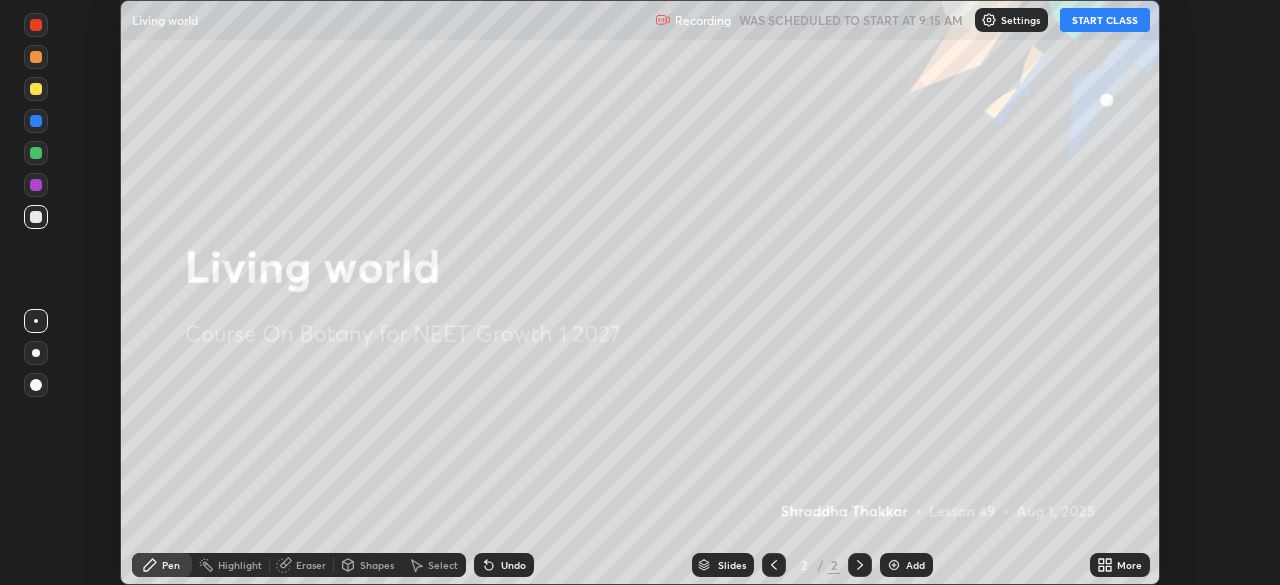 click on "START CLASS" at bounding box center [1105, 20] 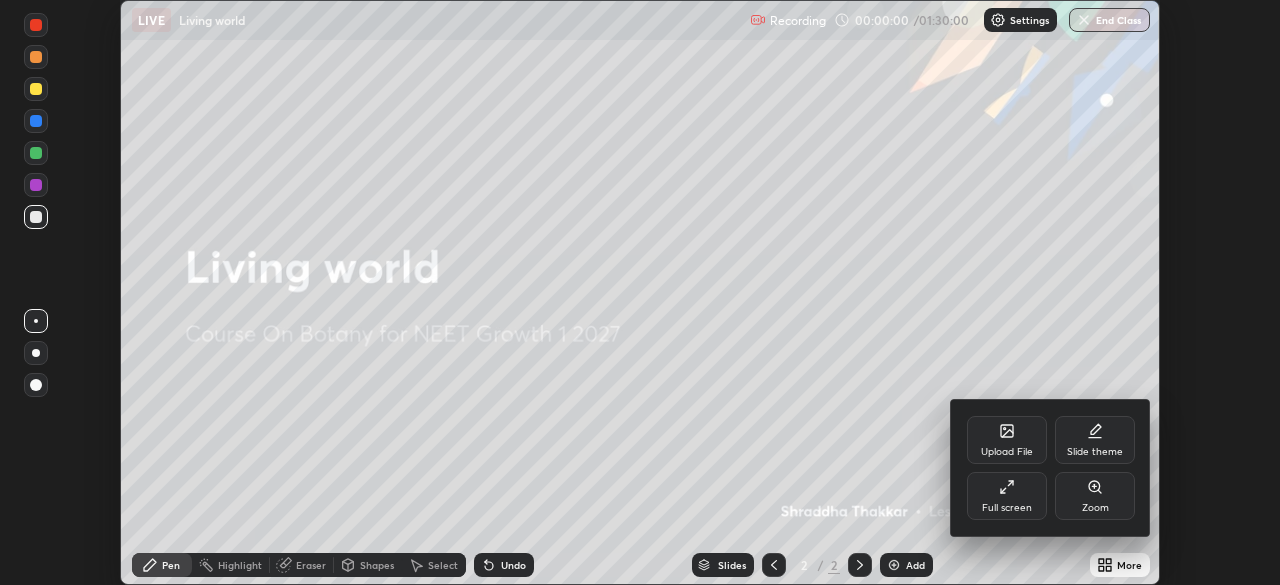 click 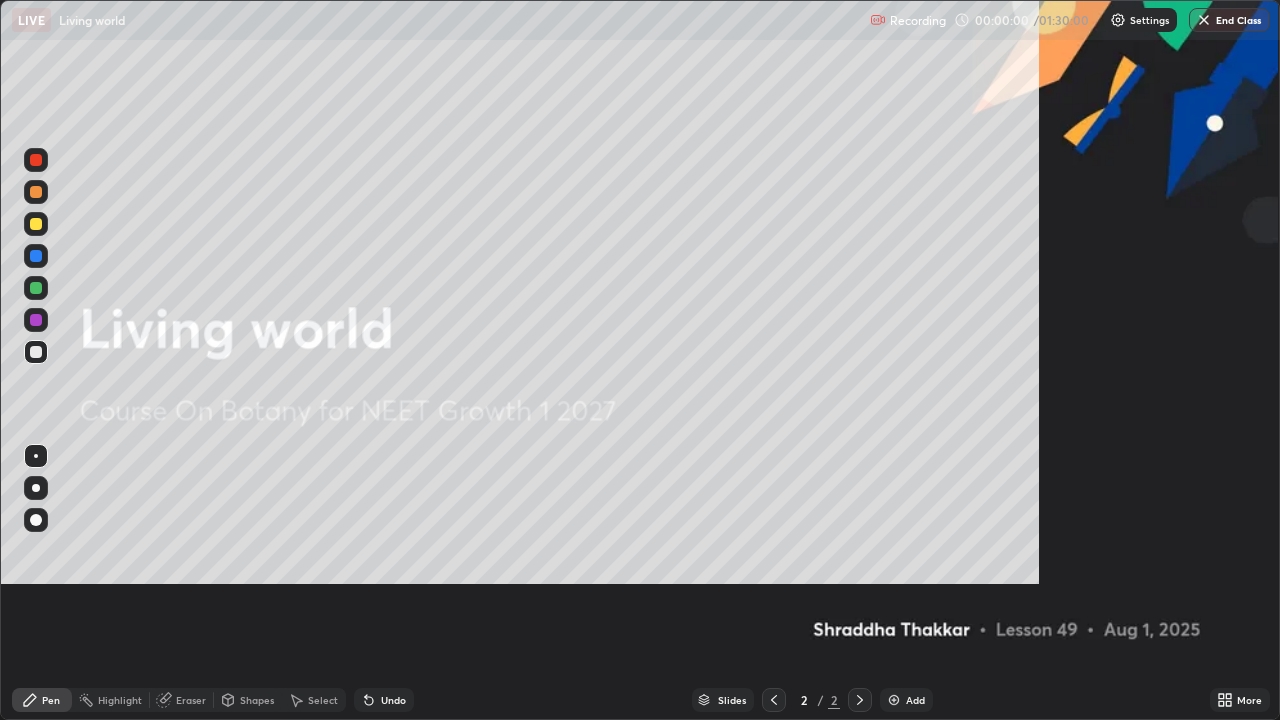 scroll, scrollTop: 99280, scrollLeft: 98720, axis: both 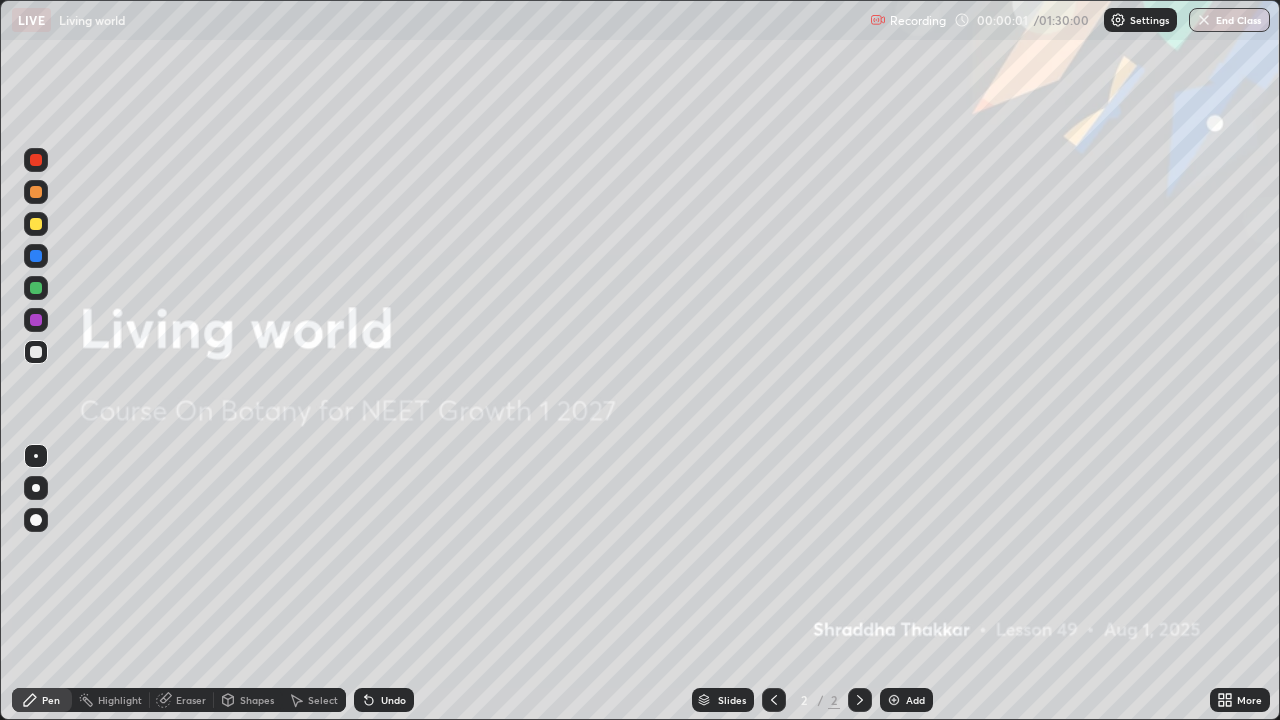 click on "Add" at bounding box center (915, 700) 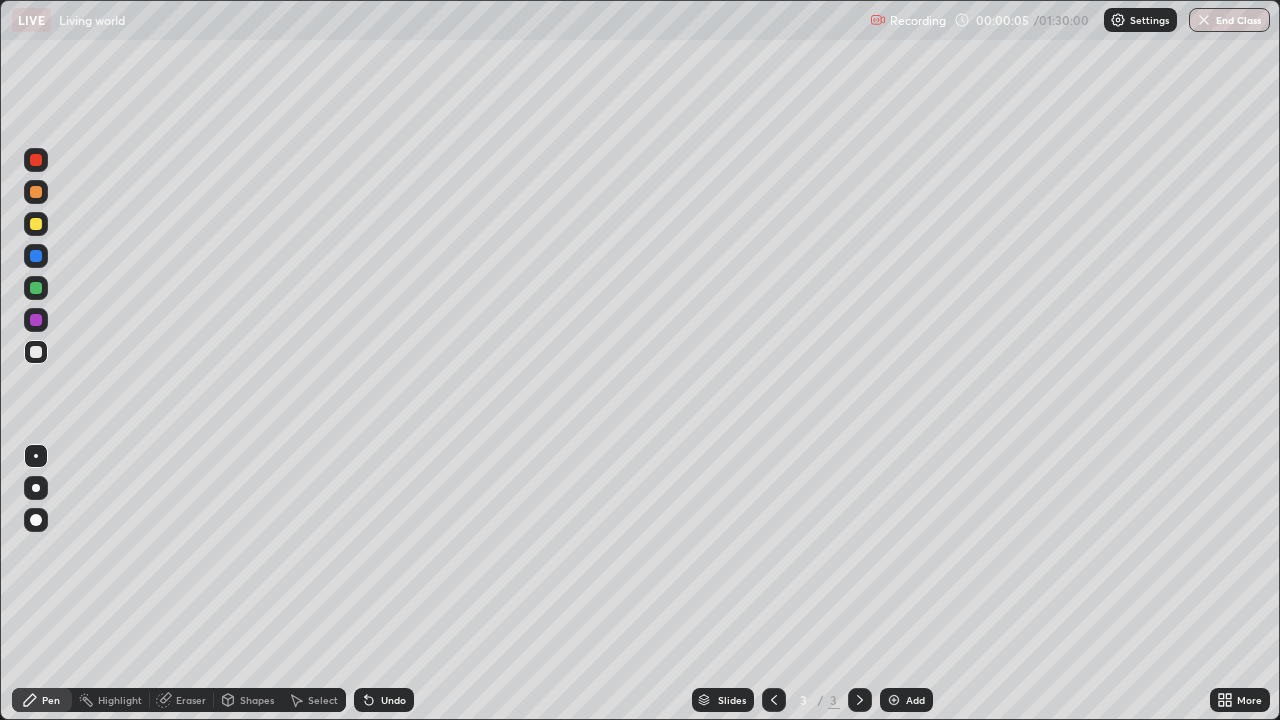 click 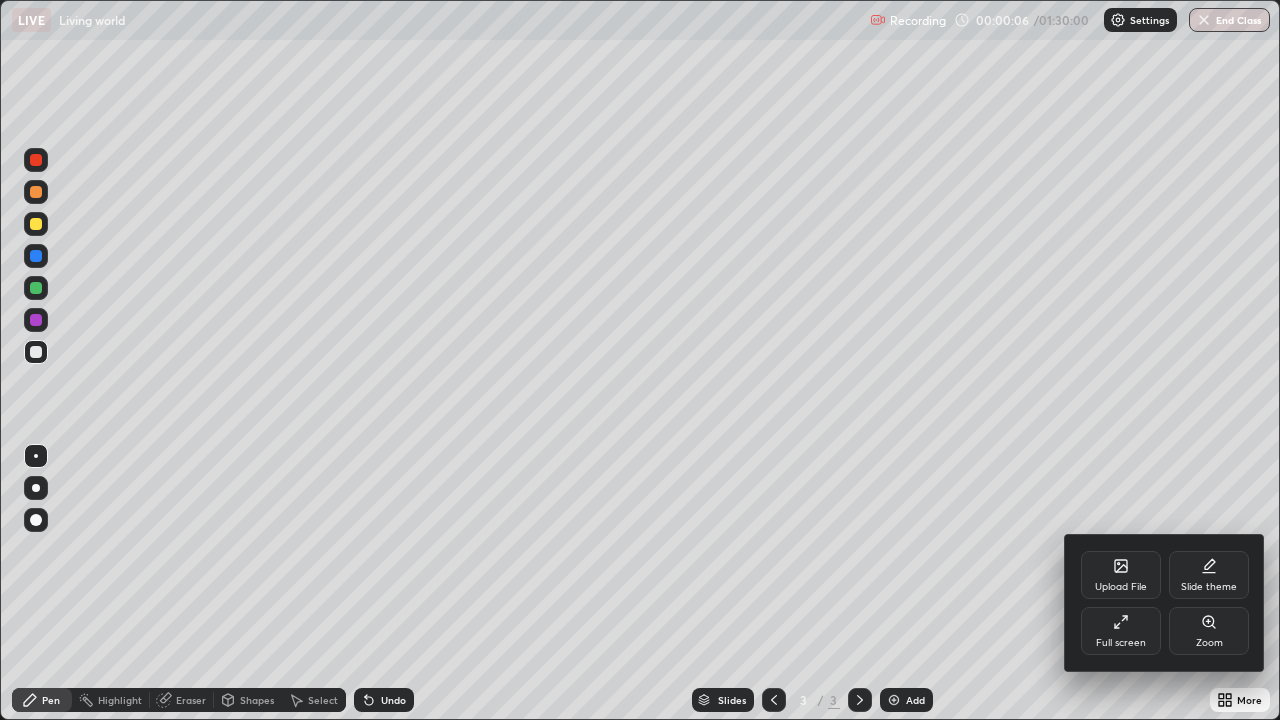 click on "Upload File" at bounding box center [1121, 575] 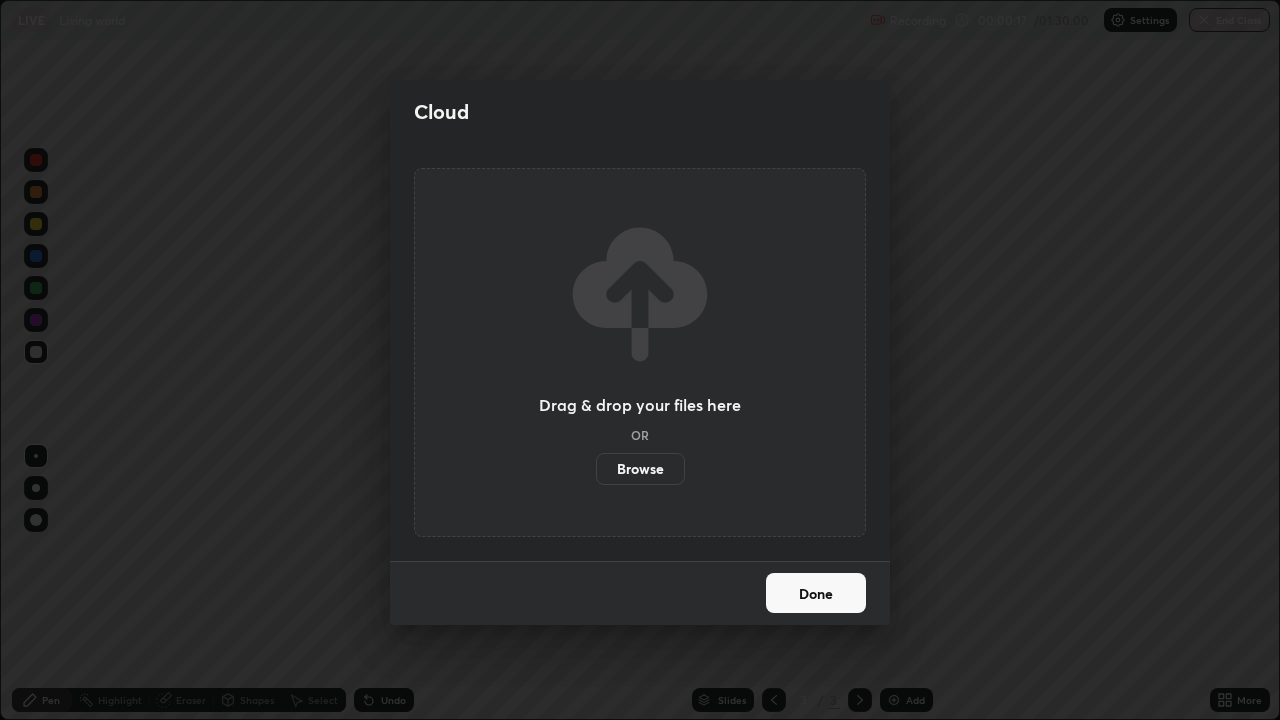 click on "Browse" at bounding box center [640, 469] 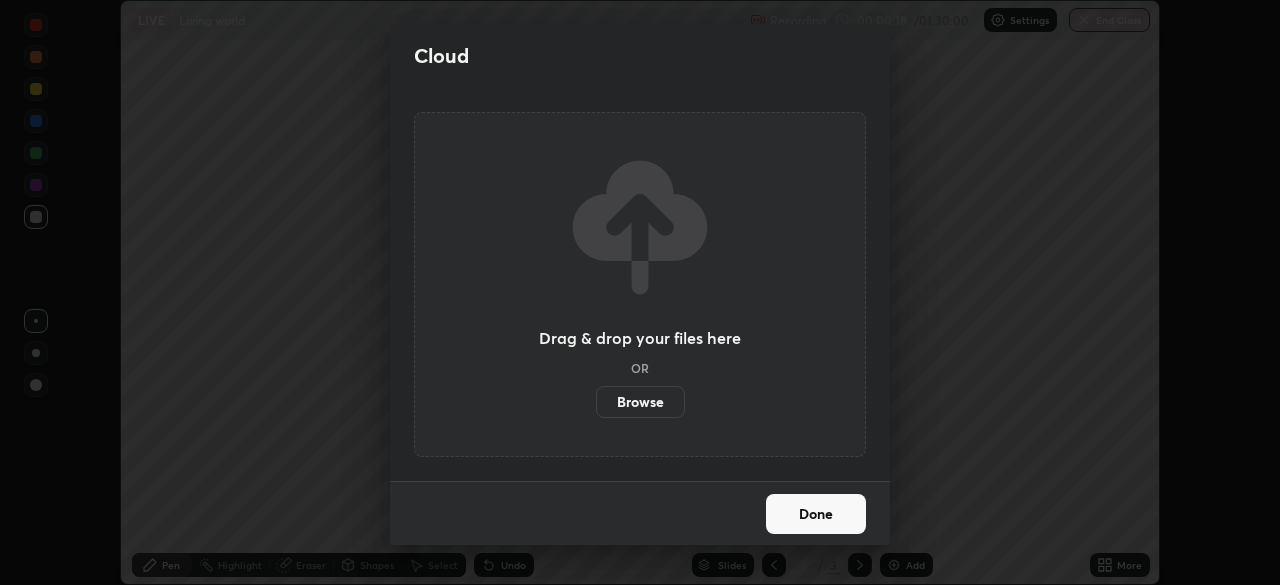 scroll, scrollTop: 585, scrollLeft: 1280, axis: both 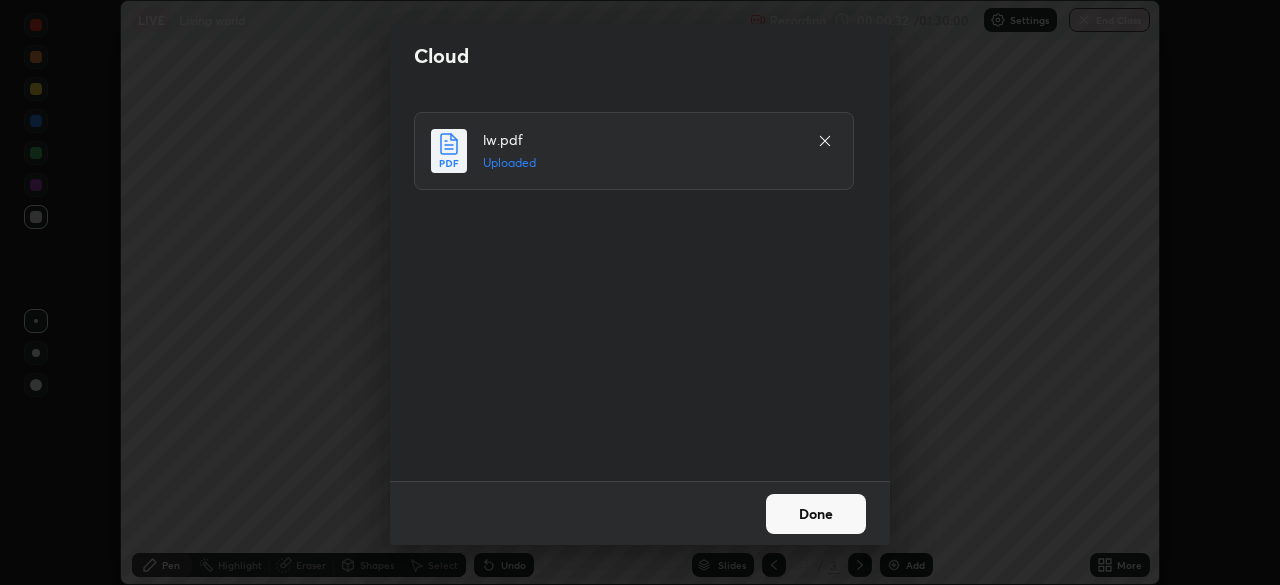 click on "Done" at bounding box center (816, 514) 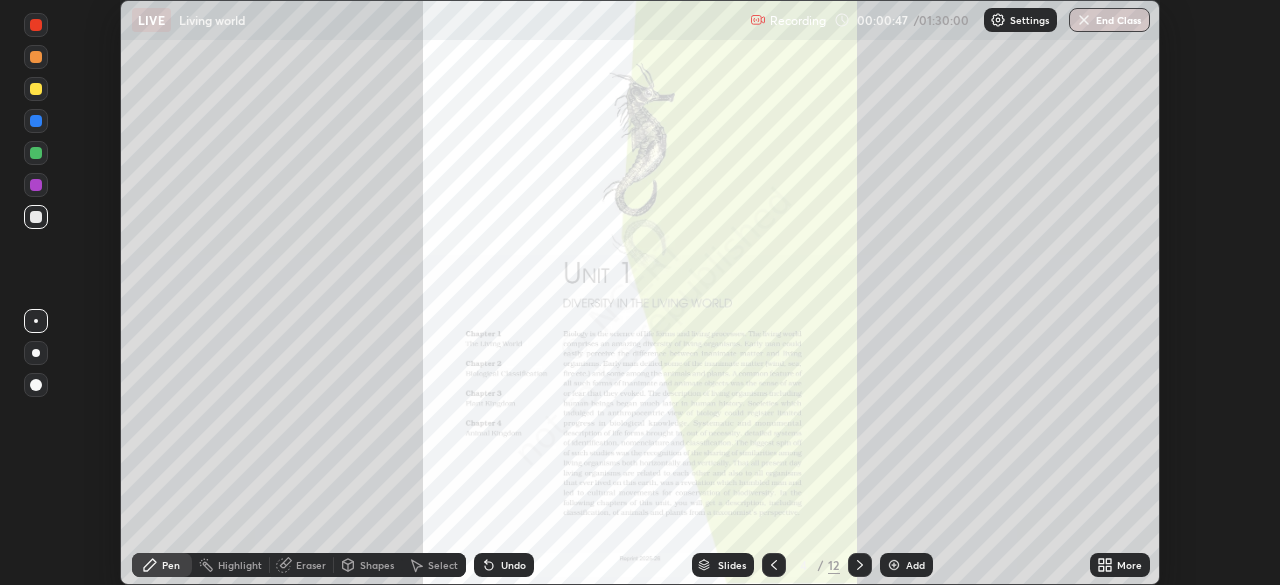 click 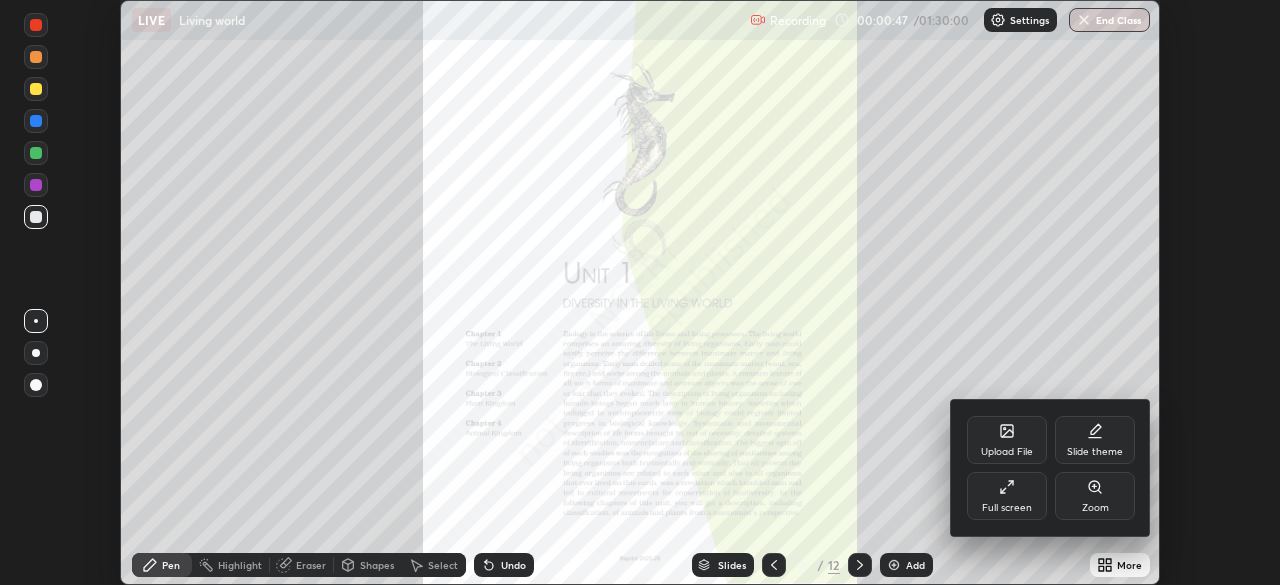 click on "Full screen" at bounding box center (1007, 508) 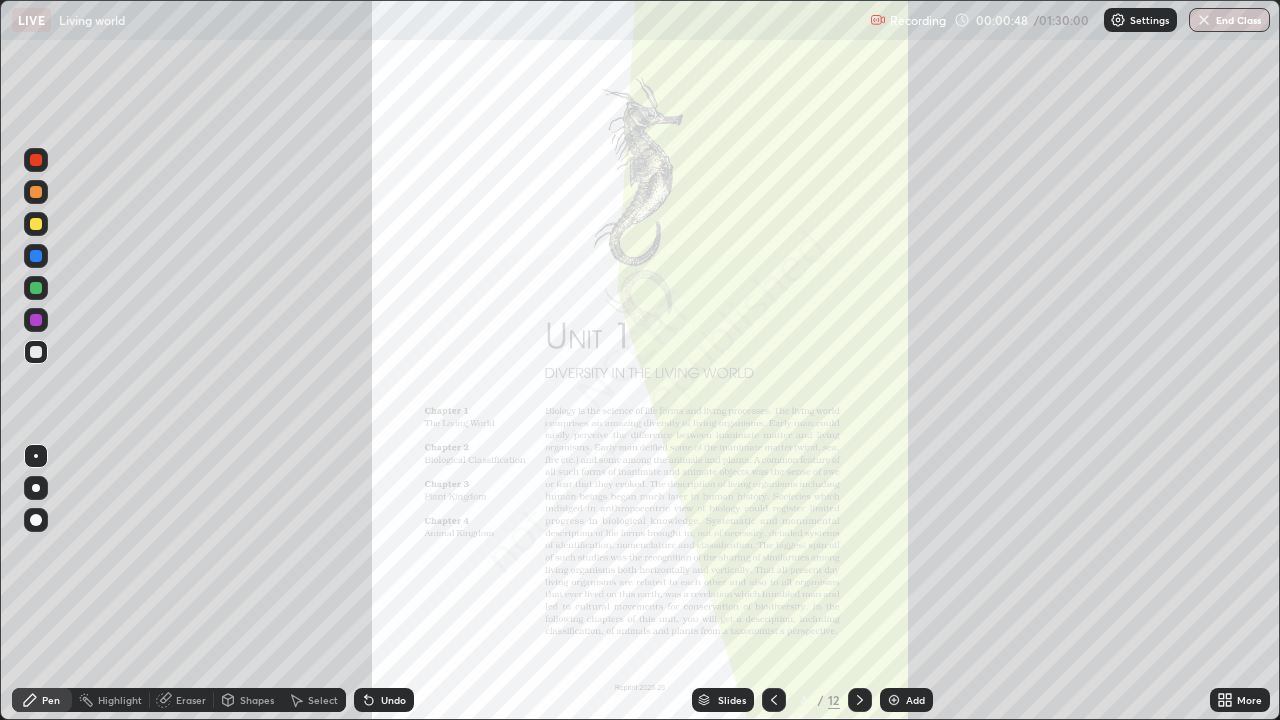 scroll, scrollTop: 99280, scrollLeft: 98720, axis: both 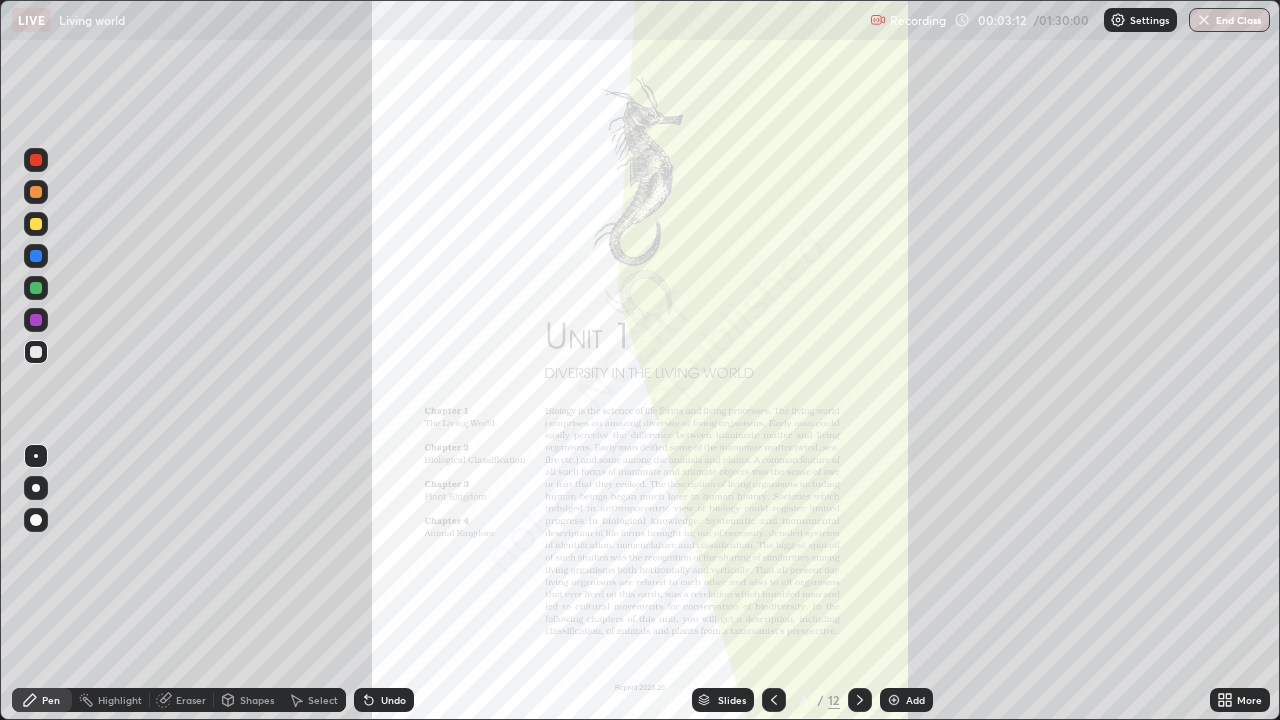 click 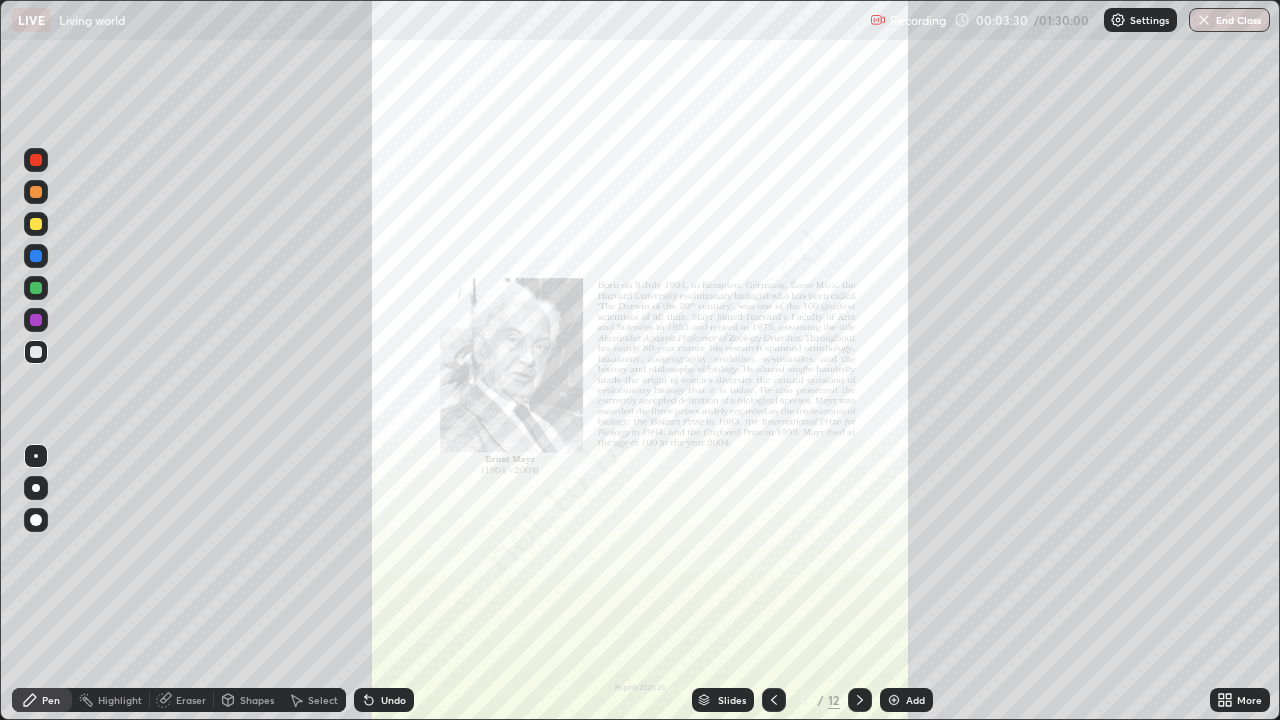 click at bounding box center (36, 160) 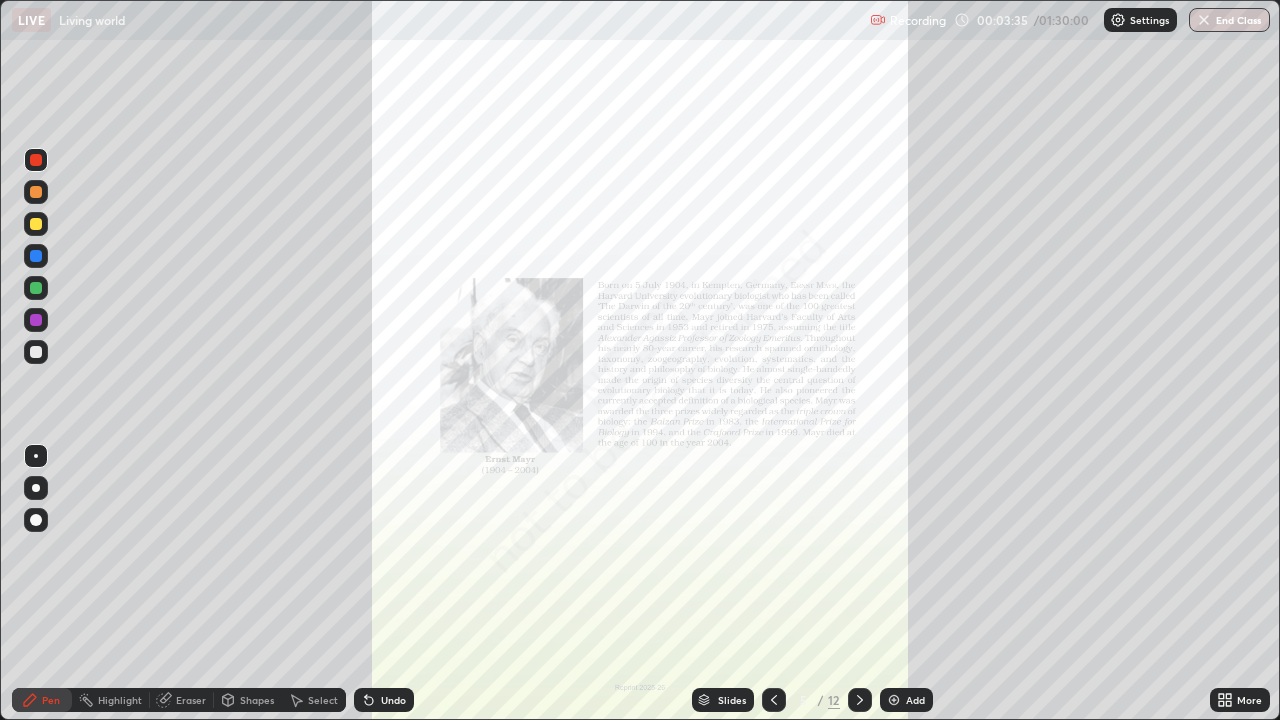 click 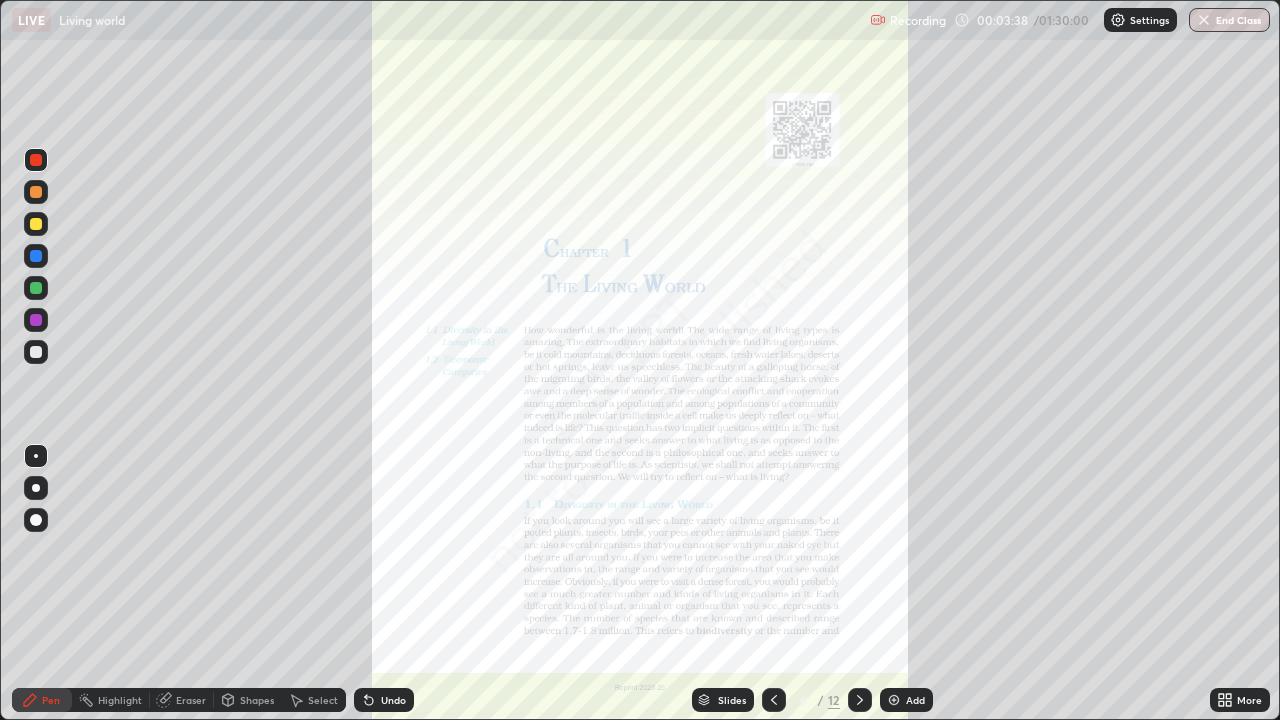 click 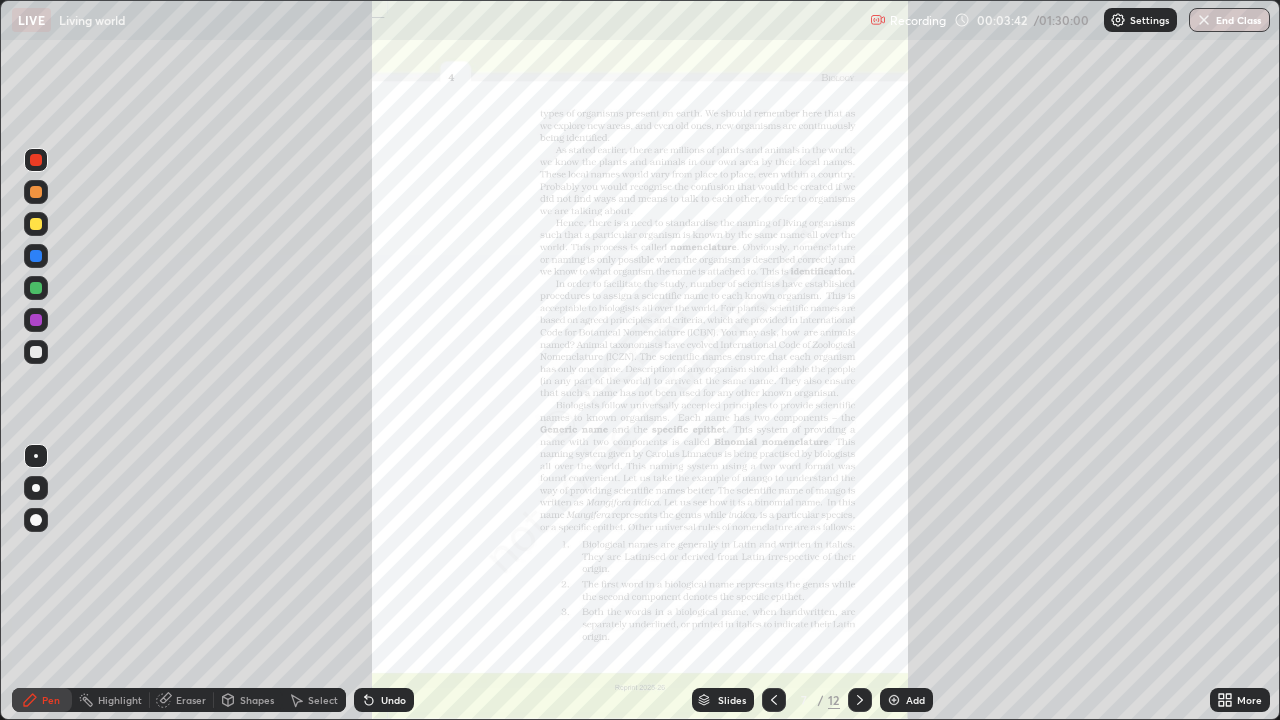click 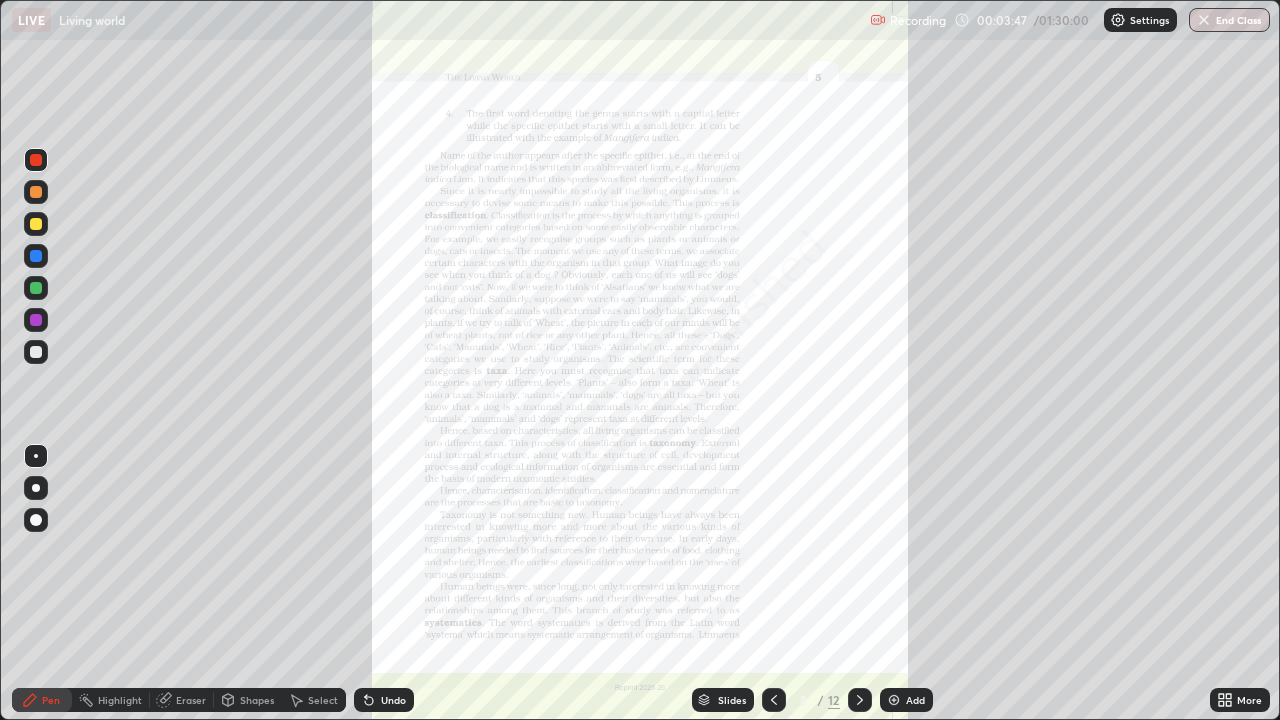 click 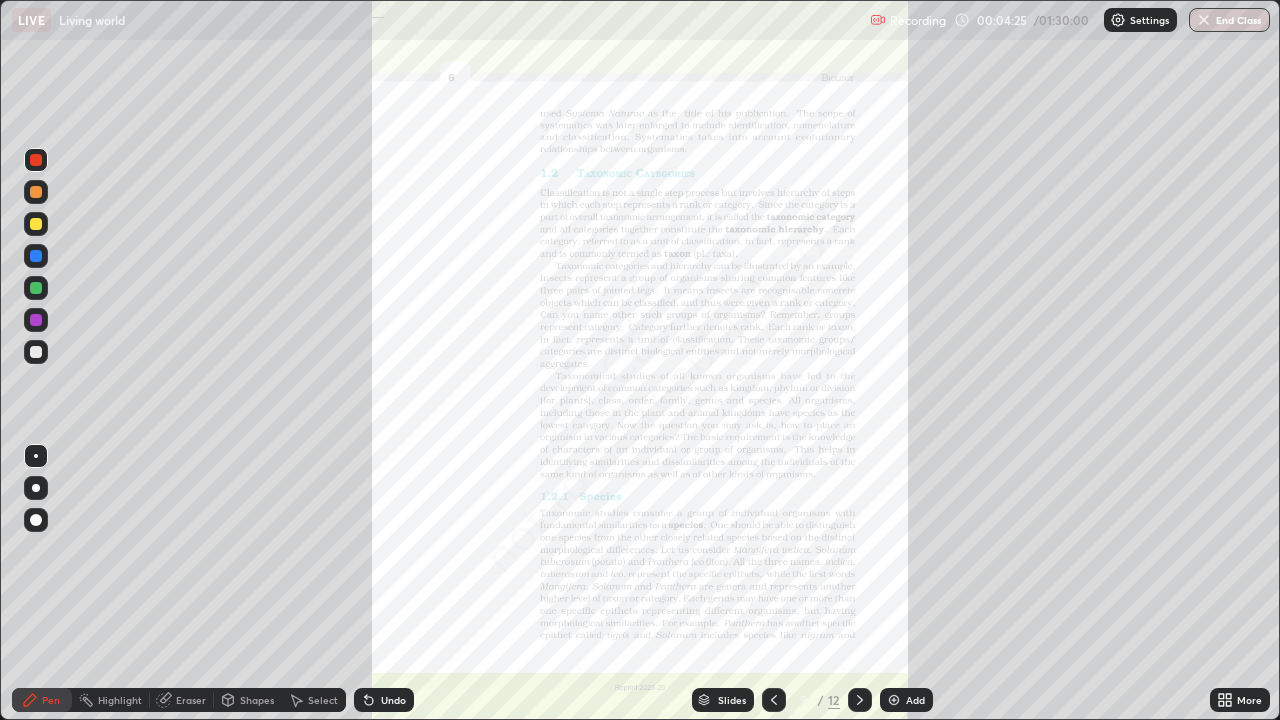 click on "More" at bounding box center [1249, 700] 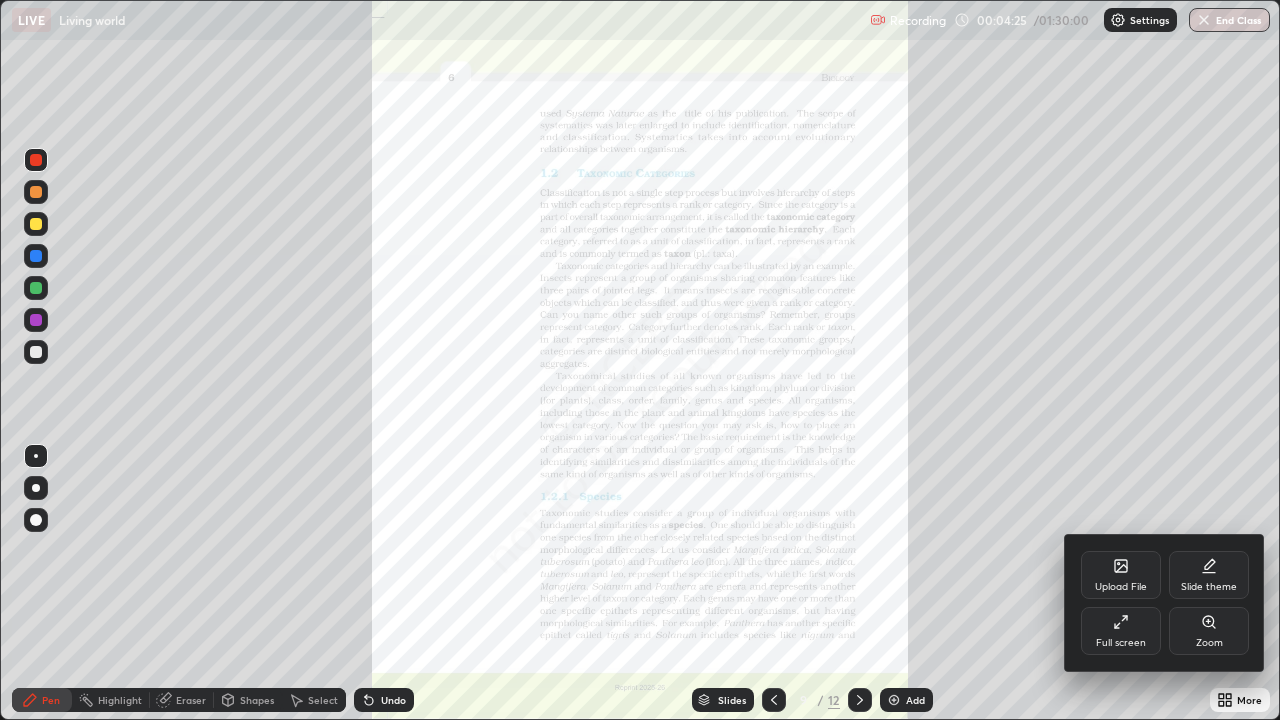 click on "Zoom" at bounding box center [1209, 631] 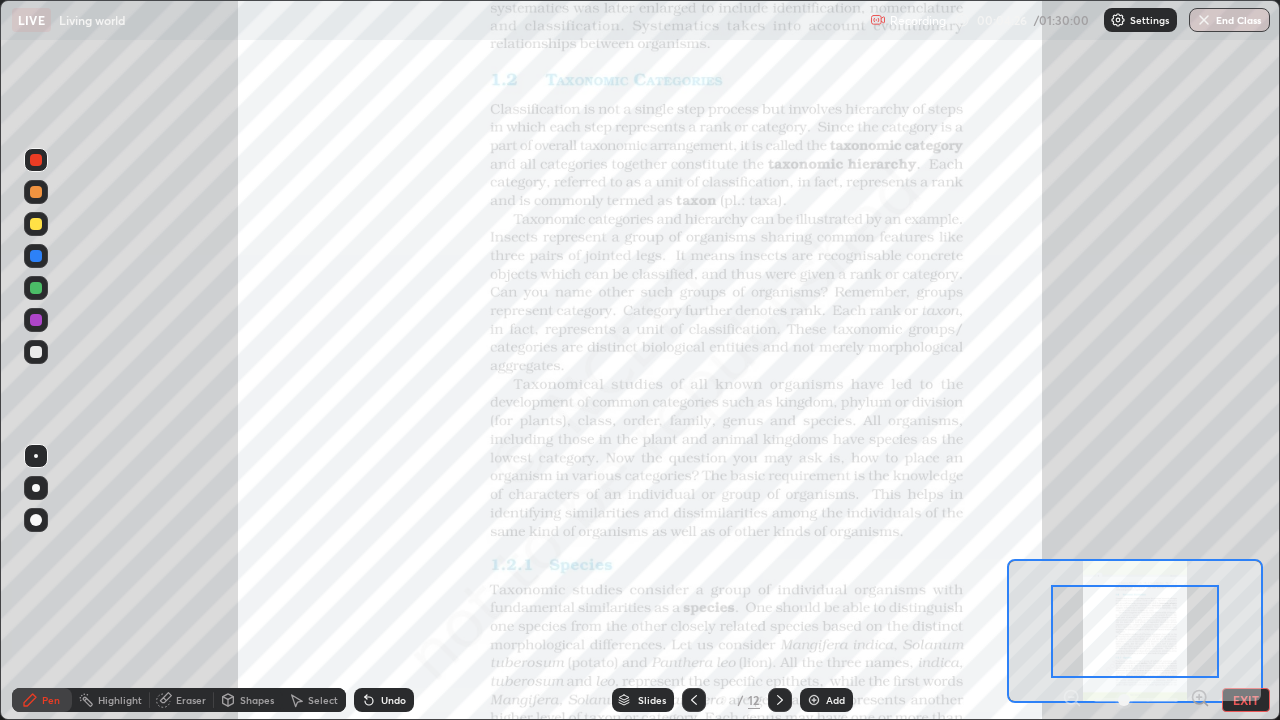 click 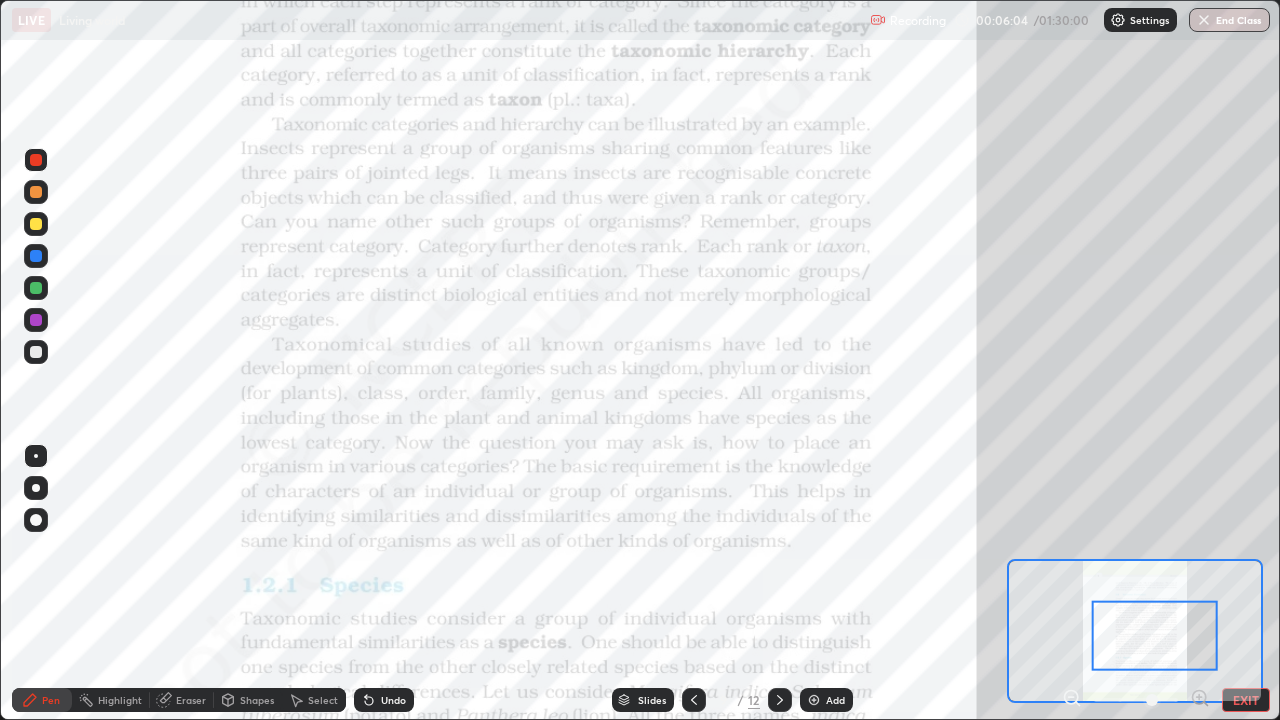click on "Slides" at bounding box center [643, 700] 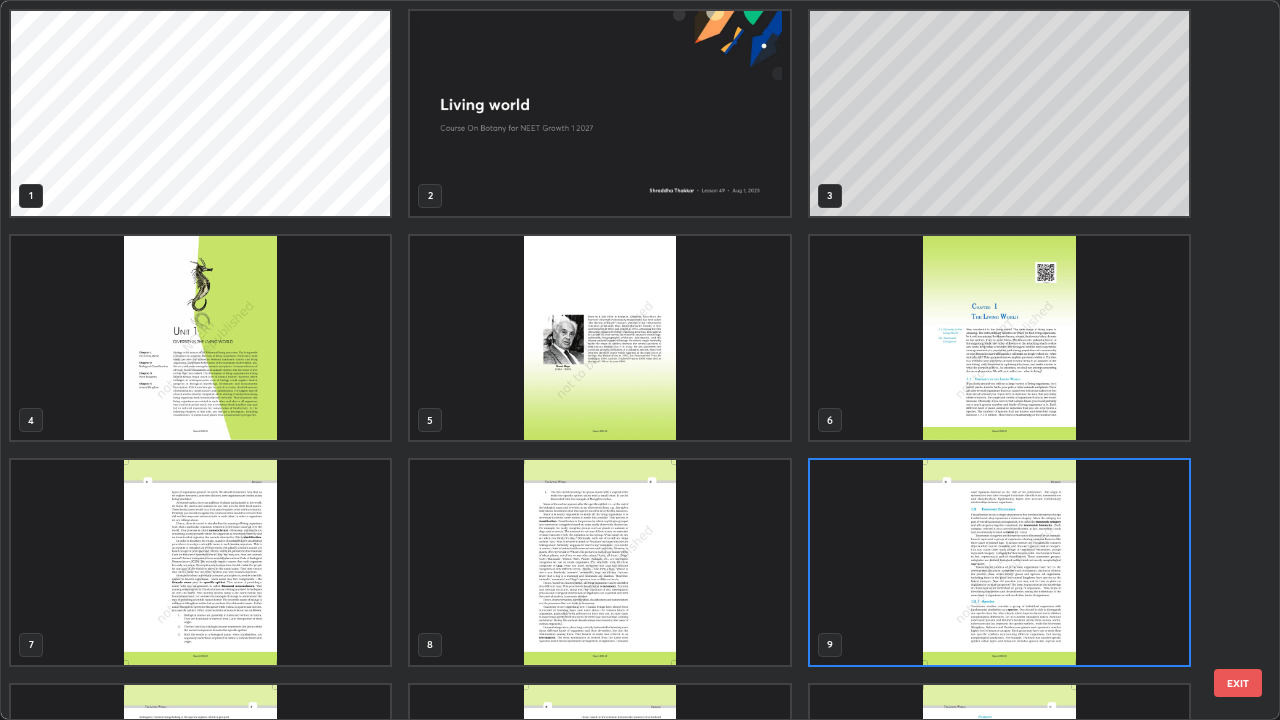 scroll, scrollTop: 7, scrollLeft: 11, axis: both 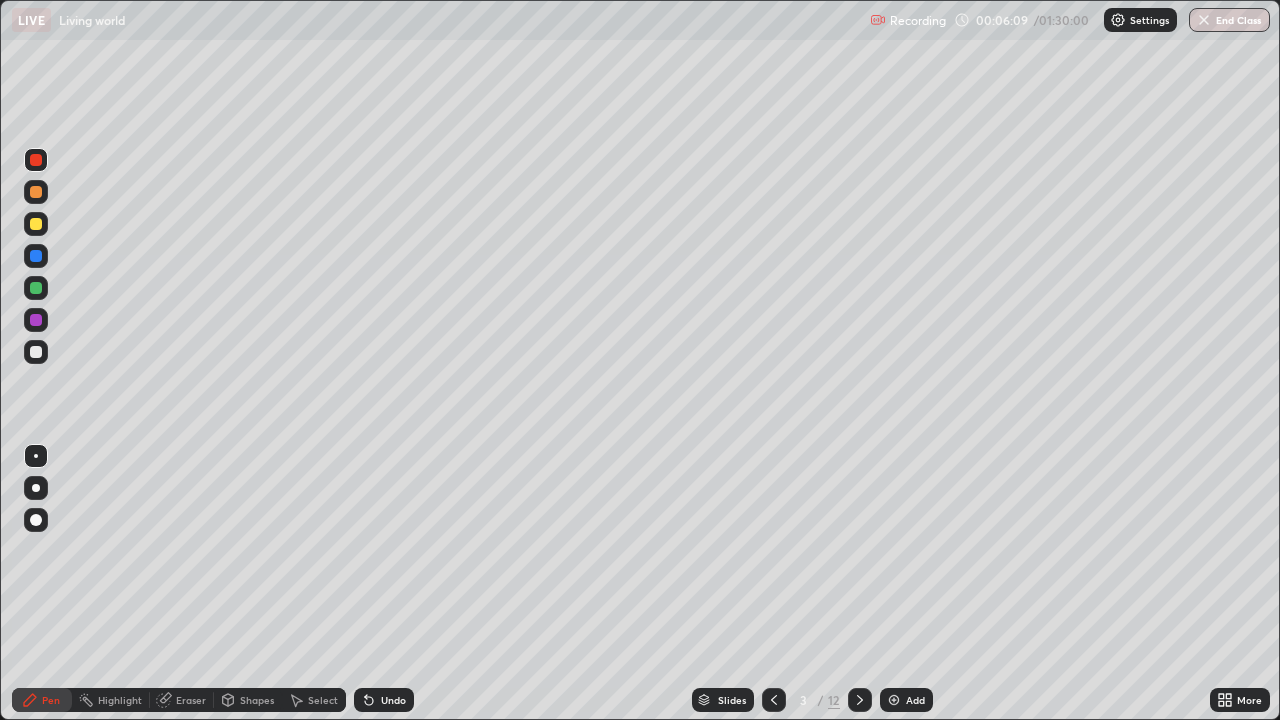 click at bounding box center [36, 192] 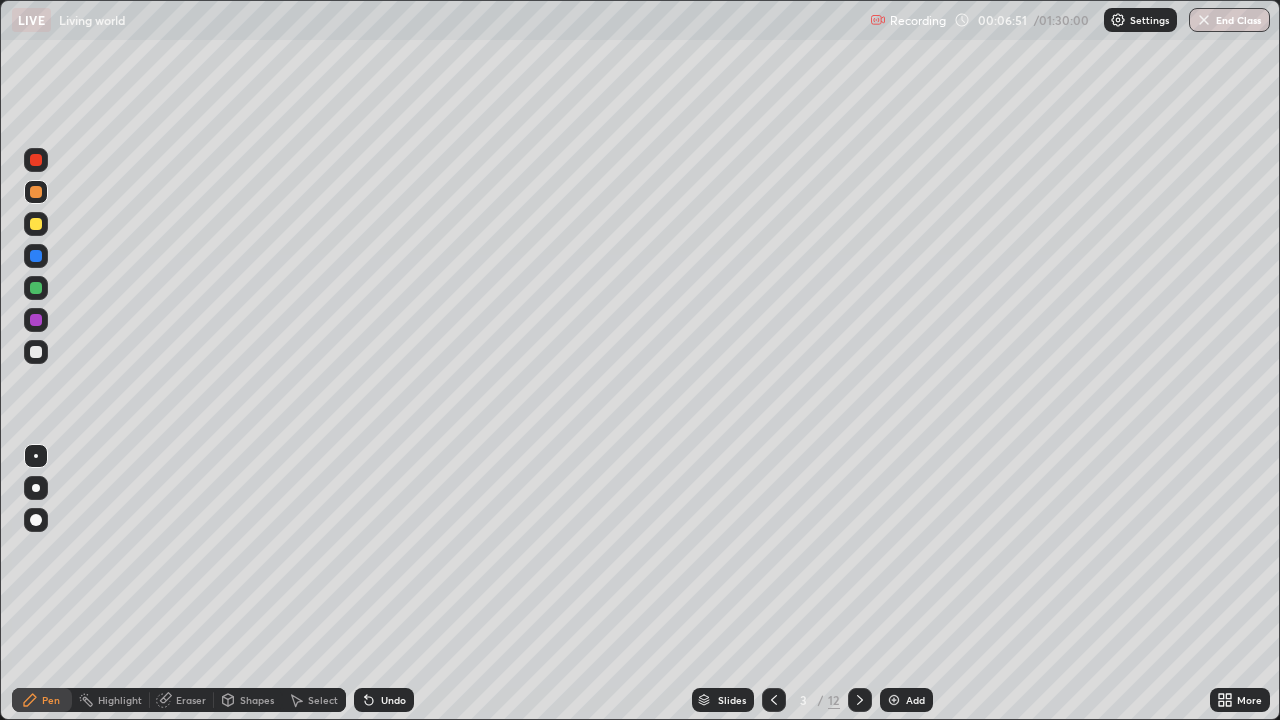 click at bounding box center [36, 352] 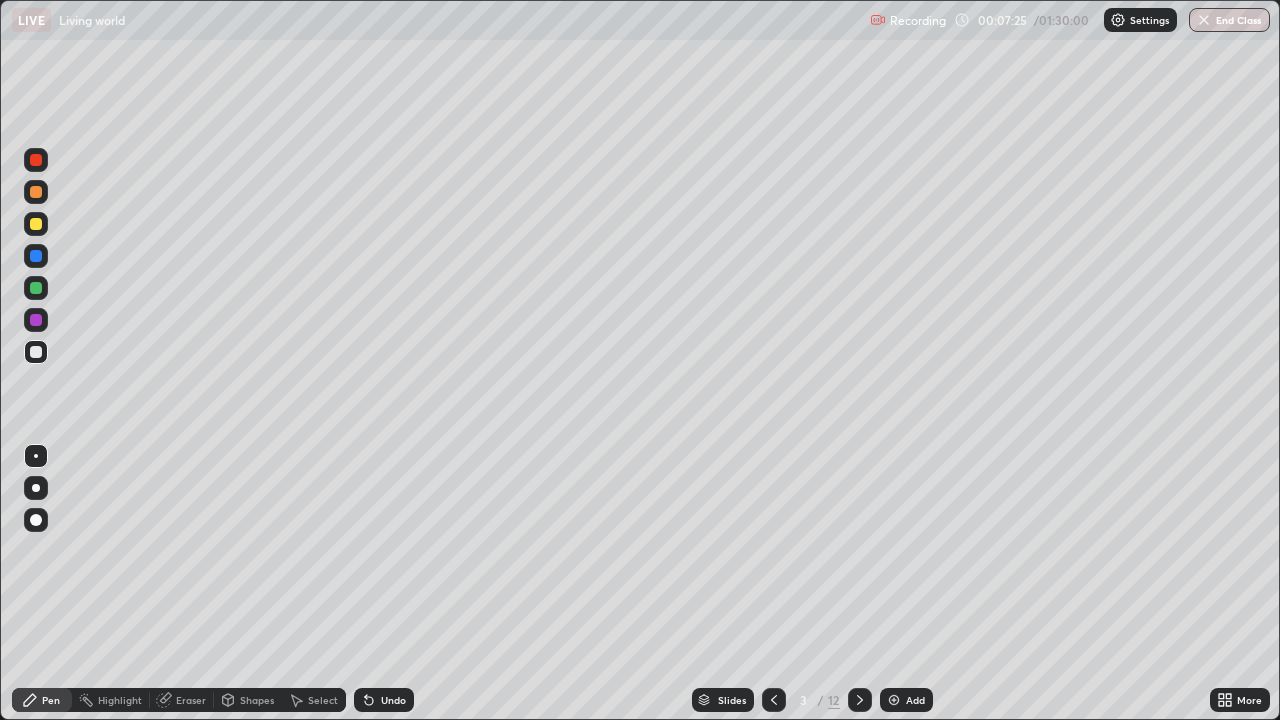 click at bounding box center [36, 160] 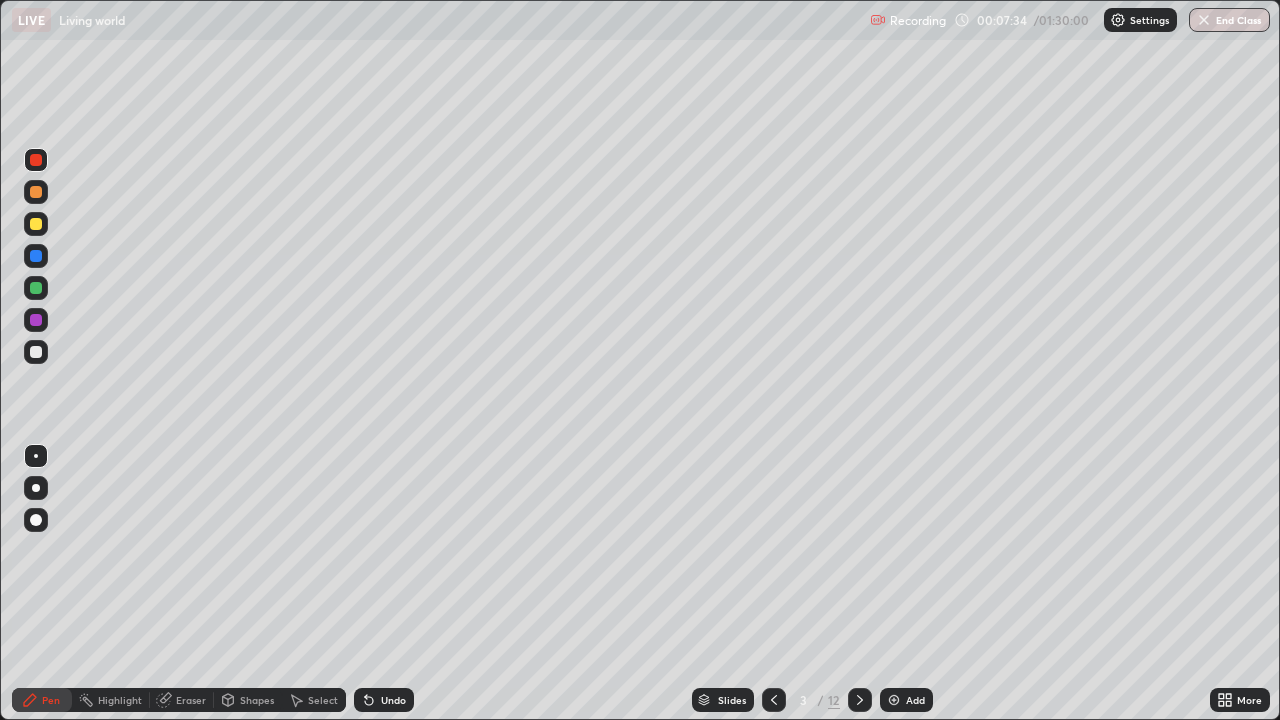 click at bounding box center [860, 700] 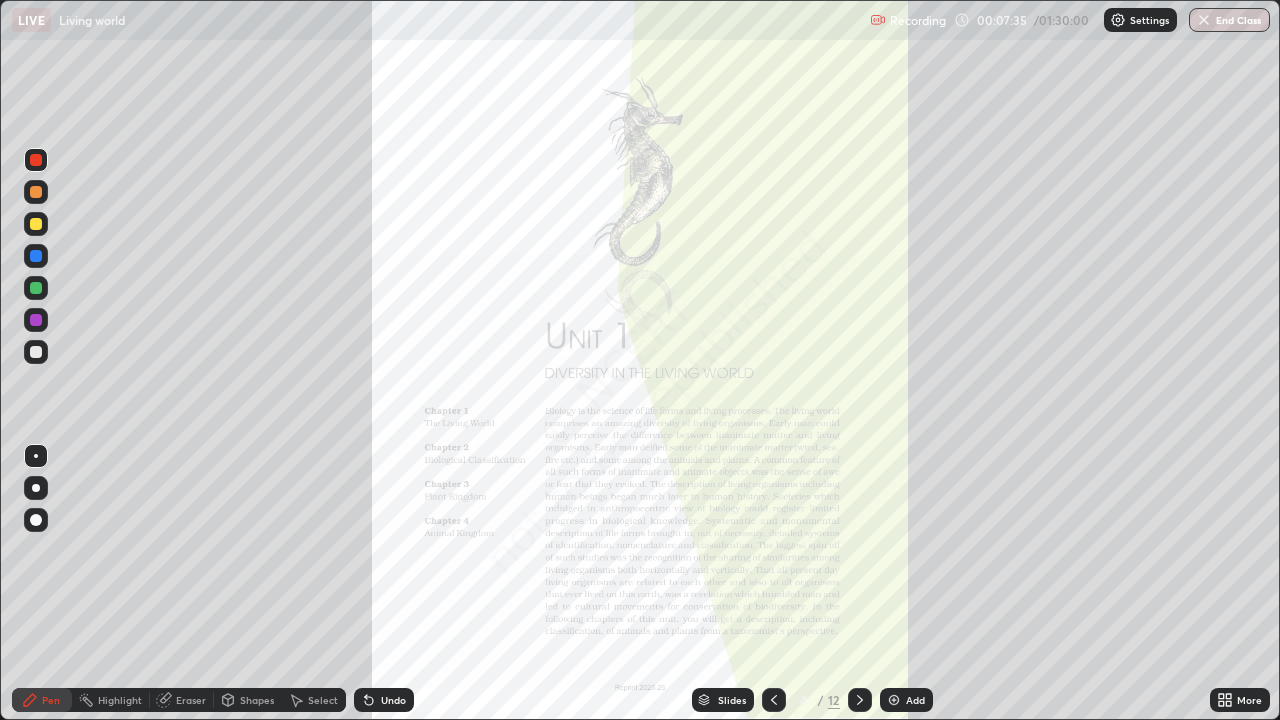 click 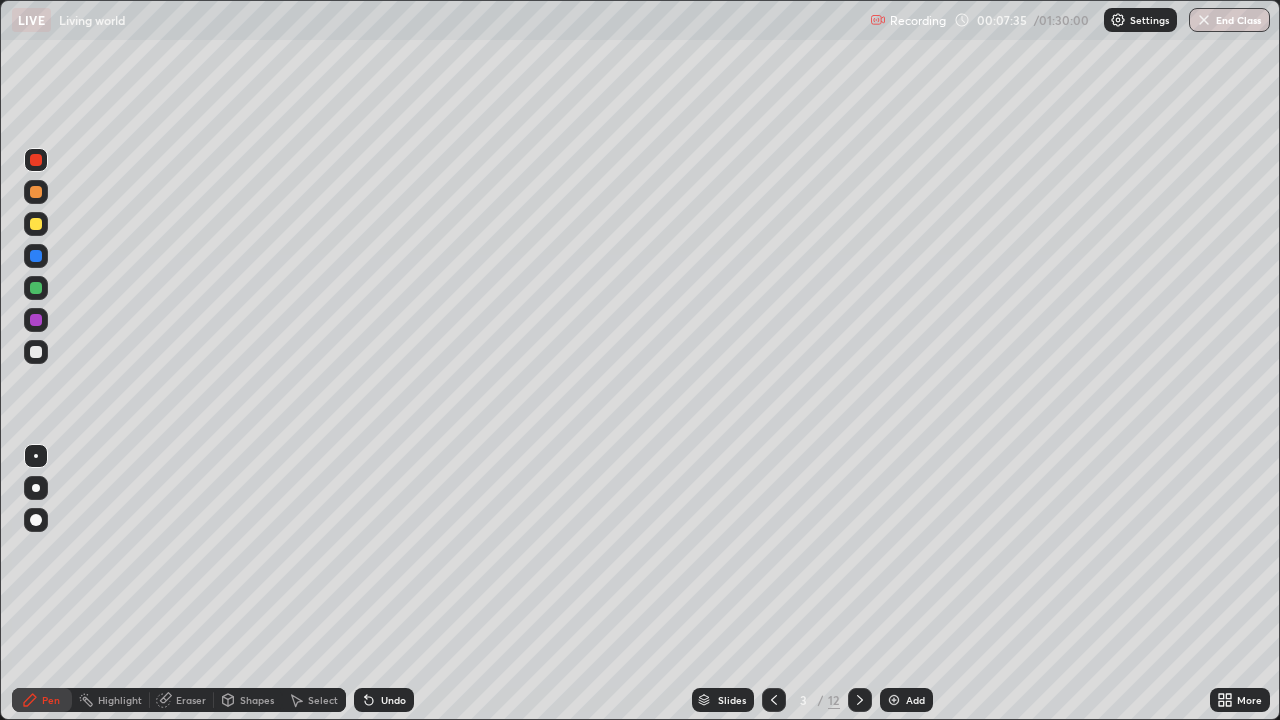 click at bounding box center (894, 700) 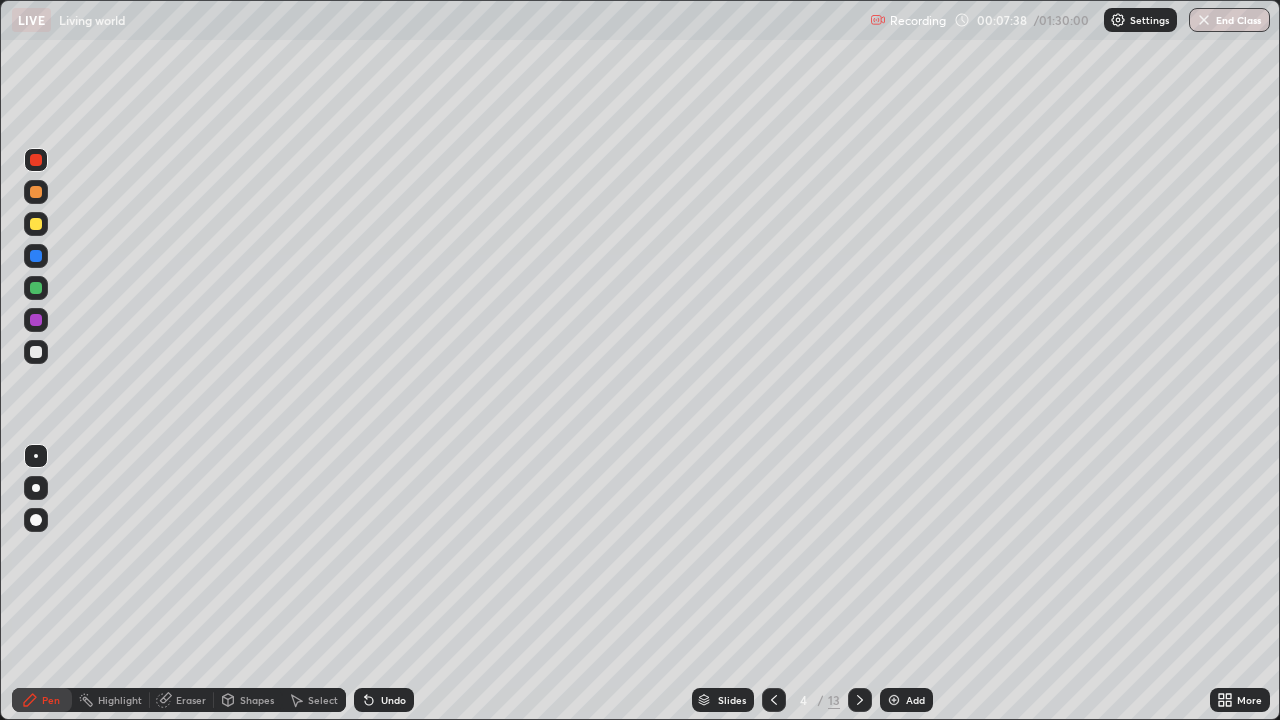 click at bounding box center (36, 352) 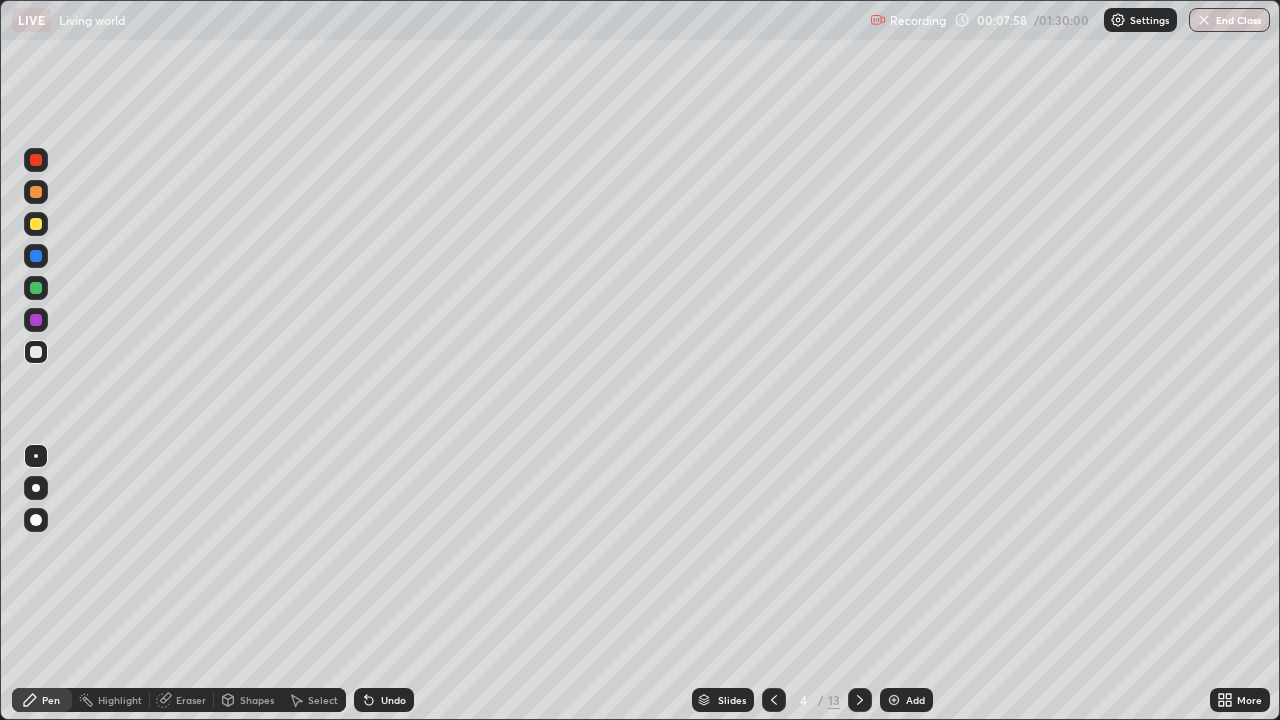 click at bounding box center [36, 352] 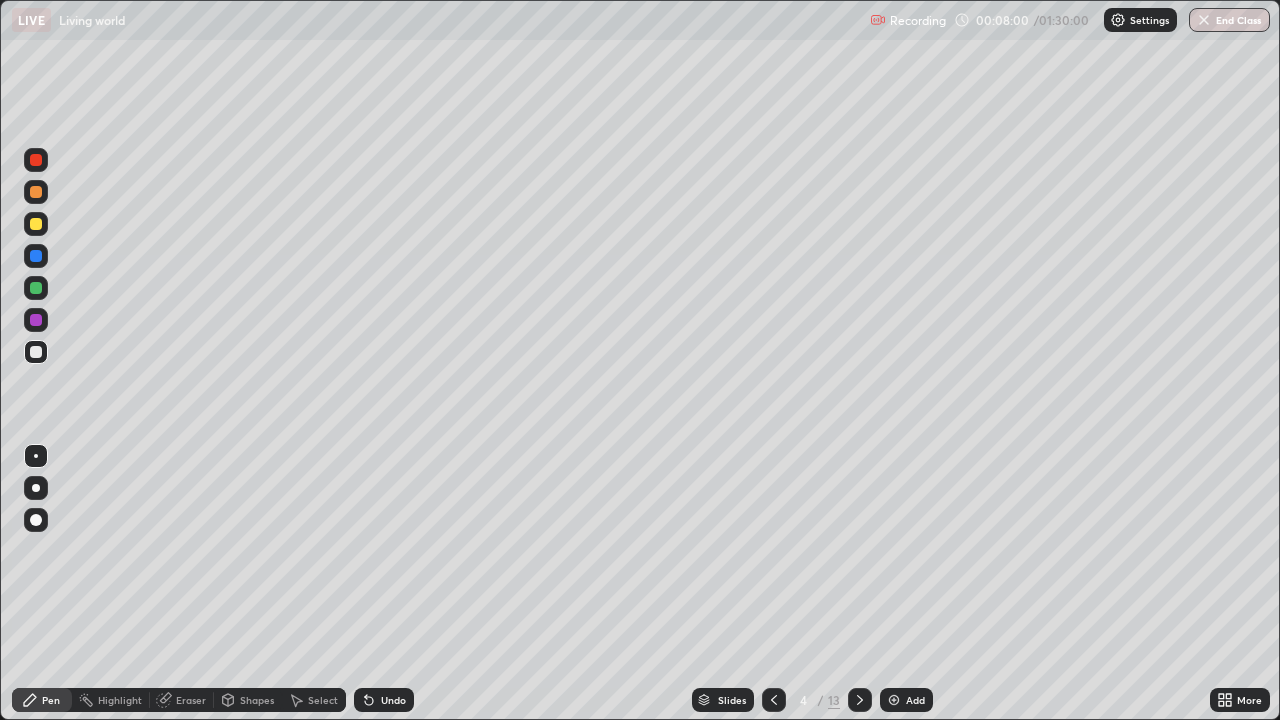 click on "Shapes" at bounding box center [257, 700] 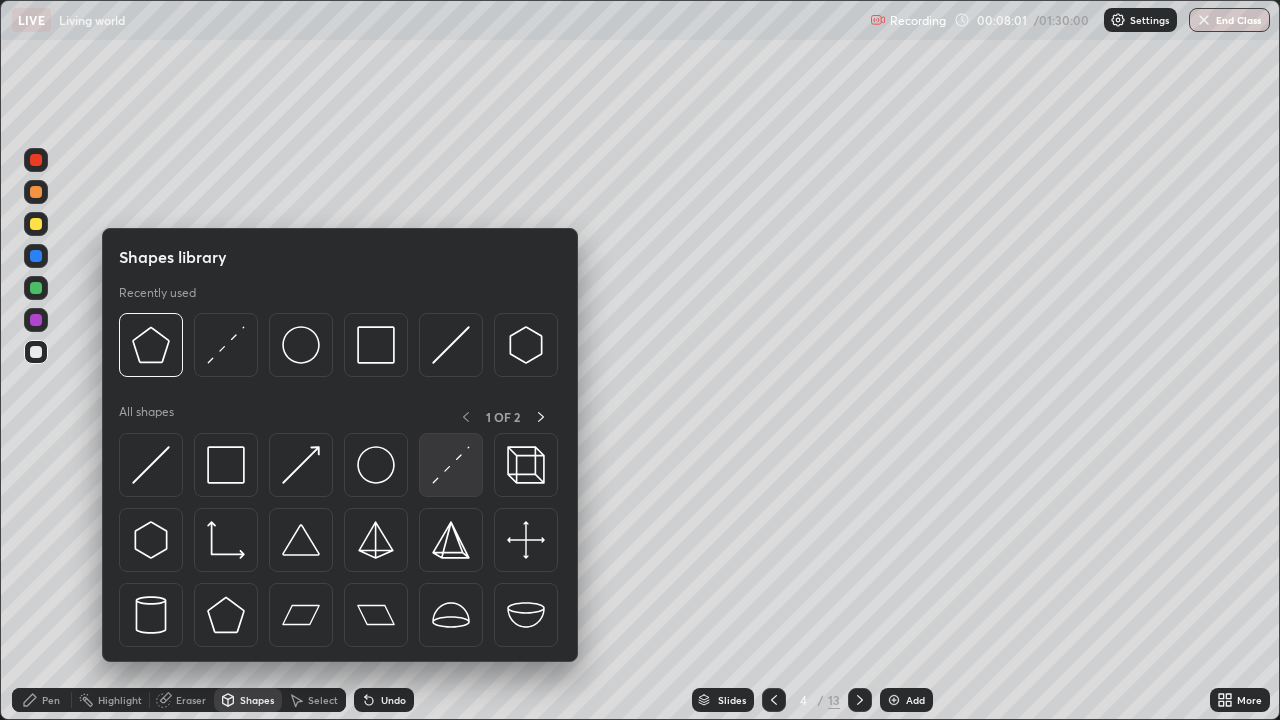 click at bounding box center (451, 465) 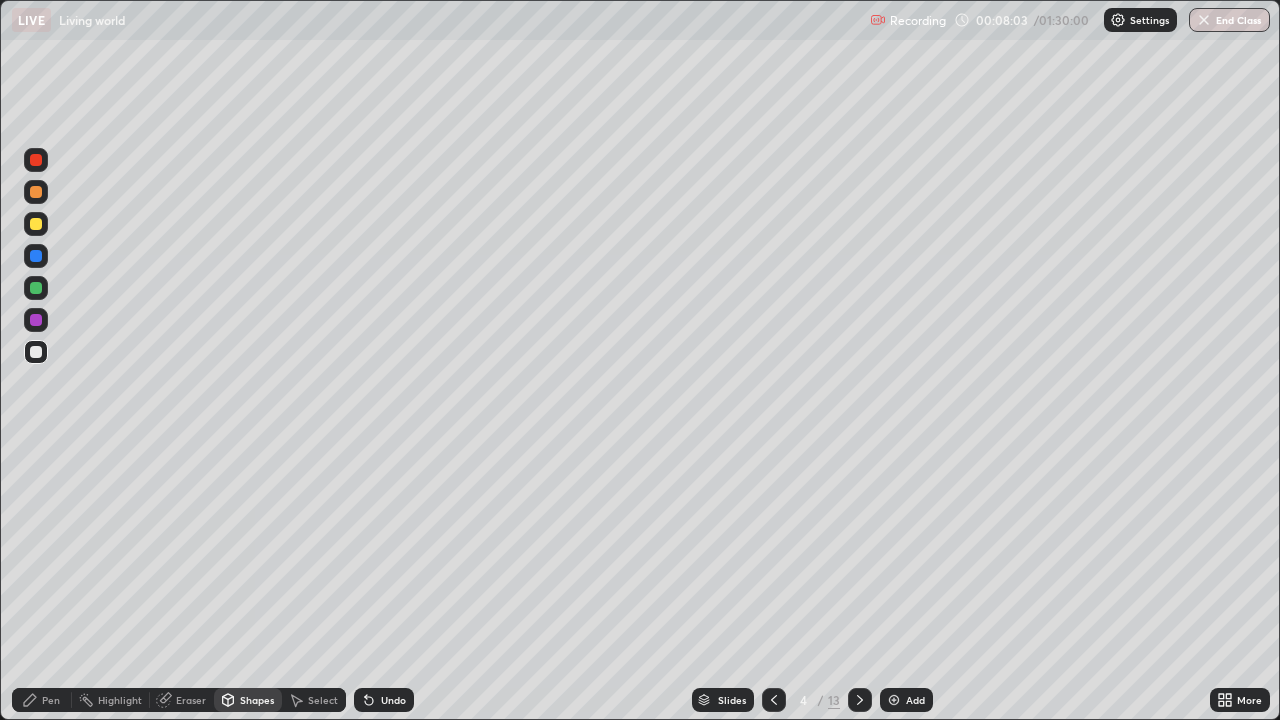 click on "Undo" at bounding box center [393, 700] 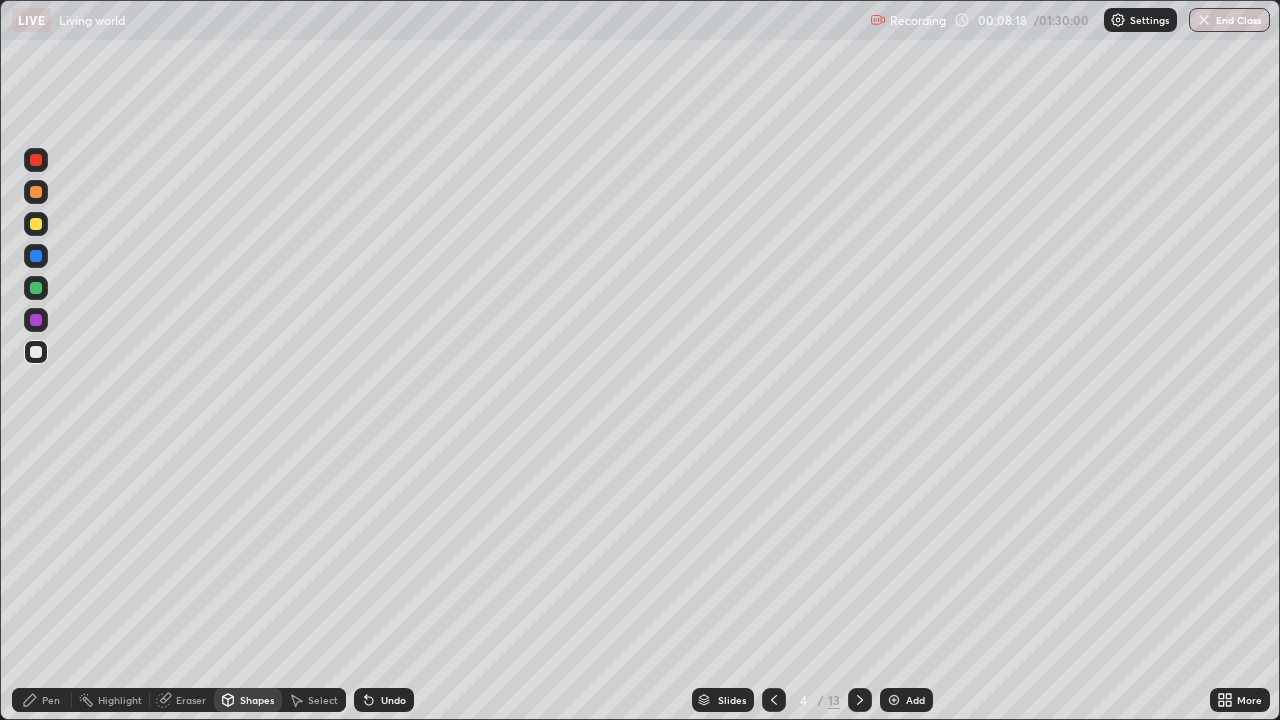 click on "Undo" at bounding box center (393, 700) 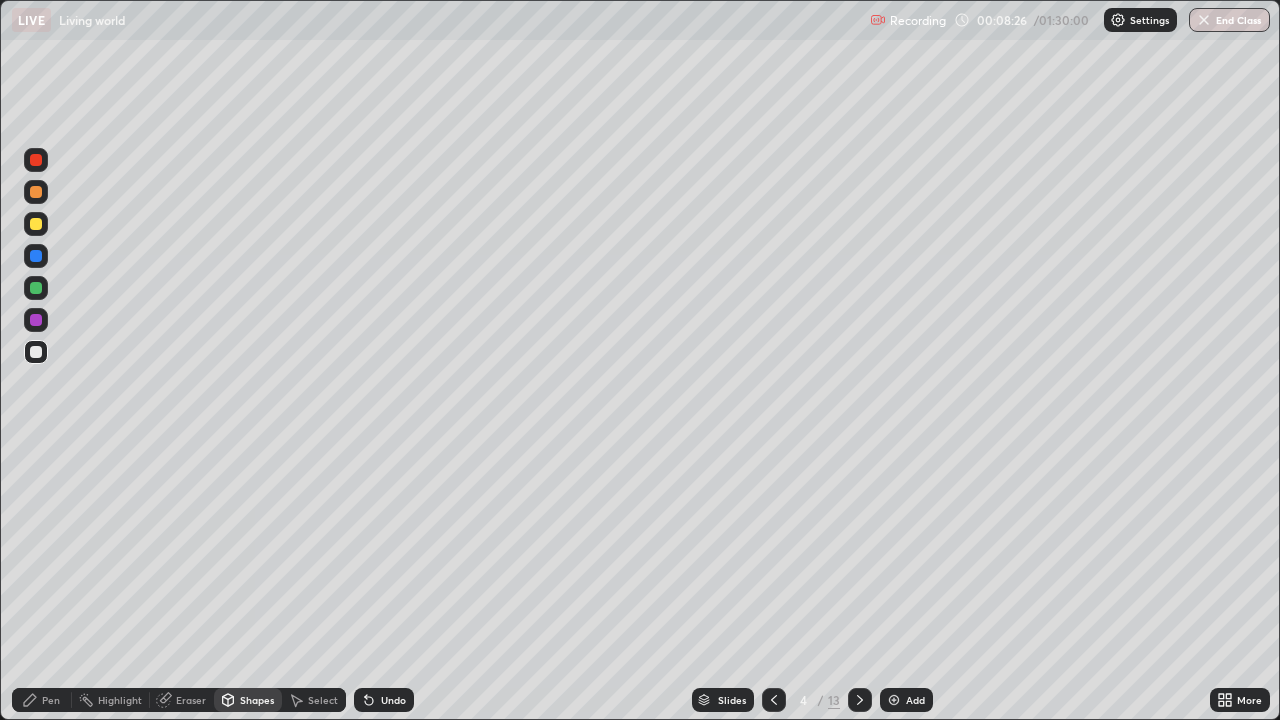 click on "Undo" at bounding box center (393, 700) 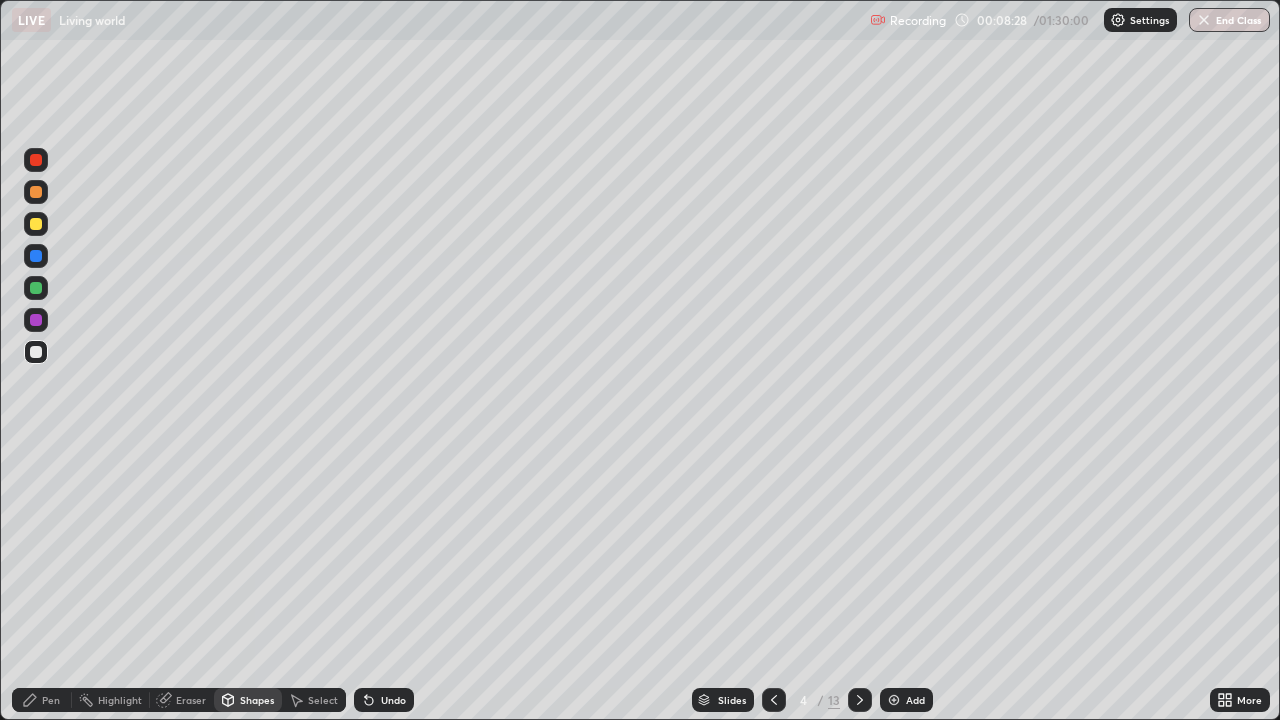 click on "Undo" at bounding box center (384, 700) 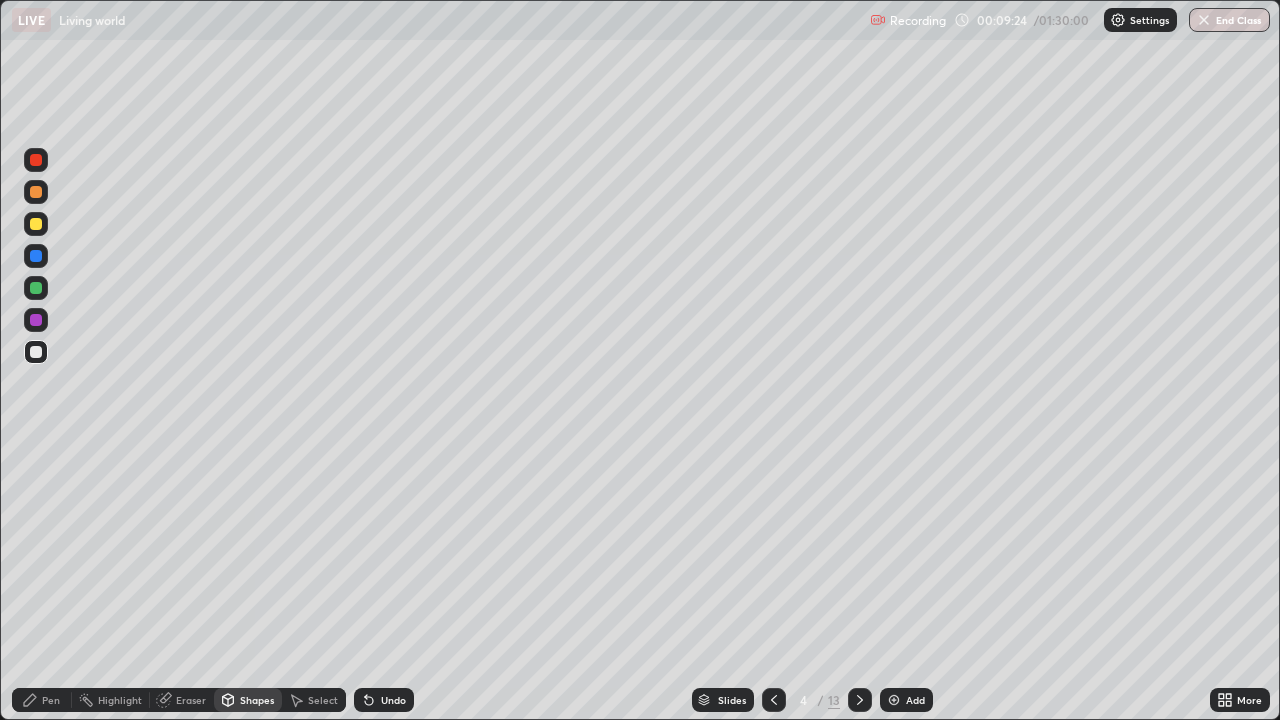 click on "Undo" at bounding box center [393, 700] 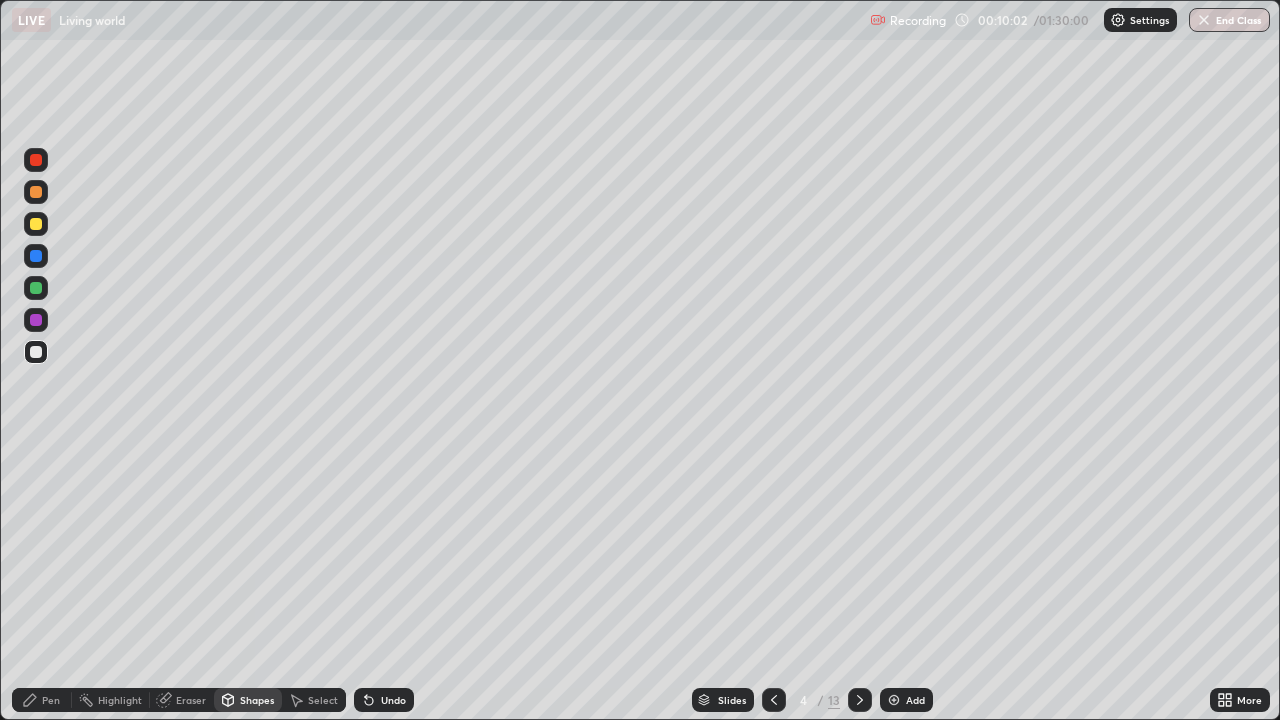 click on "Pen" at bounding box center (51, 700) 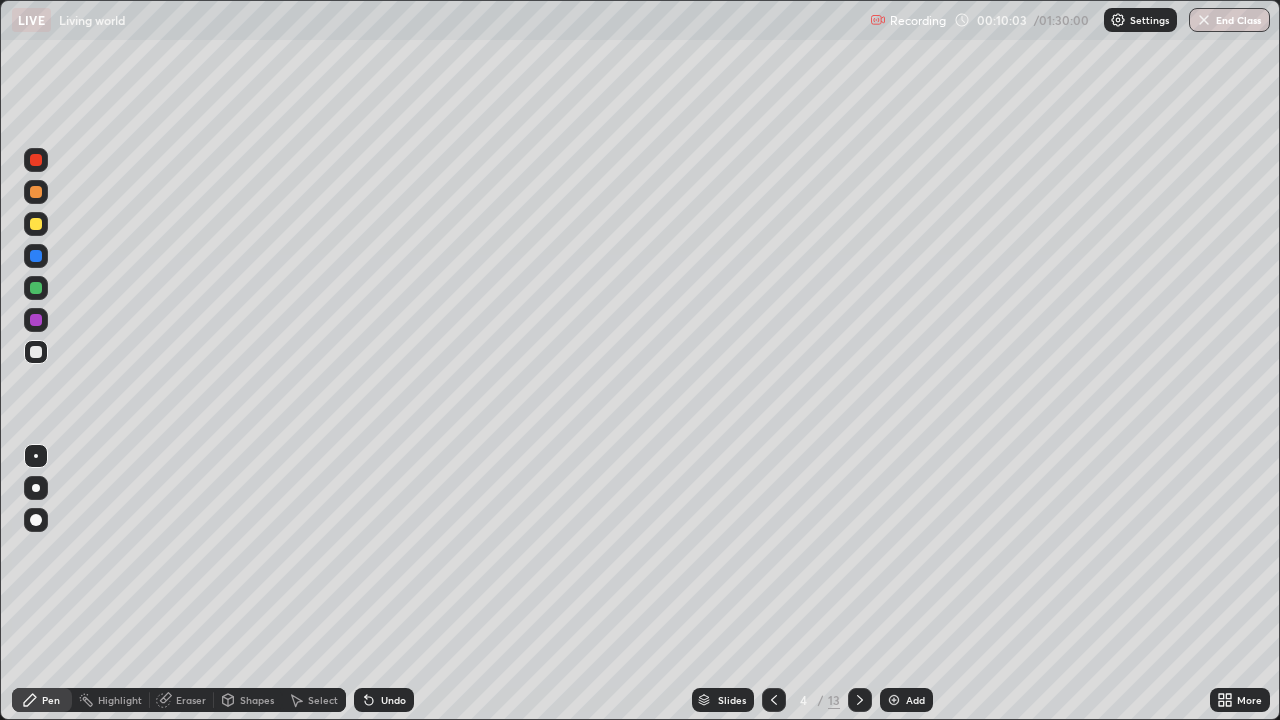 click at bounding box center [36, 224] 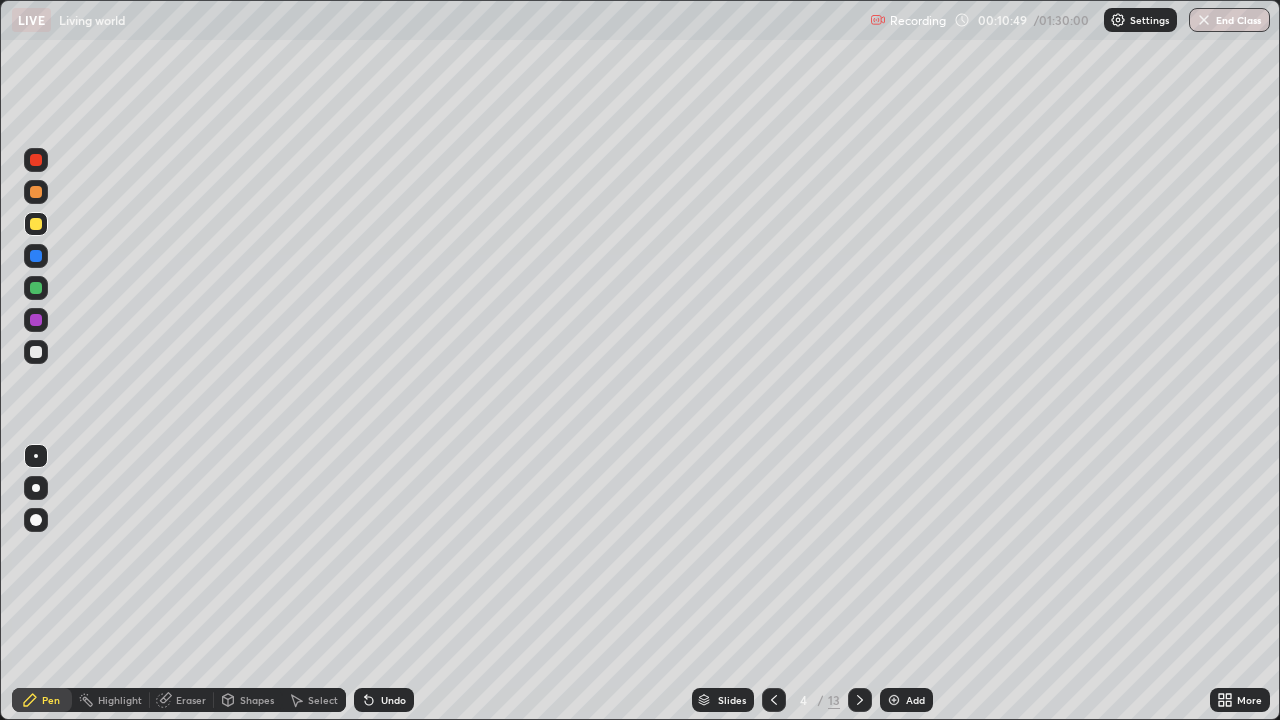 click at bounding box center [36, 352] 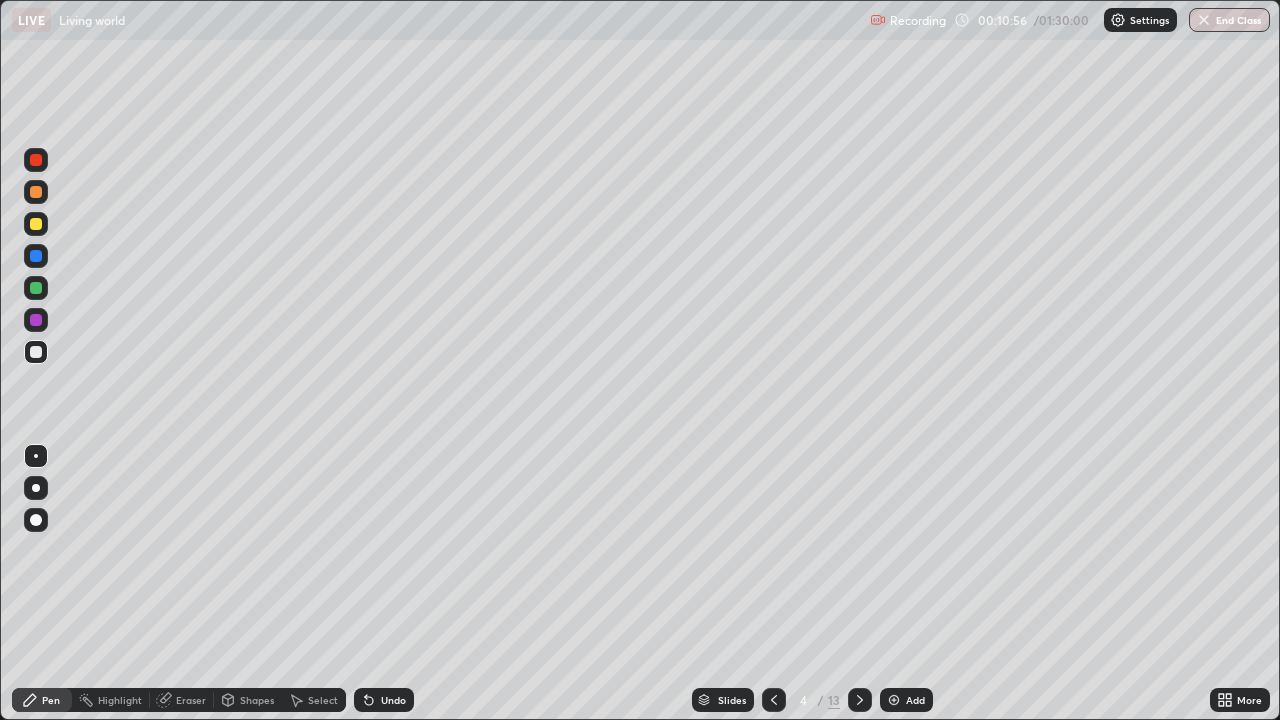 click 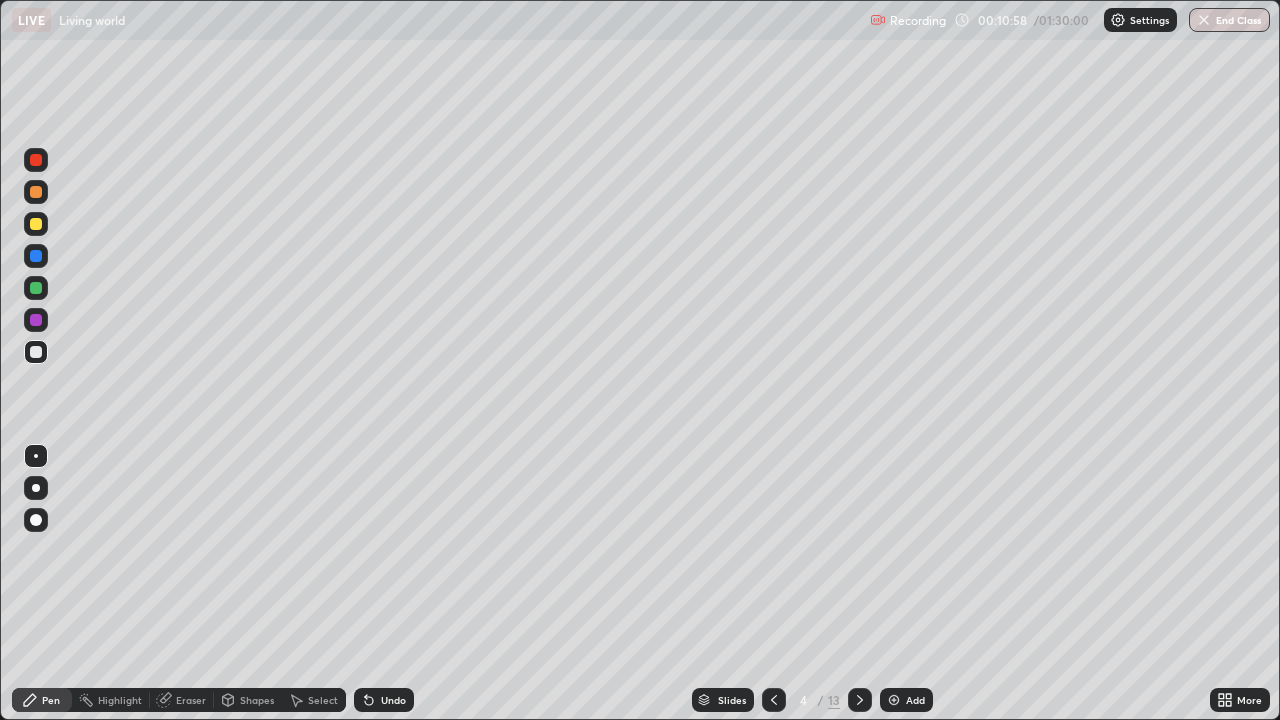 click at bounding box center (36, 288) 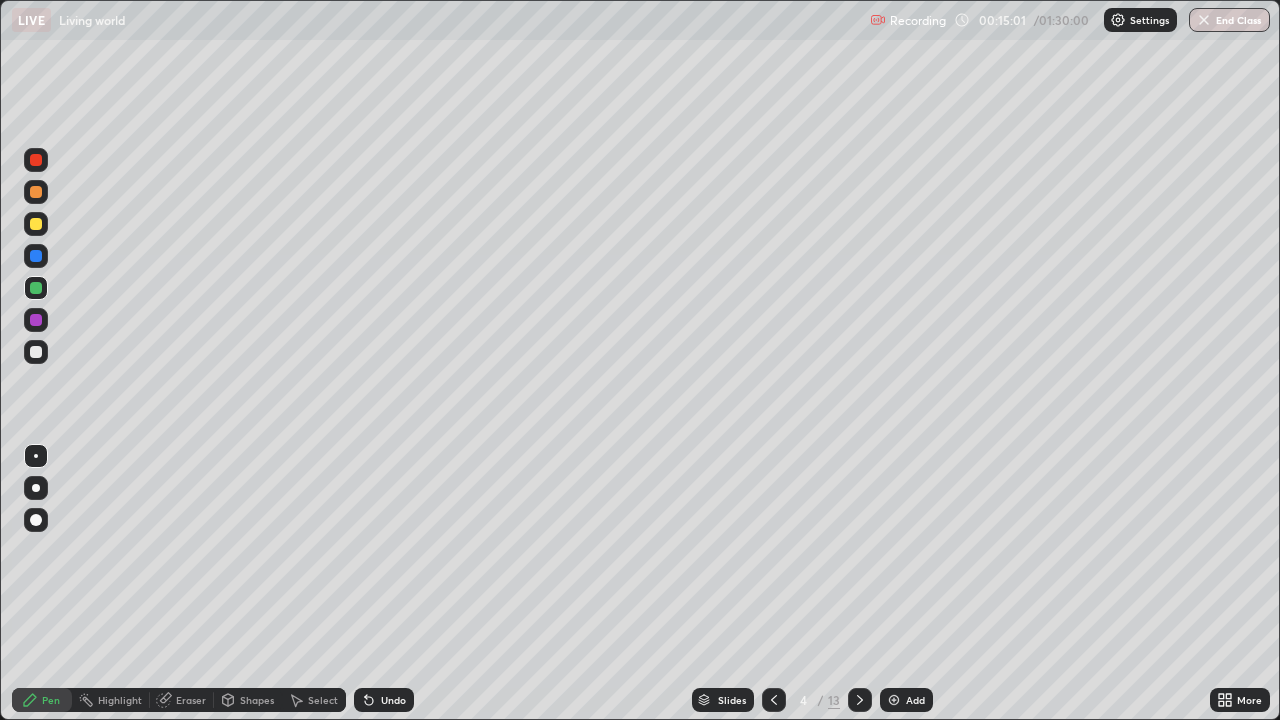 click on "Undo" at bounding box center [384, 700] 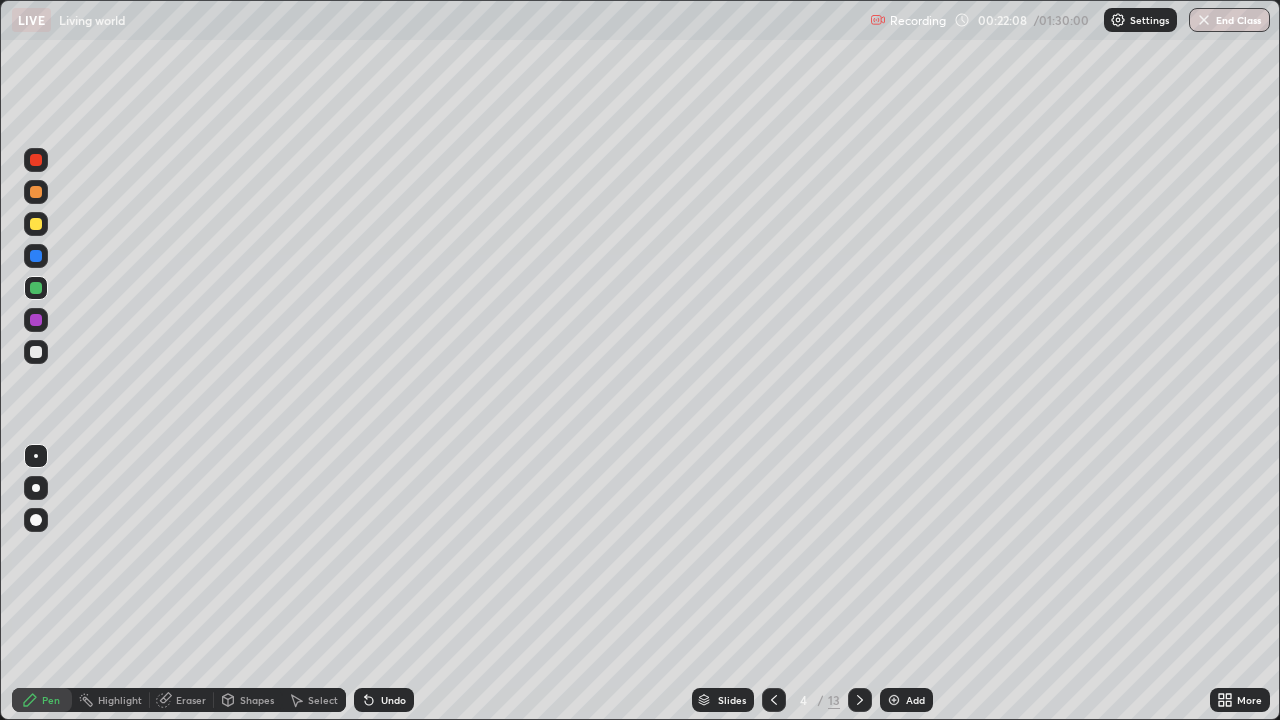click at bounding box center [36, 224] 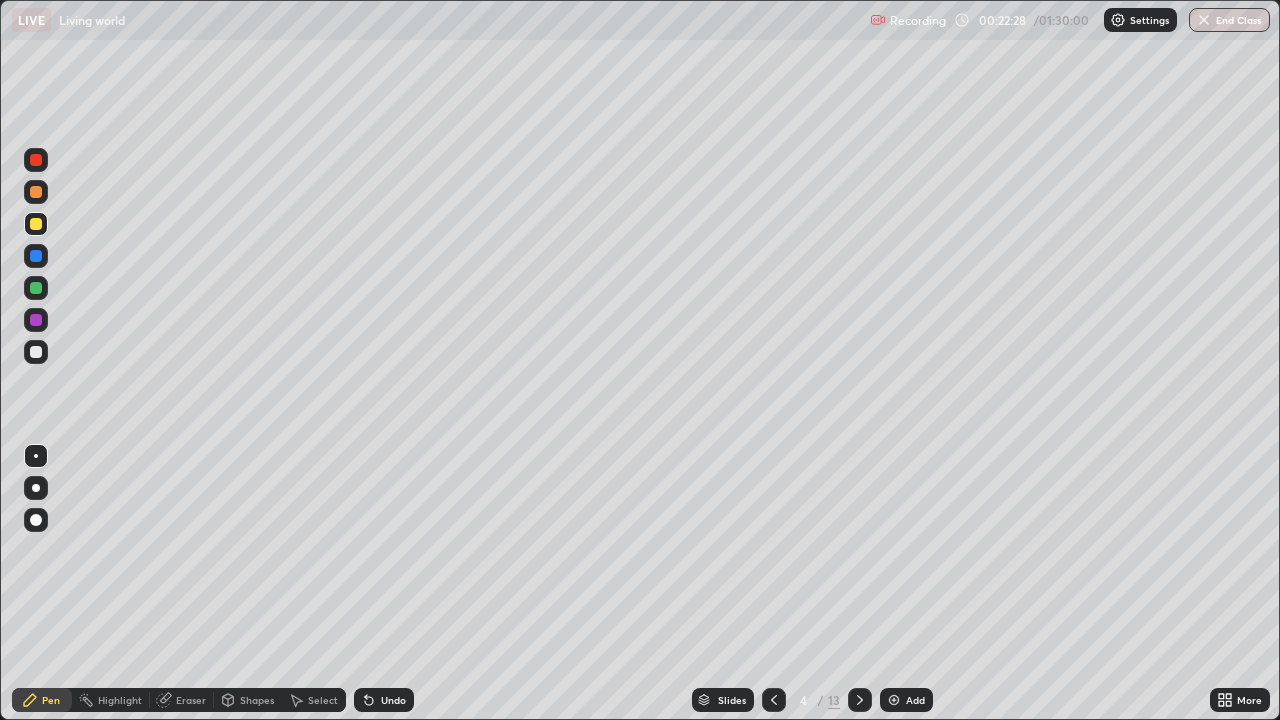 click 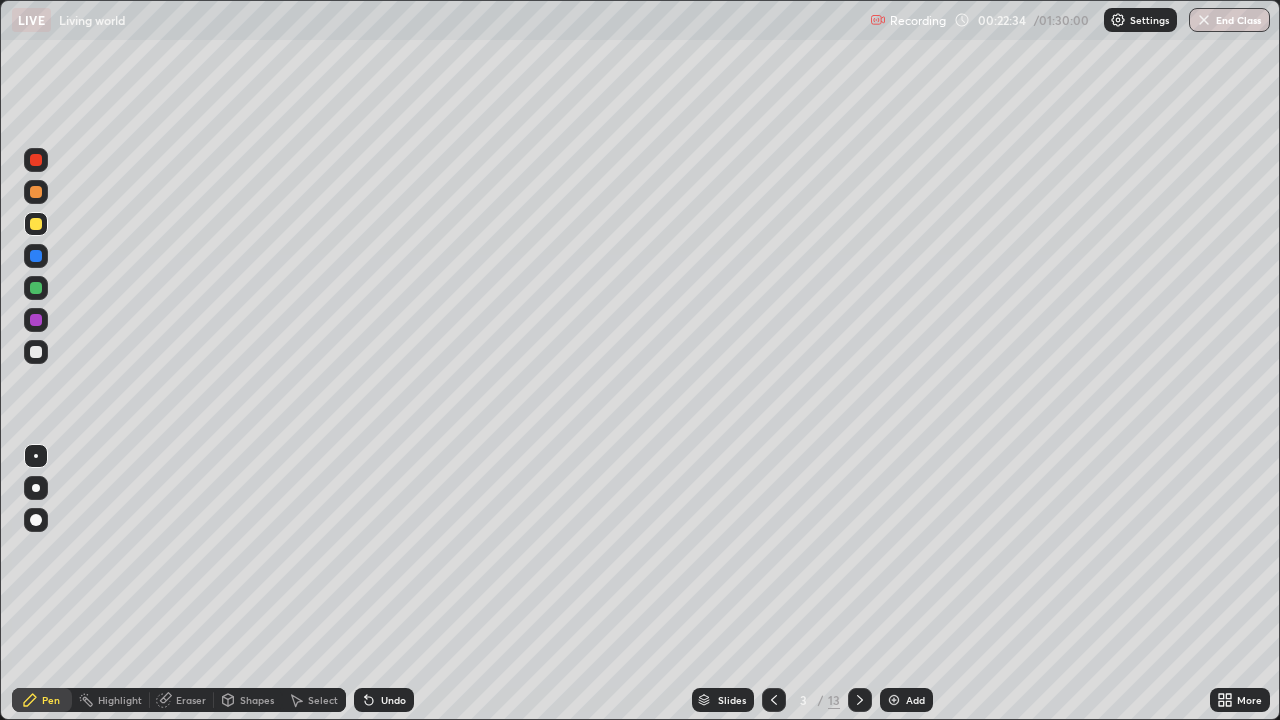 click on "Undo" at bounding box center [384, 700] 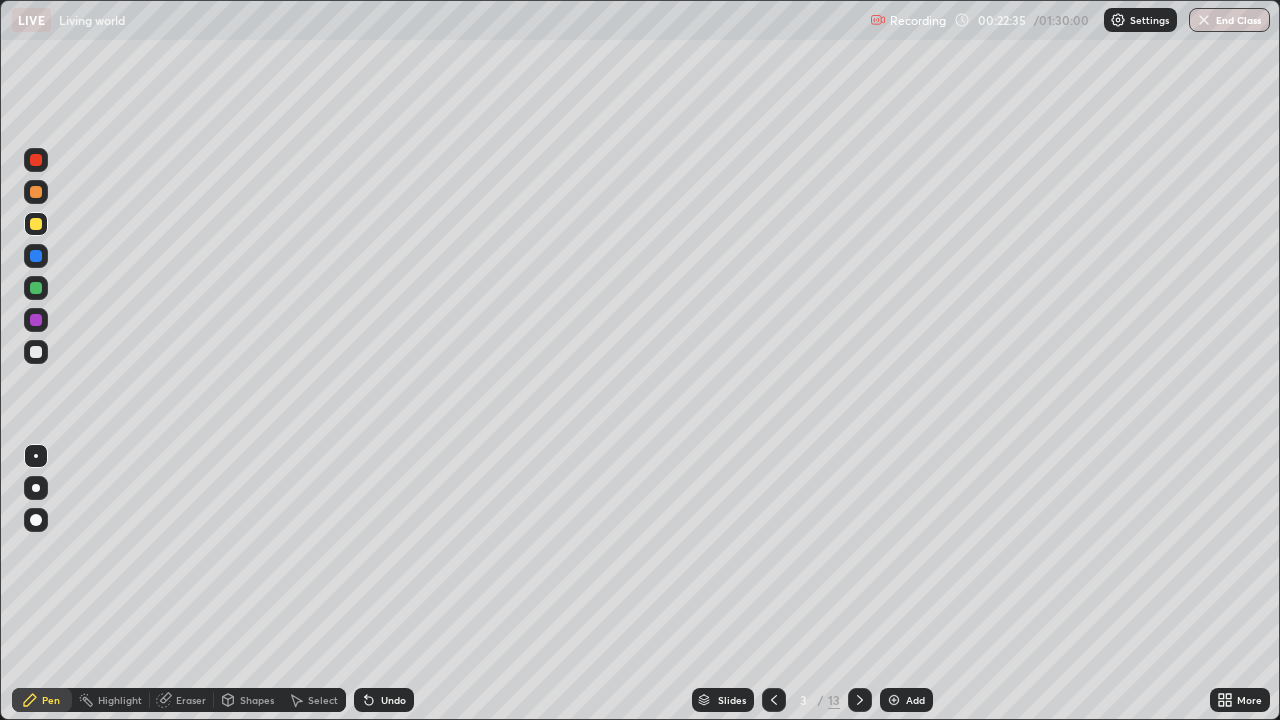click on "Undo" at bounding box center (393, 700) 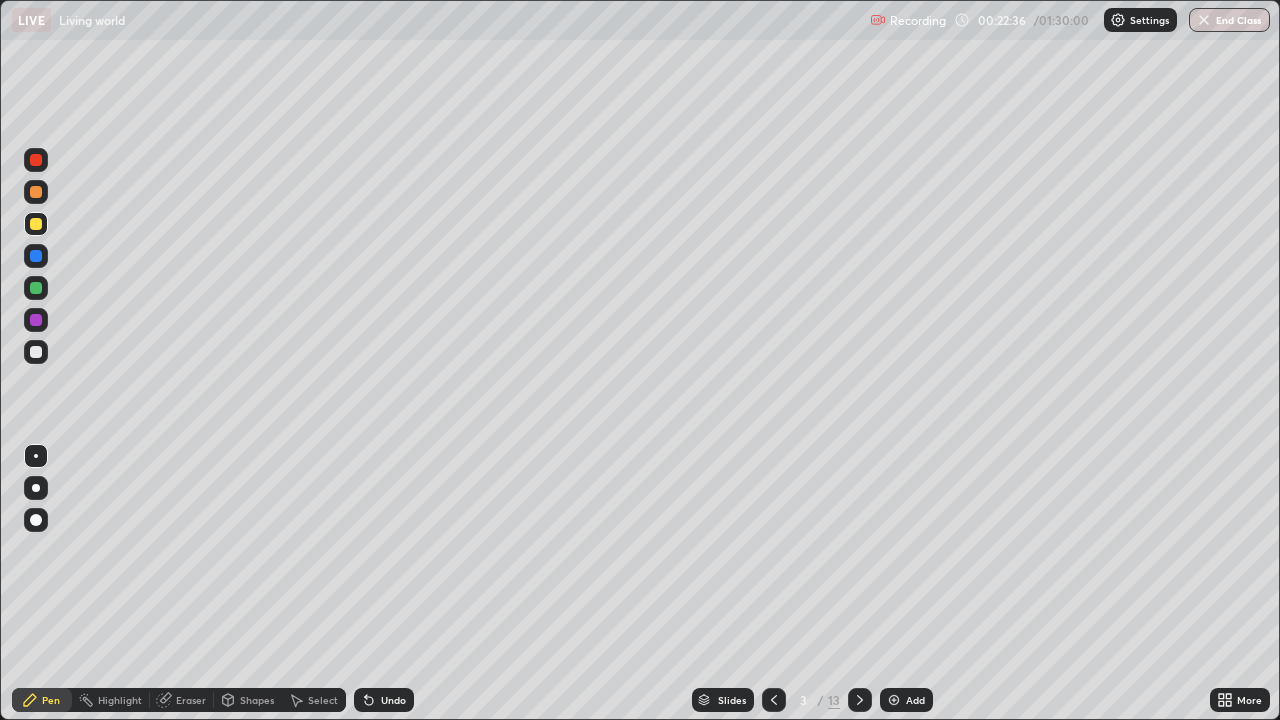 click on "Undo" at bounding box center (393, 700) 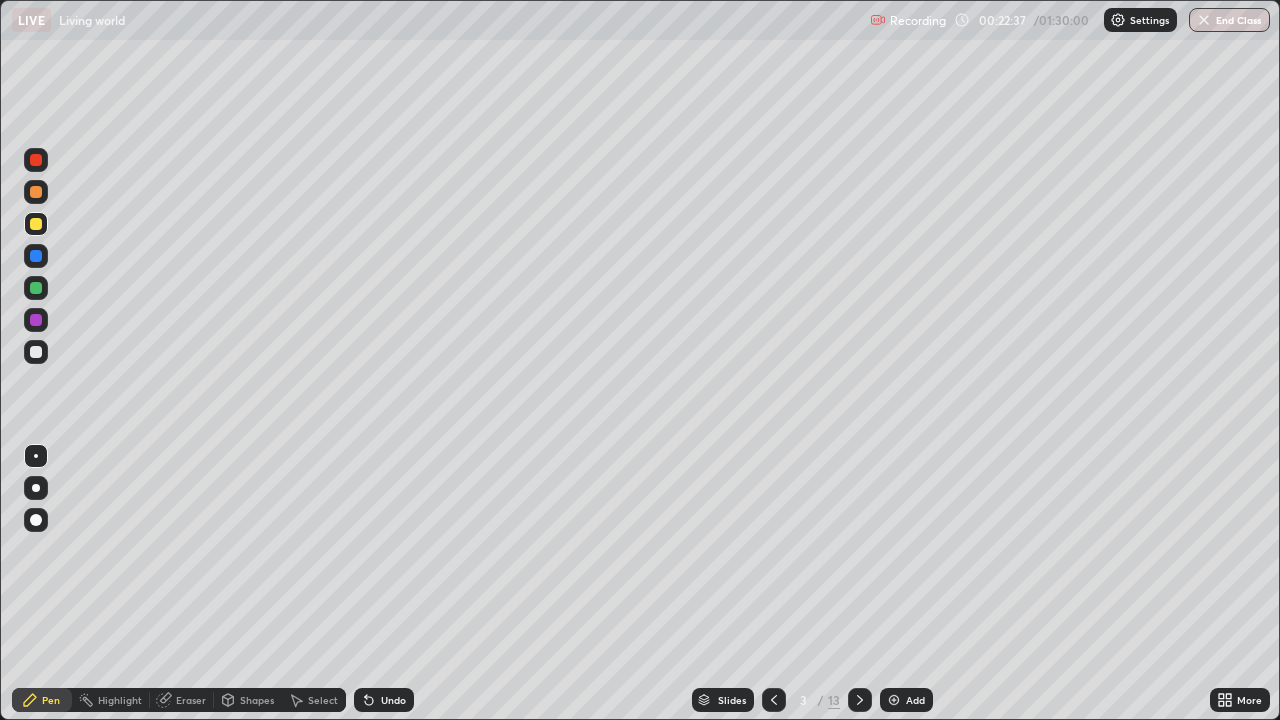 click on "Add" at bounding box center [906, 700] 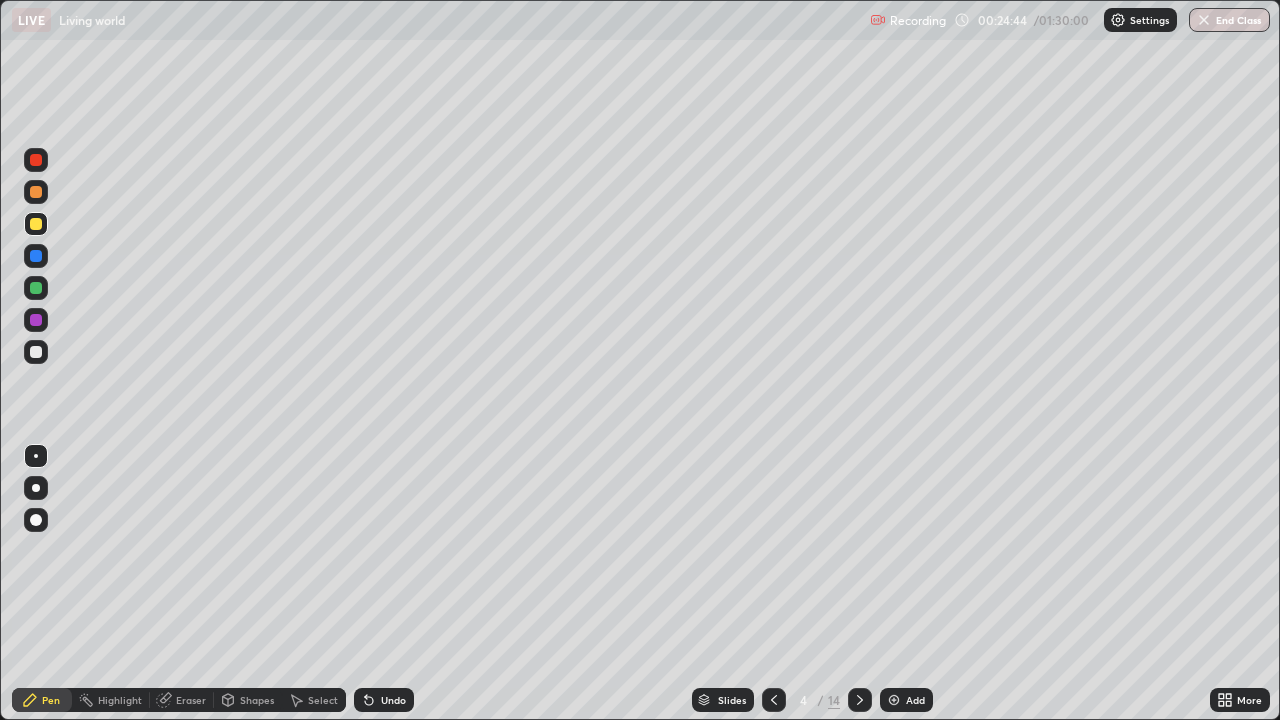 click 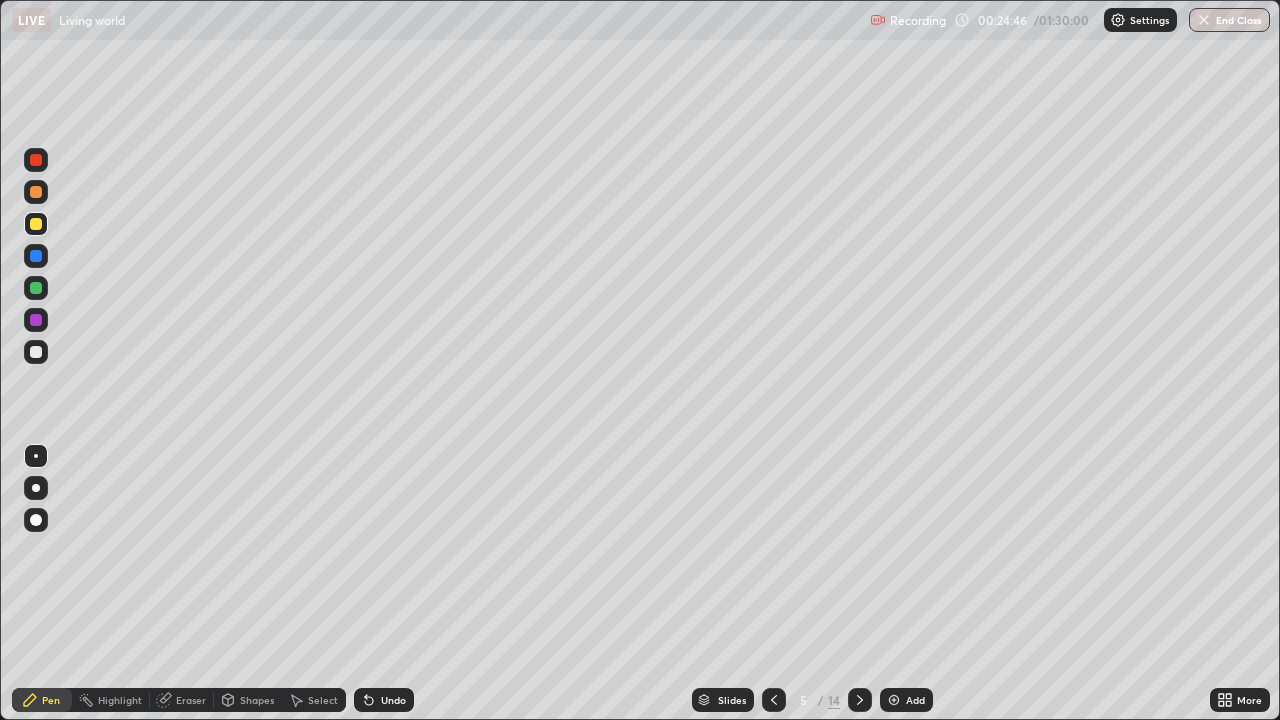 click at bounding box center (36, 288) 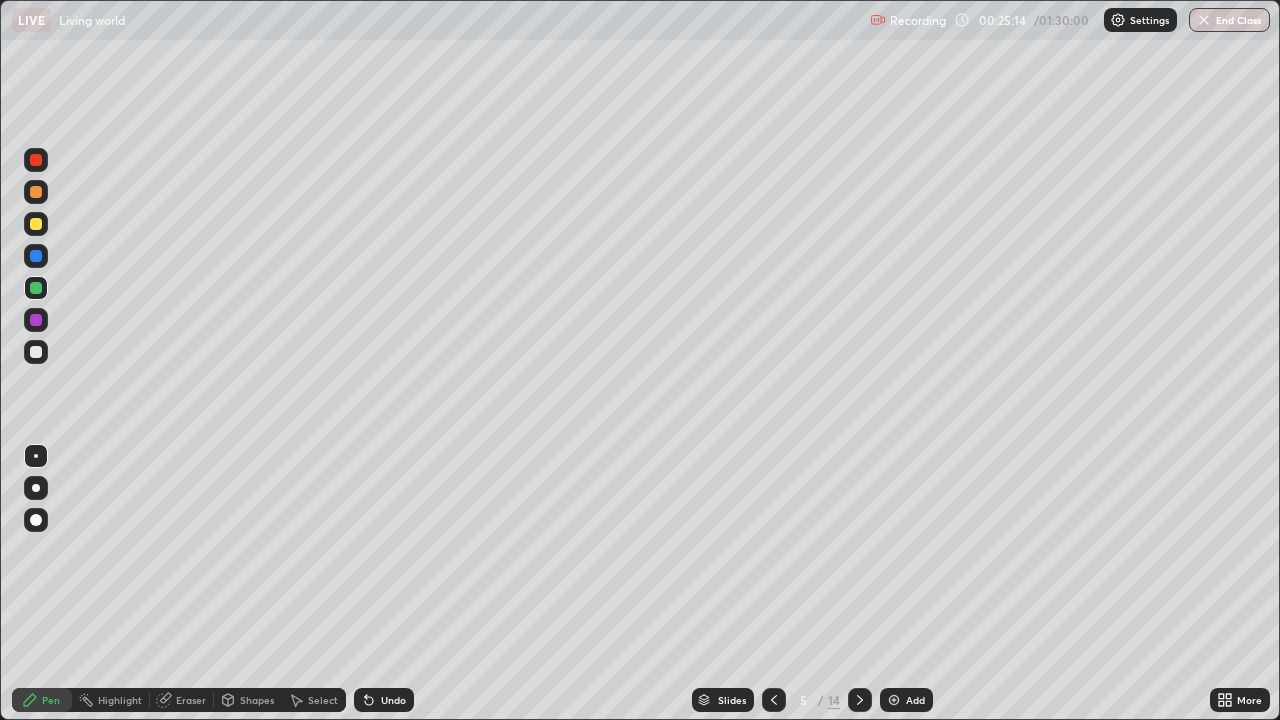 click on "Shapes" at bounding box center [248, 700] 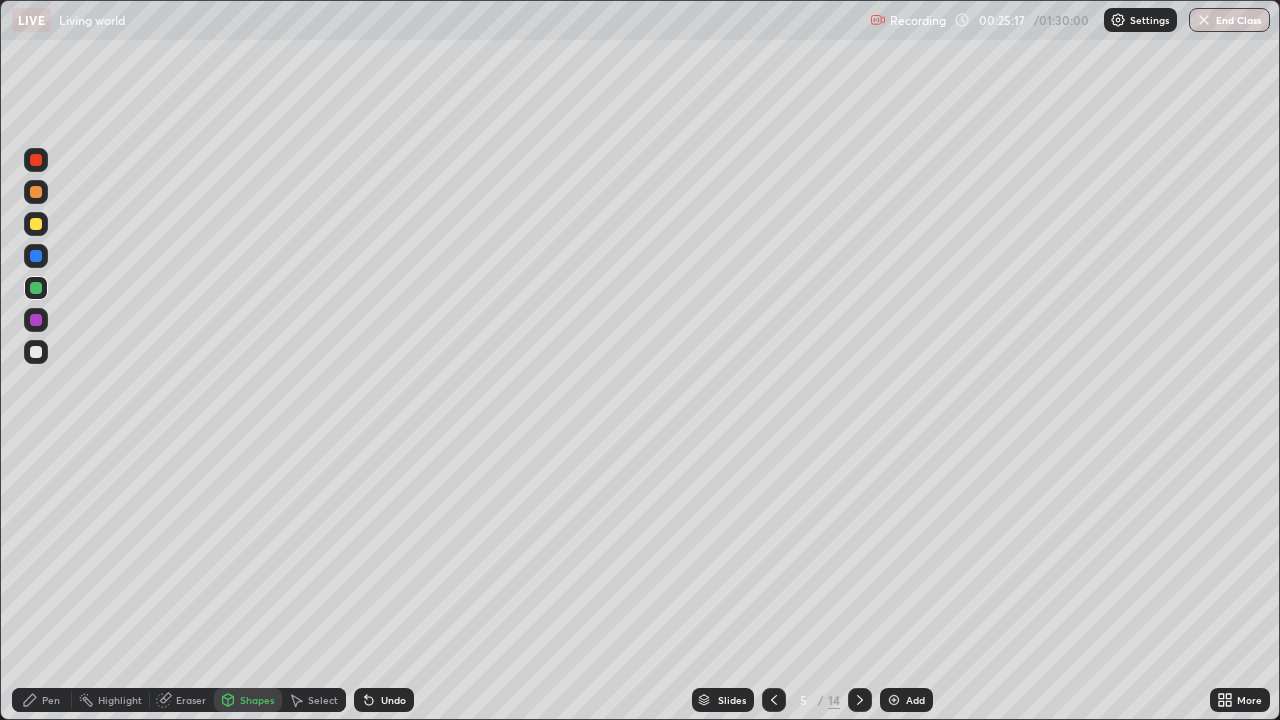 click on "Pen" at bounding box center (51, 700) 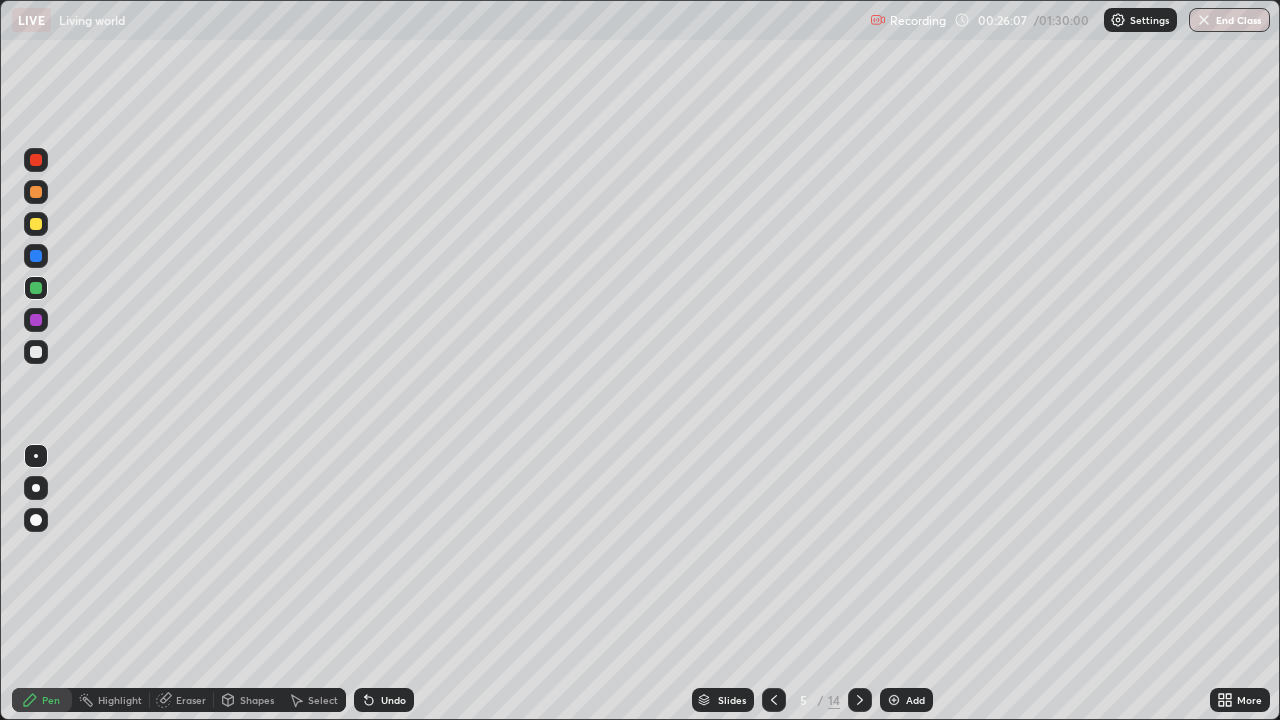 click at bounding box center (36, 488) 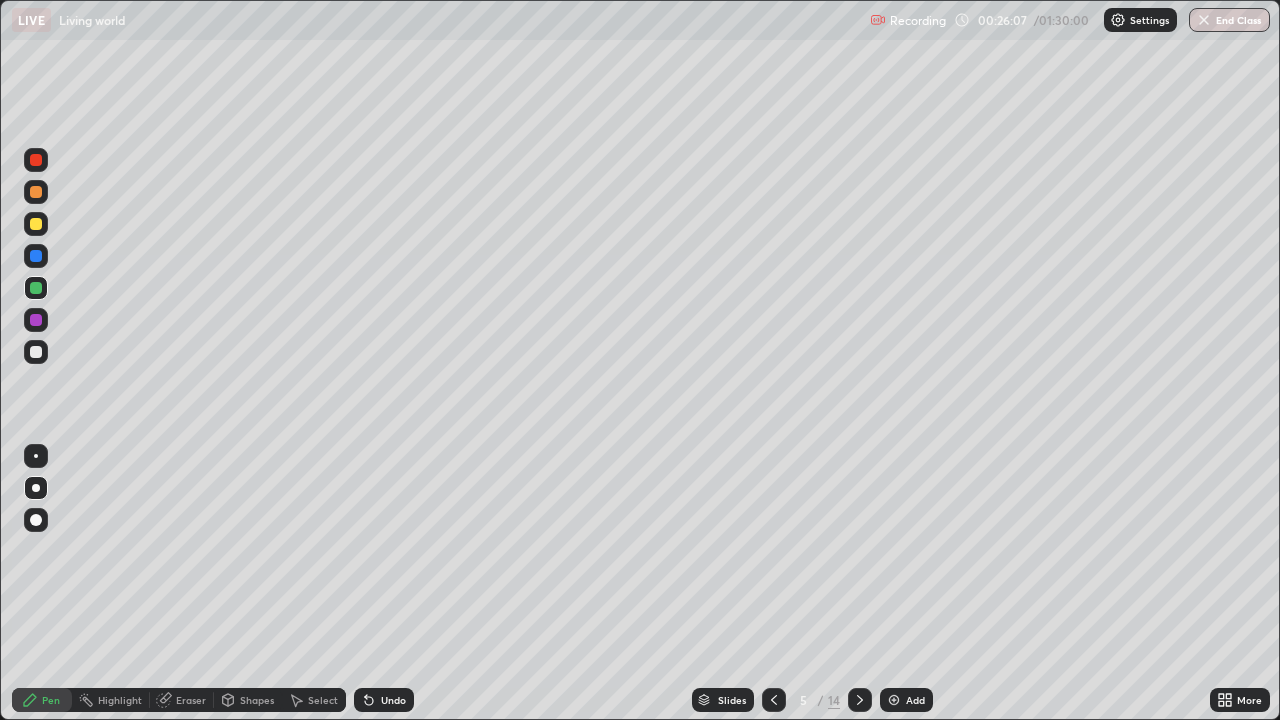 click at bounding box center (36, 488) 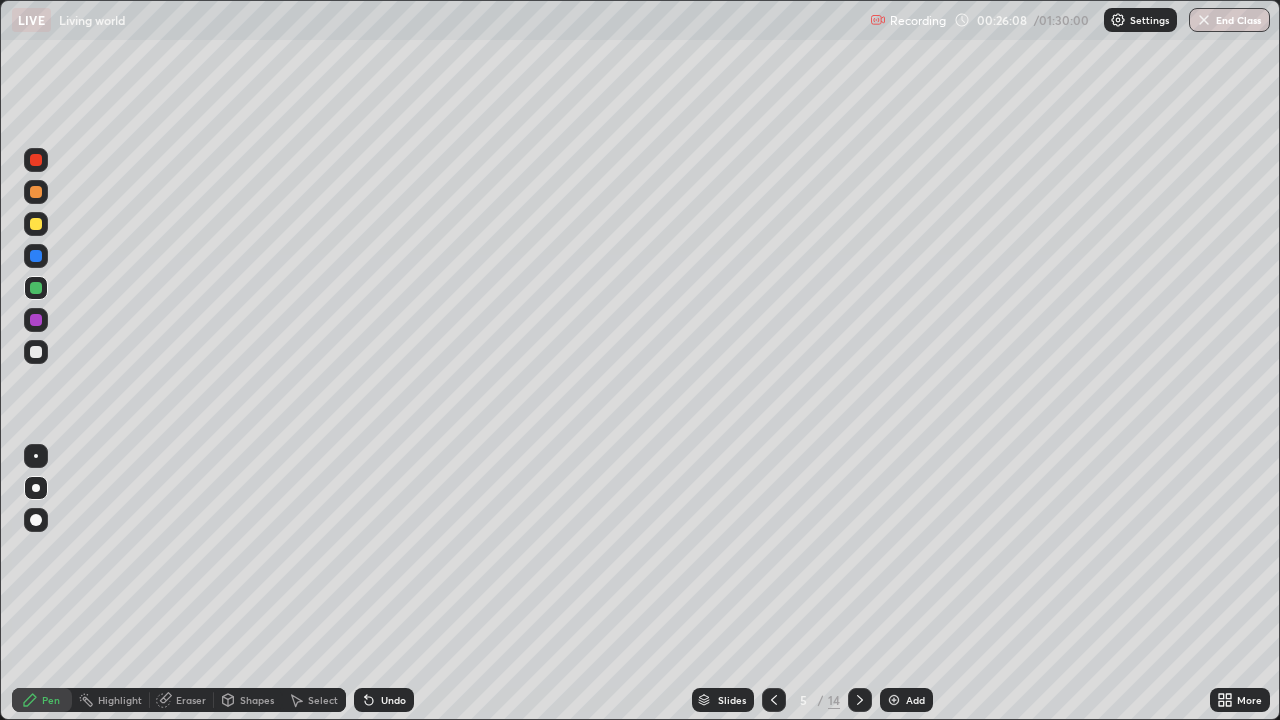 click on "Pen" at bounding box center (42, 700) 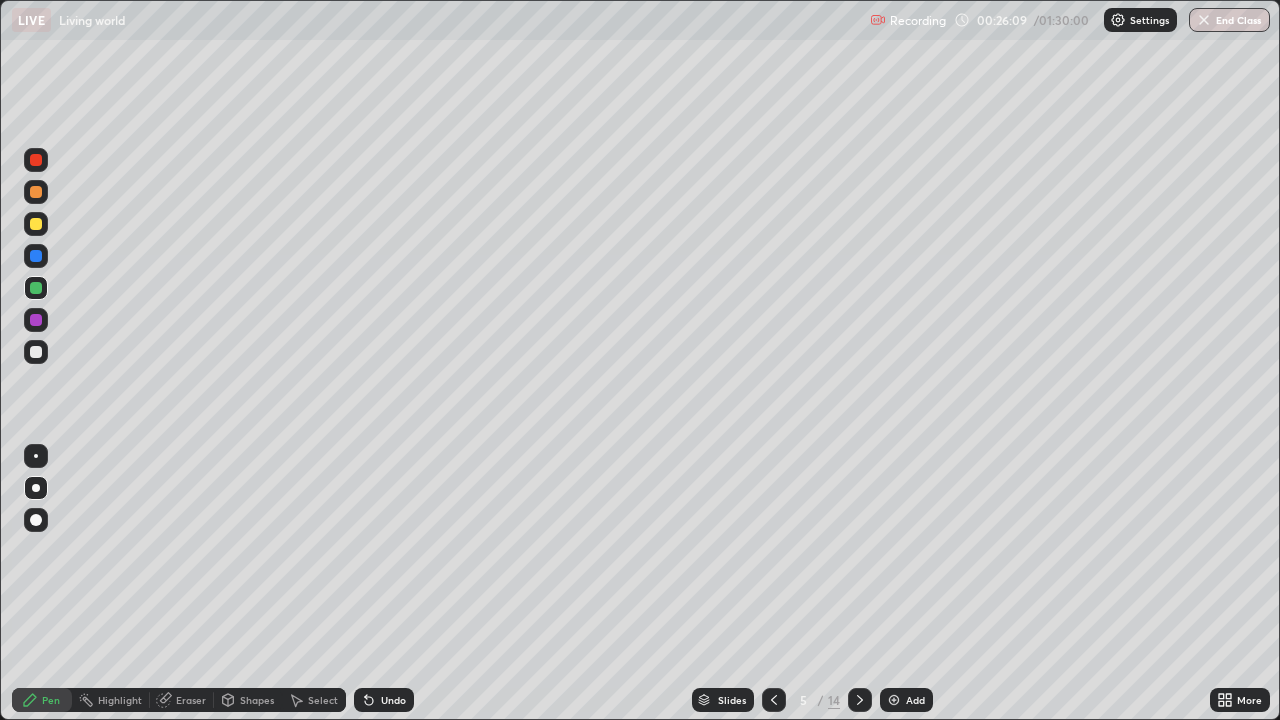 click at bounding box center [36, 456] 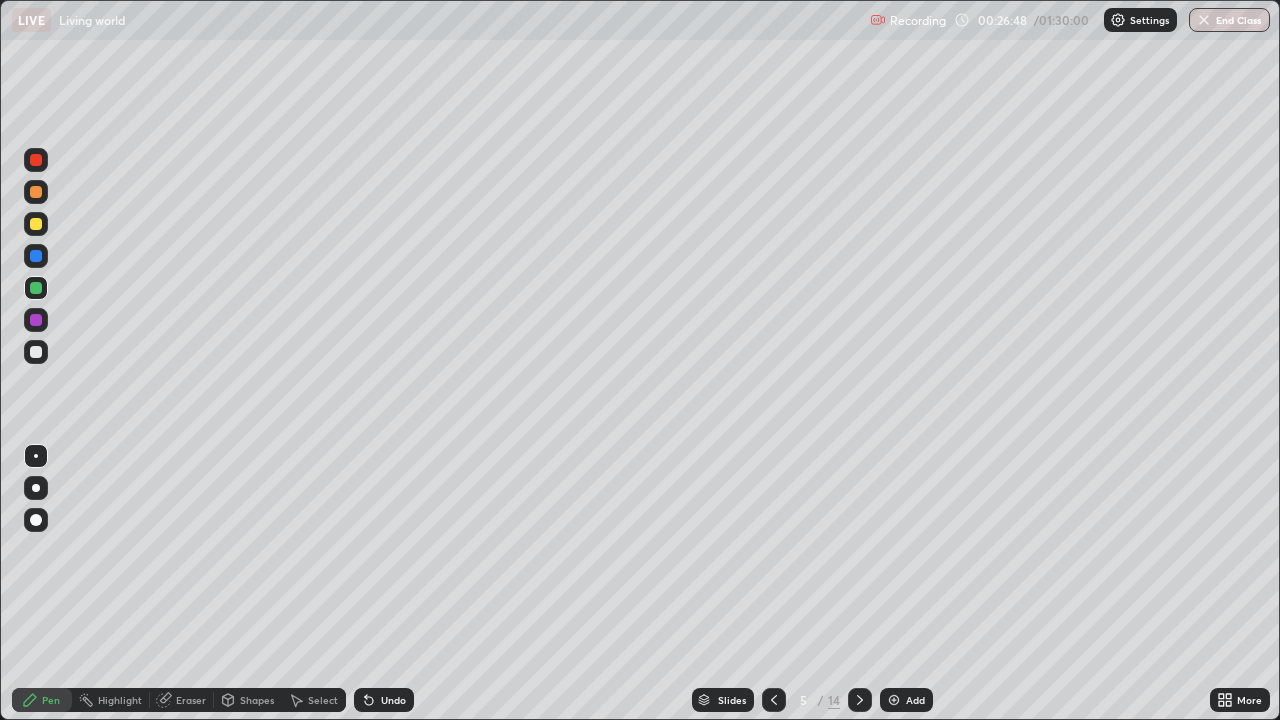 click on "Undo" at bounding box center [384, 700] 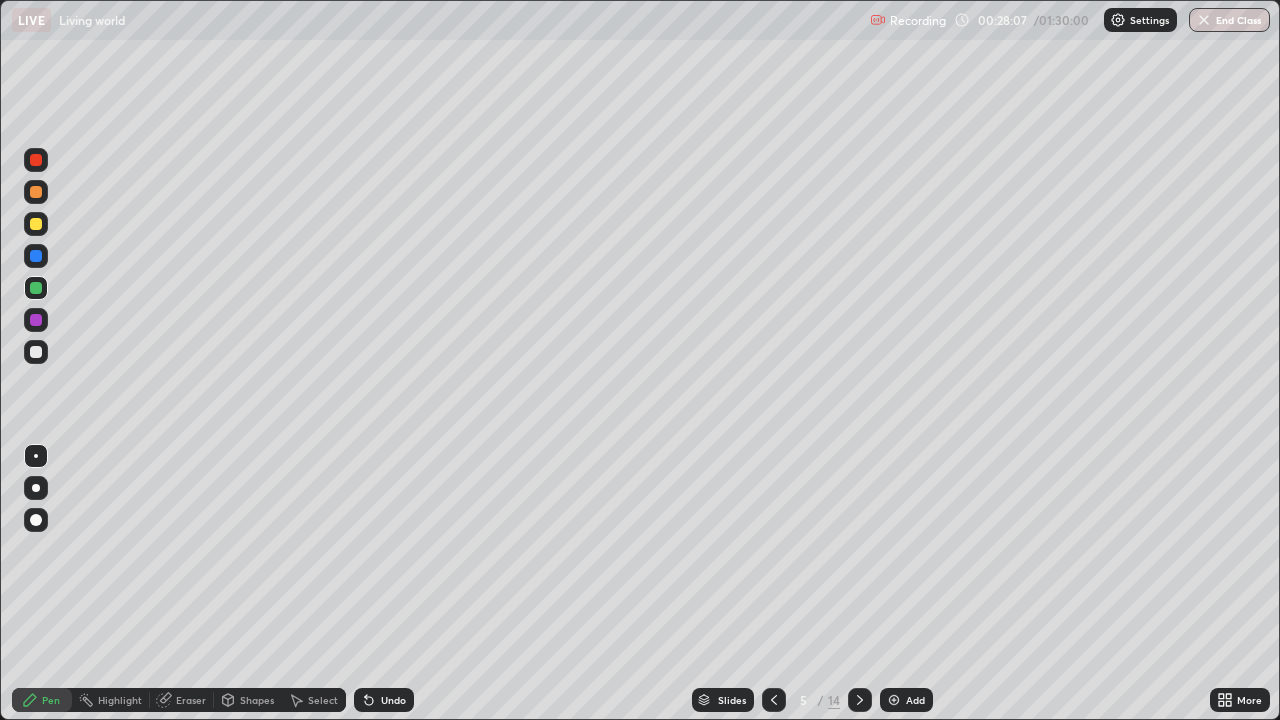 click at bounding box center (36, 520) 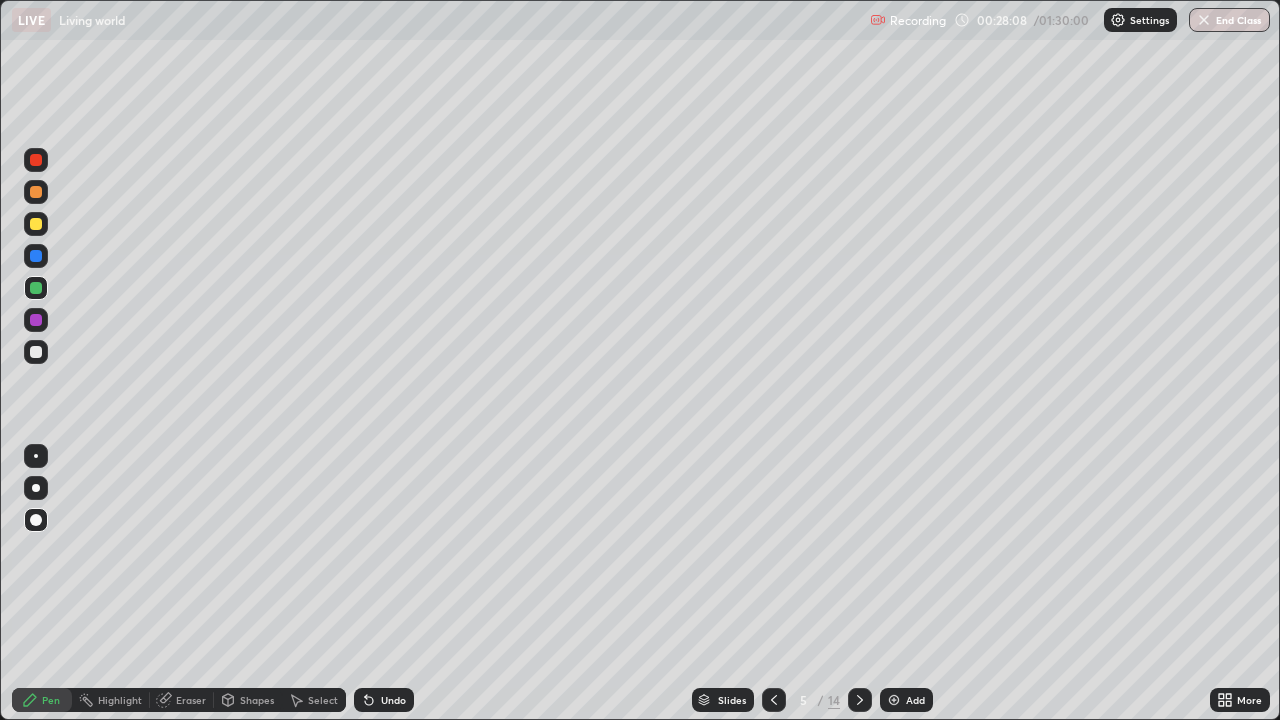 click at bounding box center (36, 456) 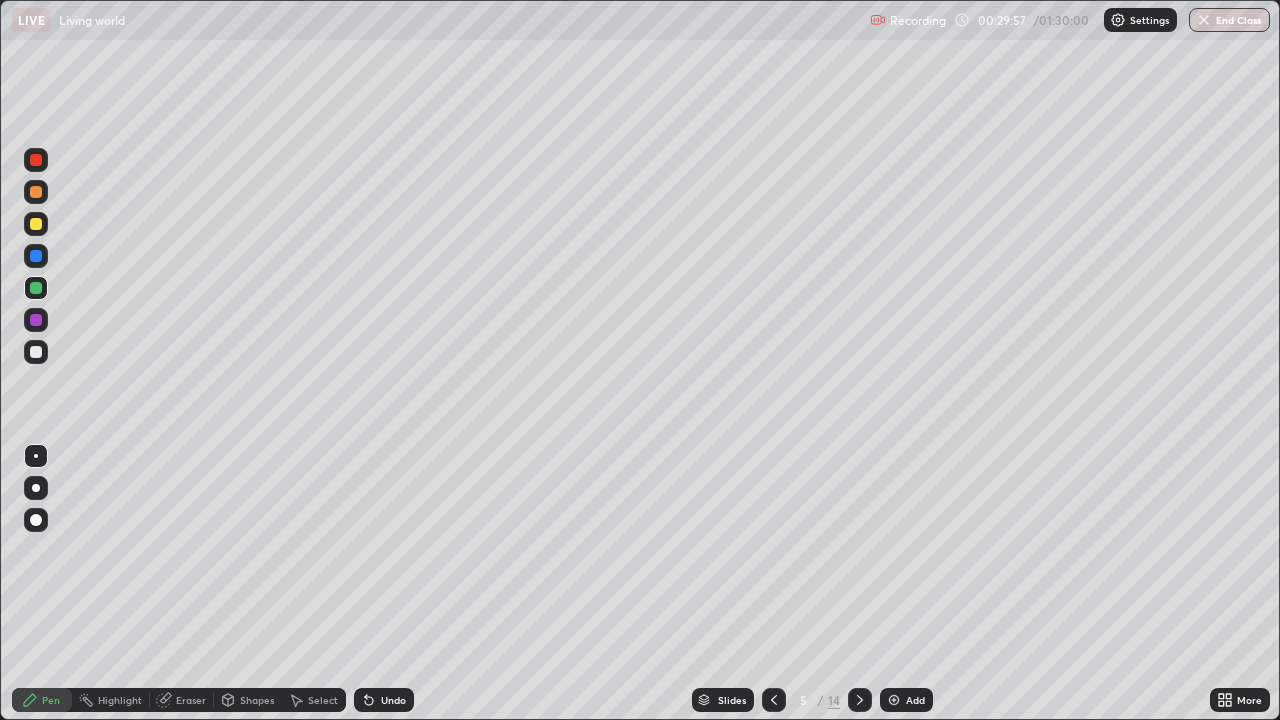 click on "Add" at bounding box center [915, 700] 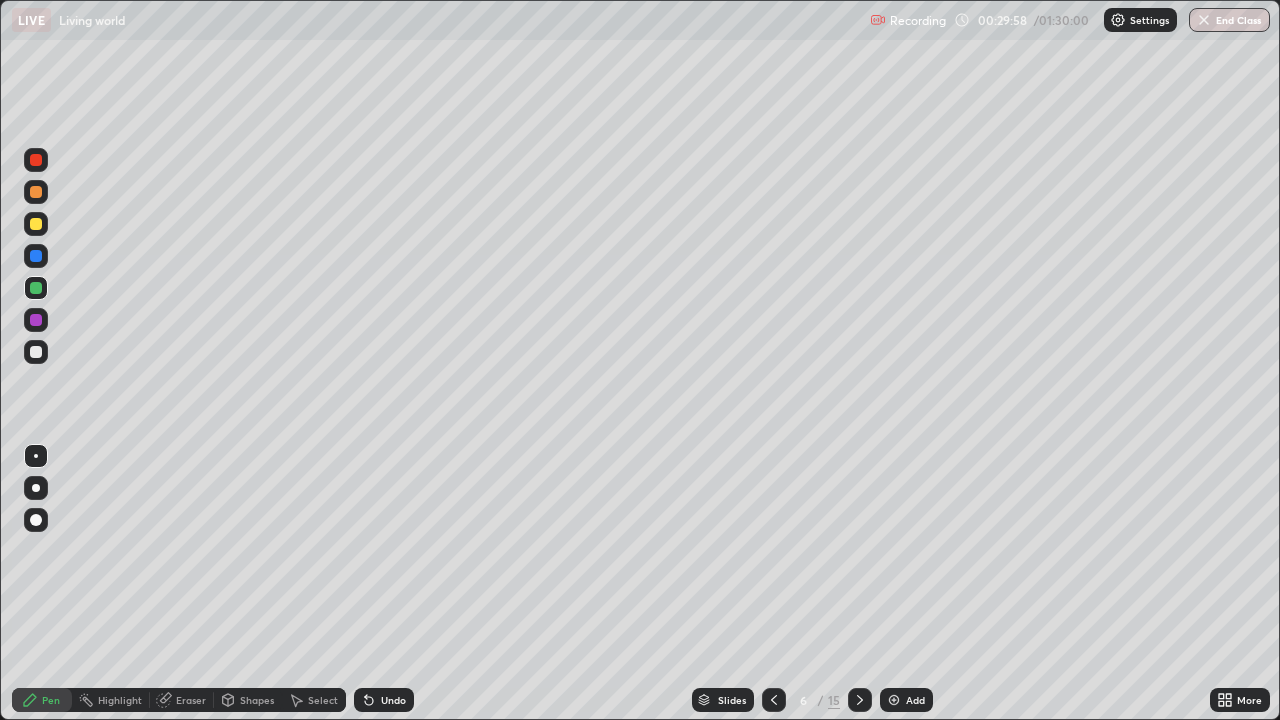 click on "Shapes" at bounding box center (257, 700) 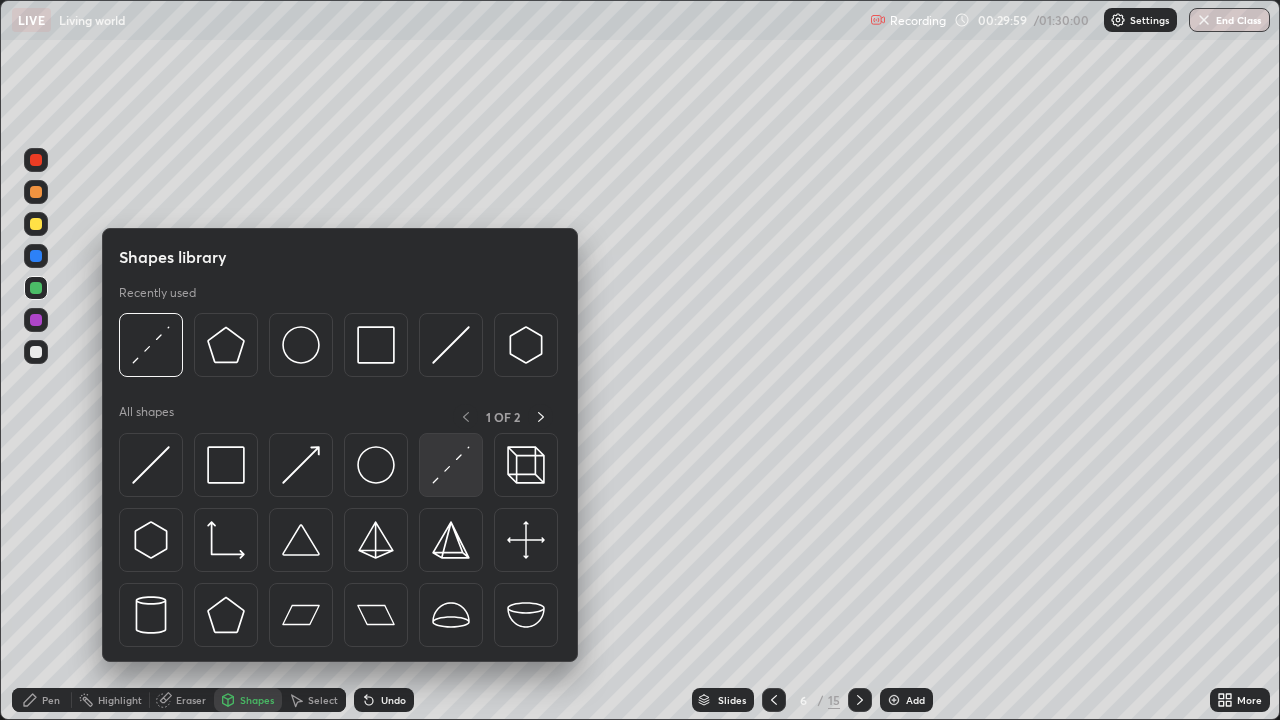 click at bounding box center [451, 465] 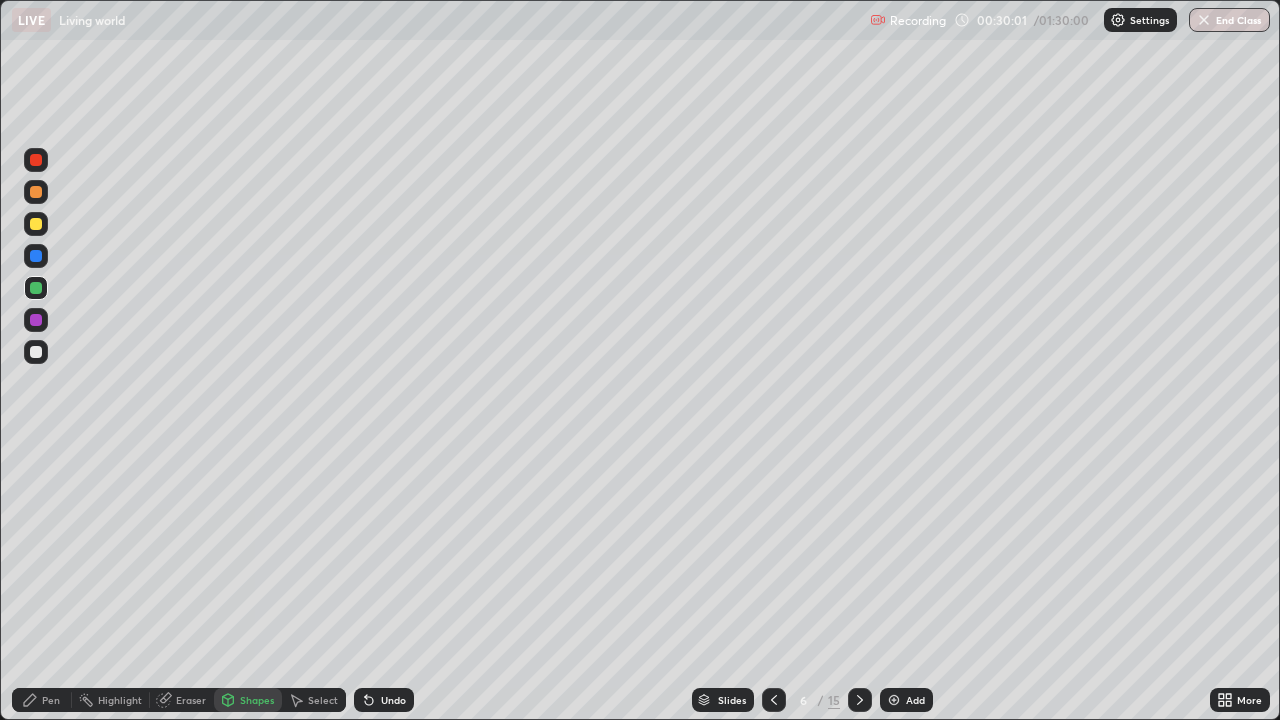 click on "Pen" at bounding box center (42, 700) 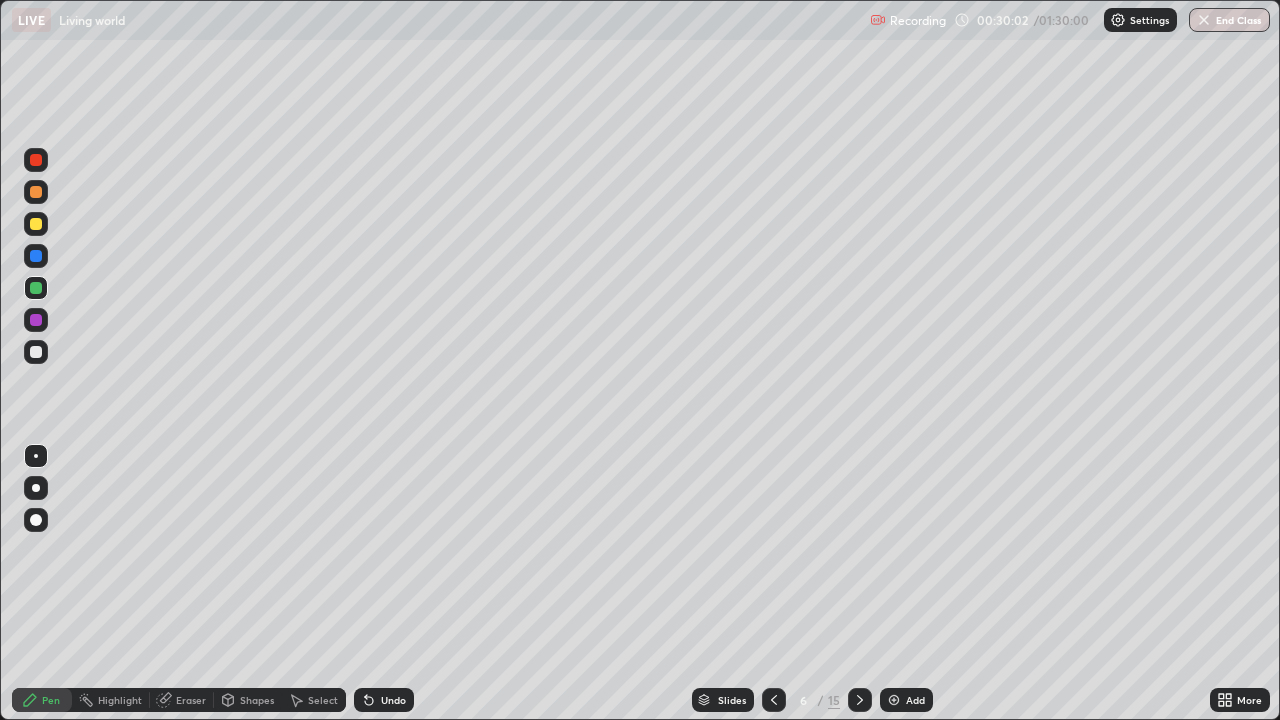 click at bounding box center [36, 352] 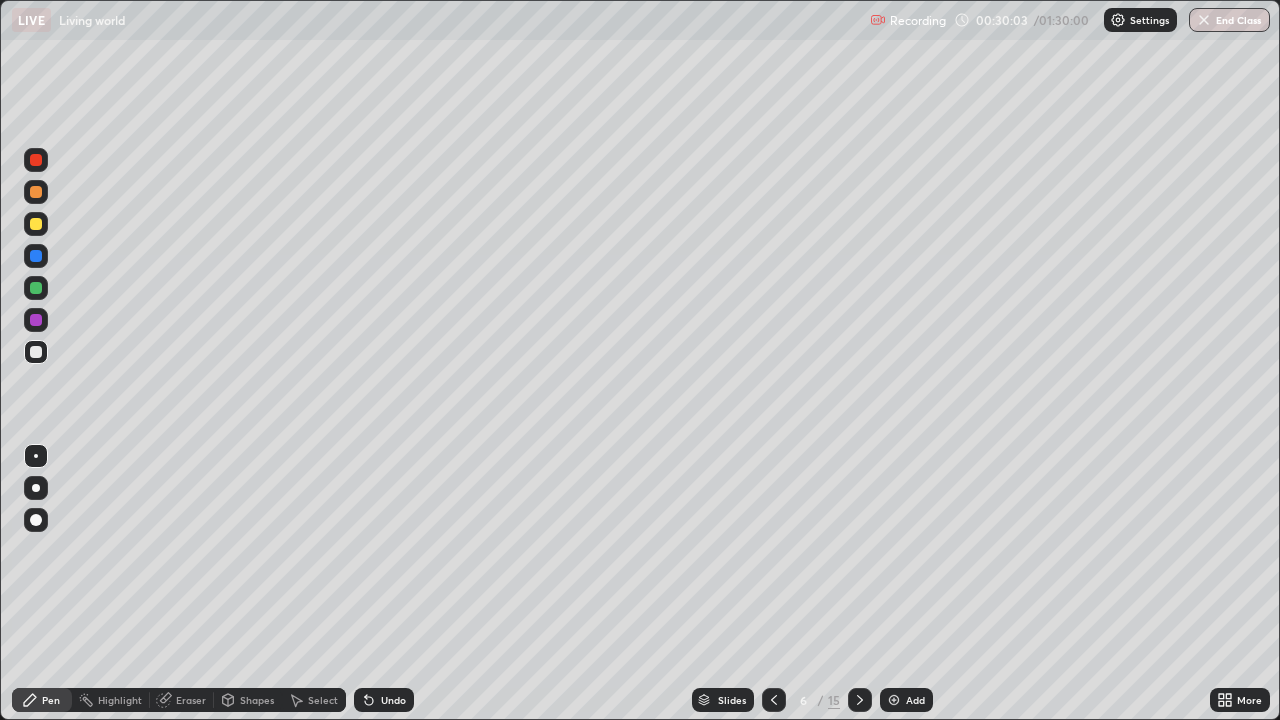 click on "Shapes" at bounding box center (257, 700) 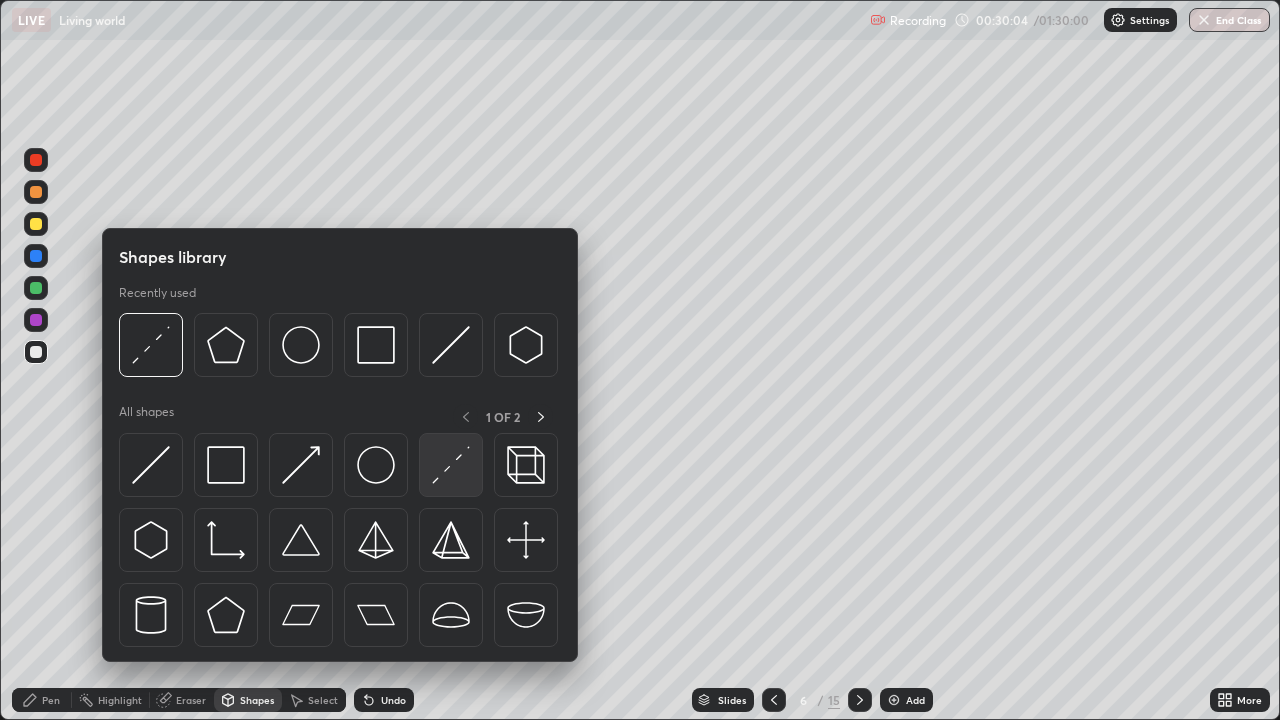 click at bounding box center (451, 465) 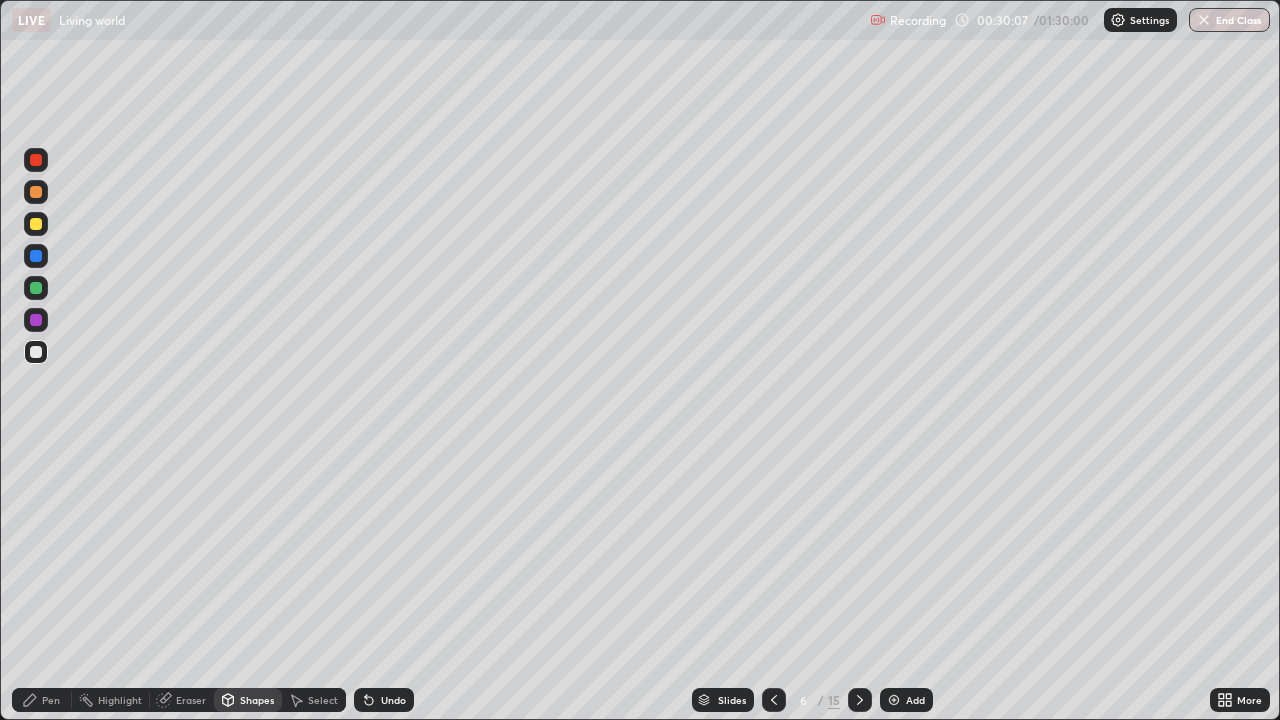 click on "Pen" at bounding box center [51, 700] 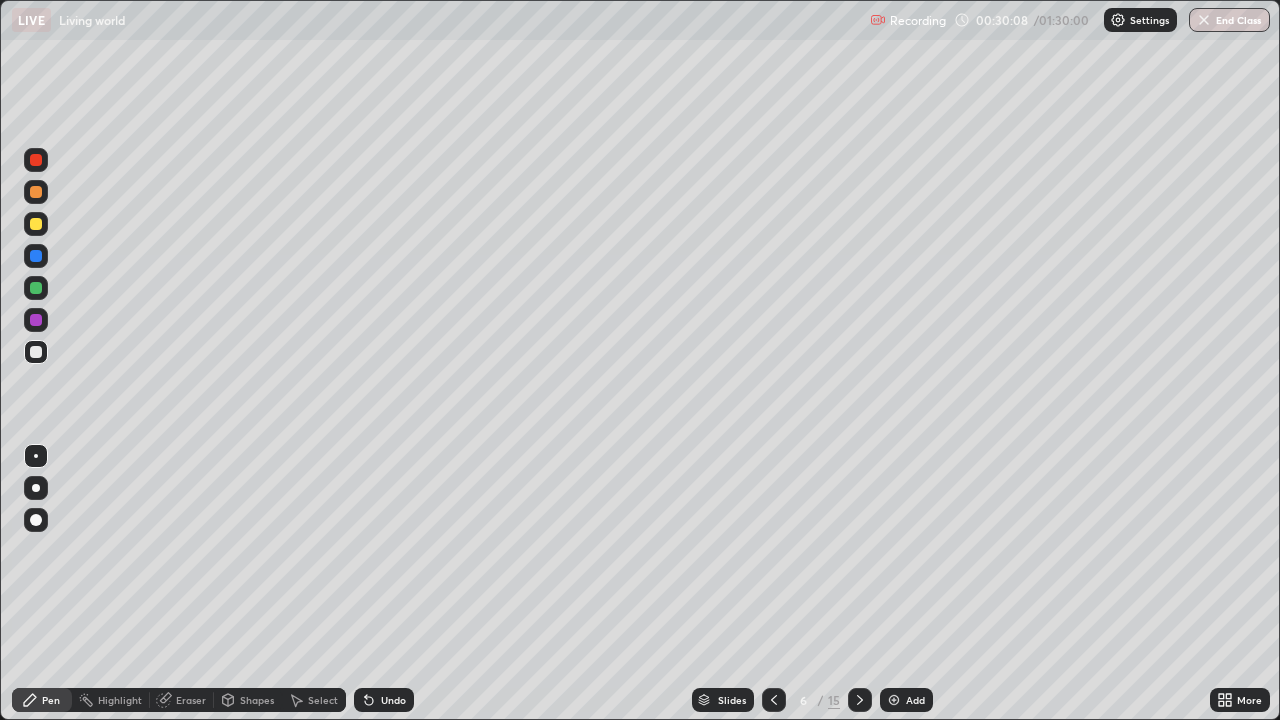 click on "Shapes" at bounding box center [257, 700] 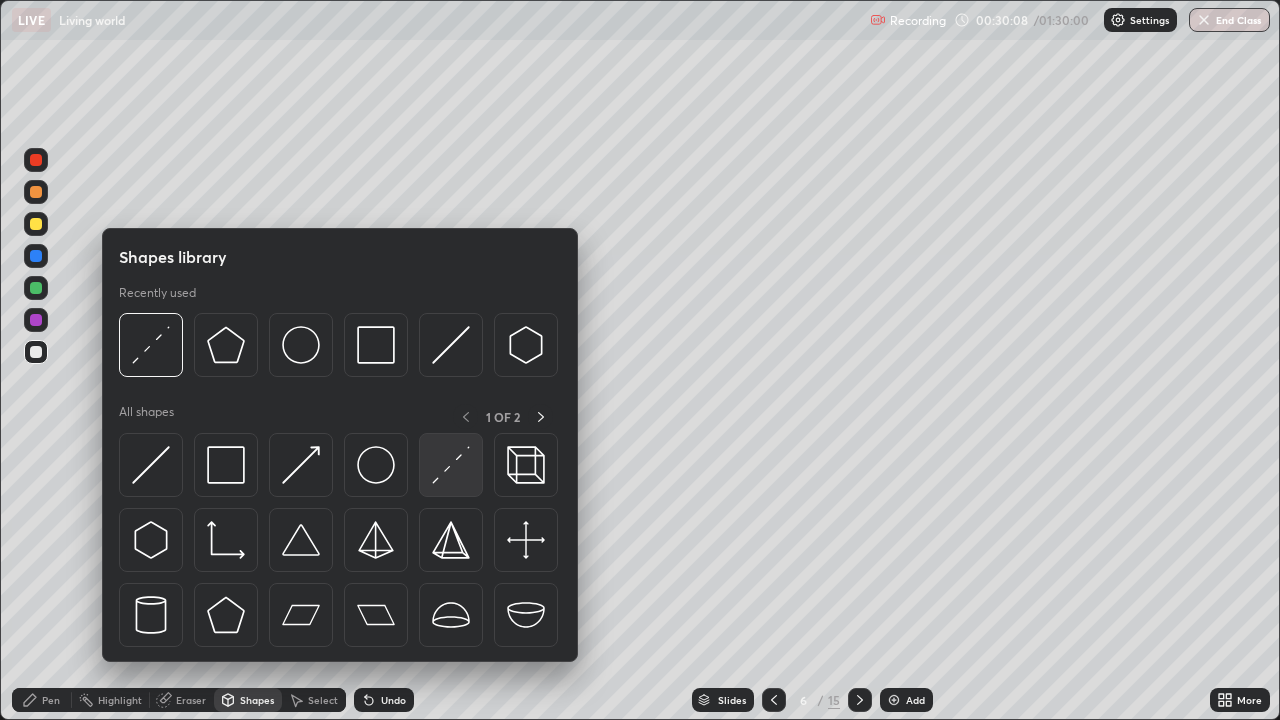 click at bounding box center [451, 465] 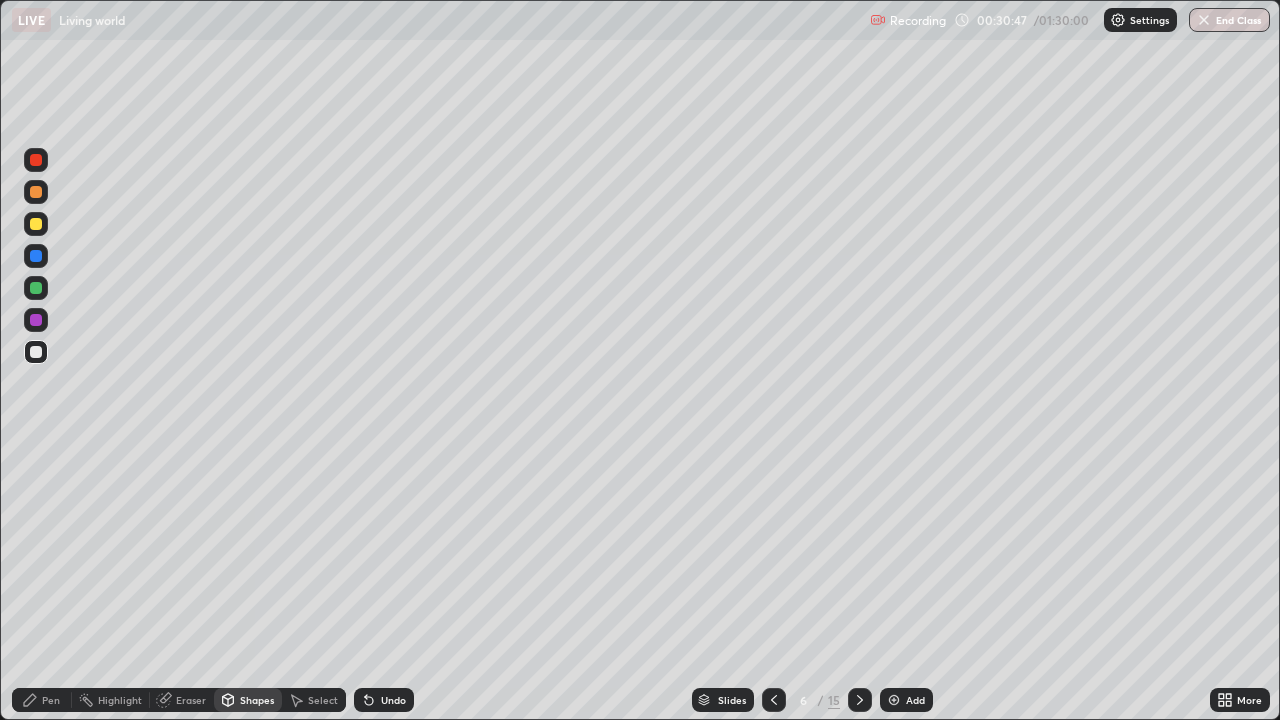 click on "Pen" at bounding box center (42, 700) 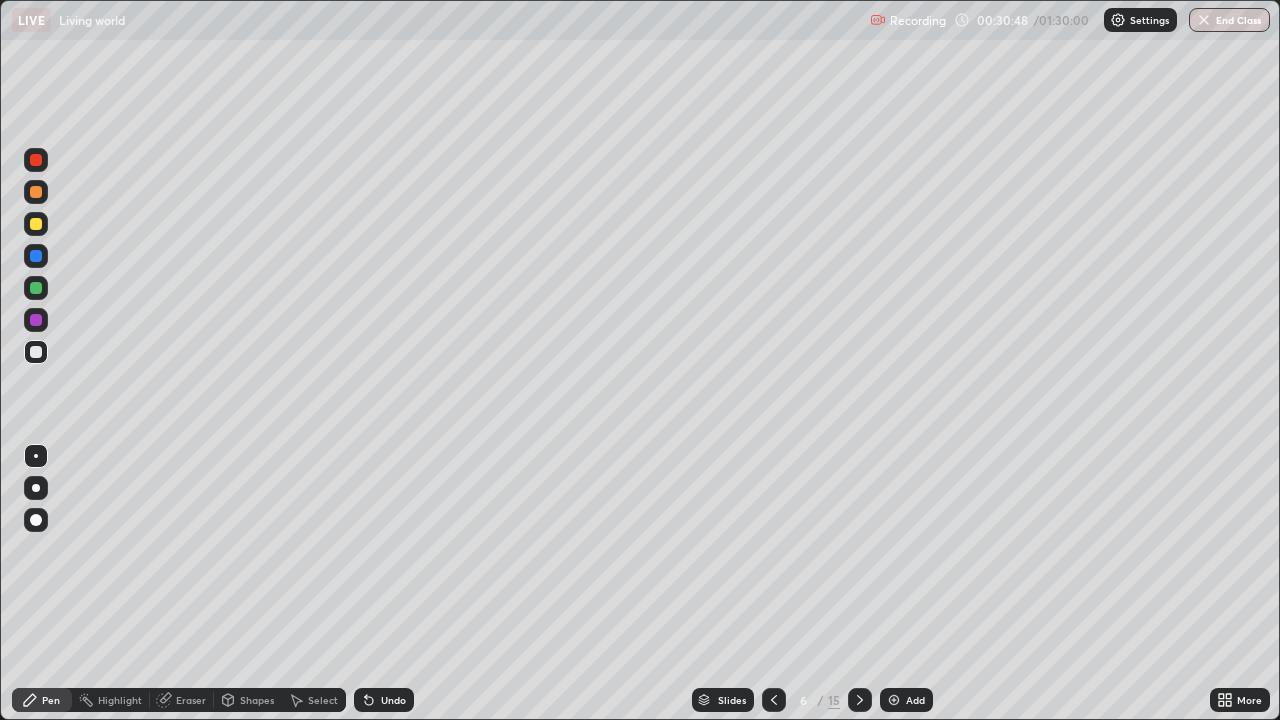 click at bounding box center (36, 224) 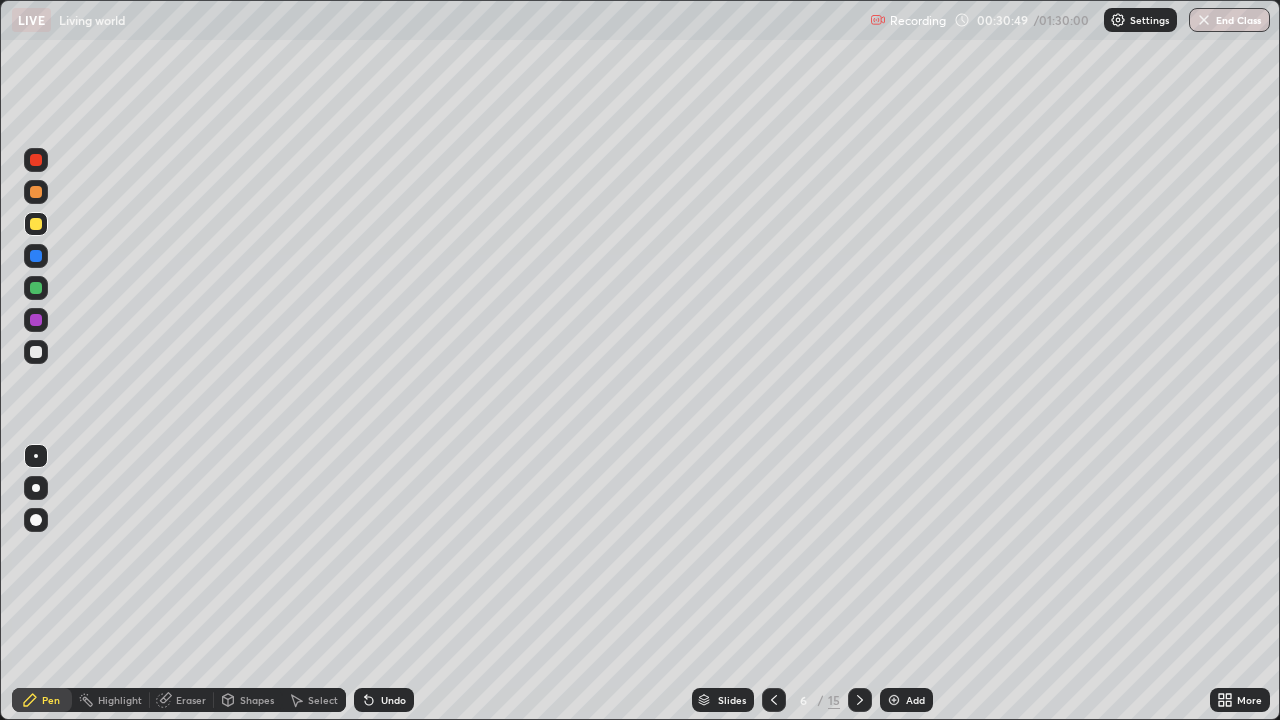 click 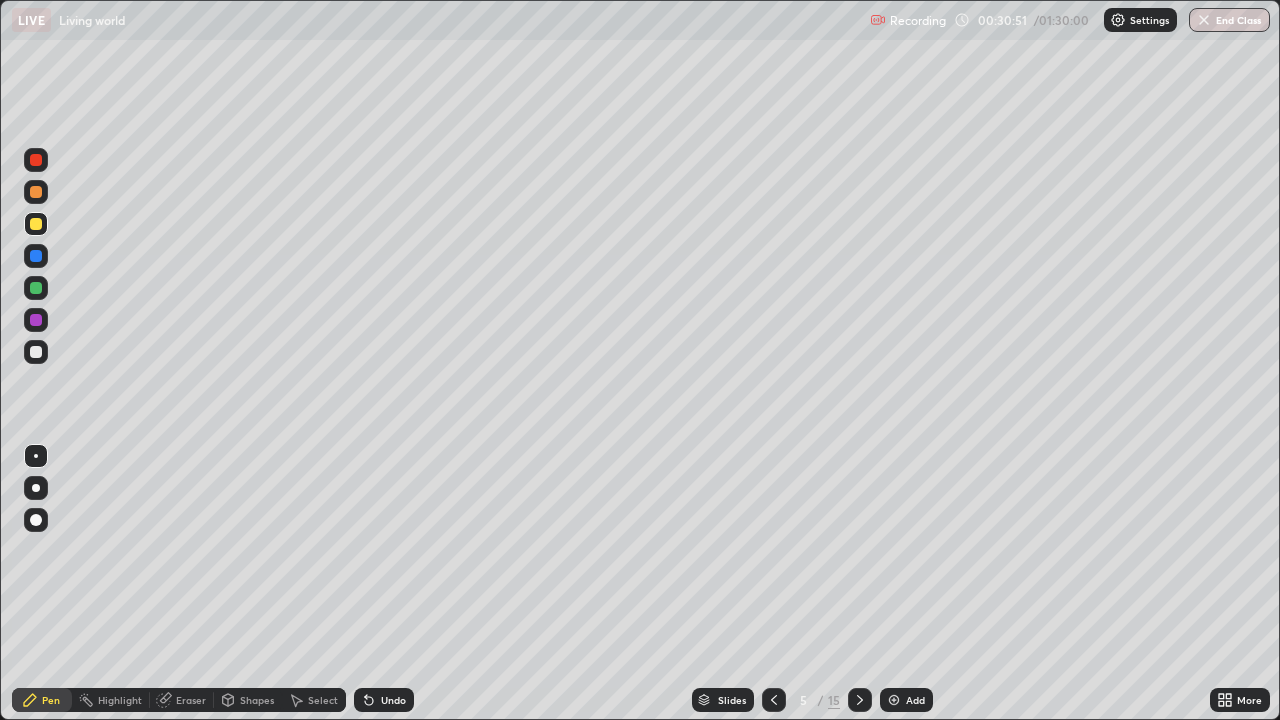 click 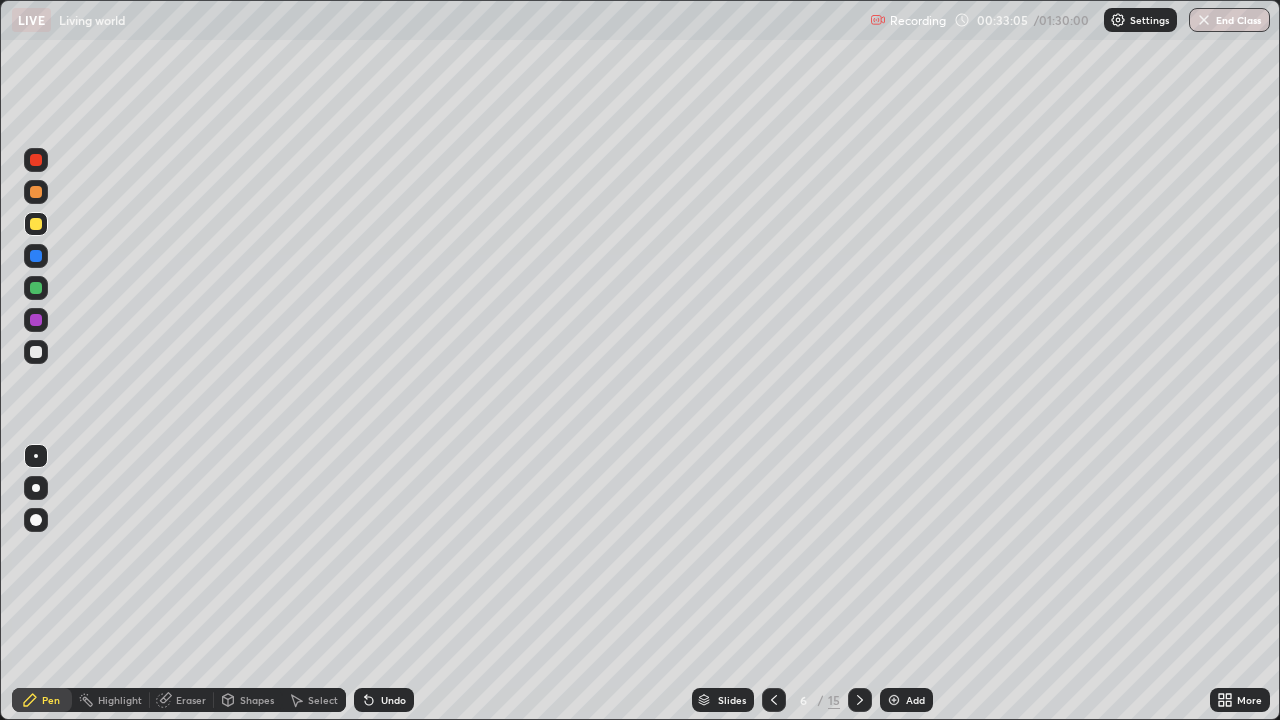 click at bounding box center [36, 288] 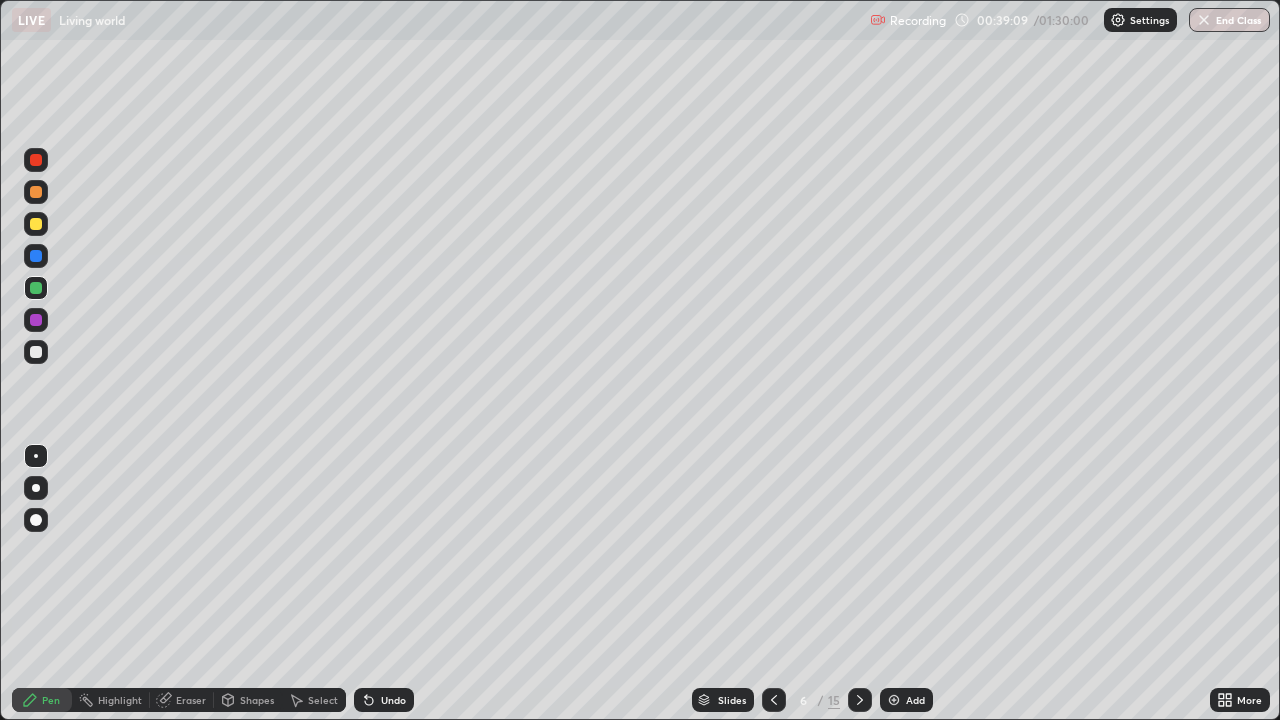 click 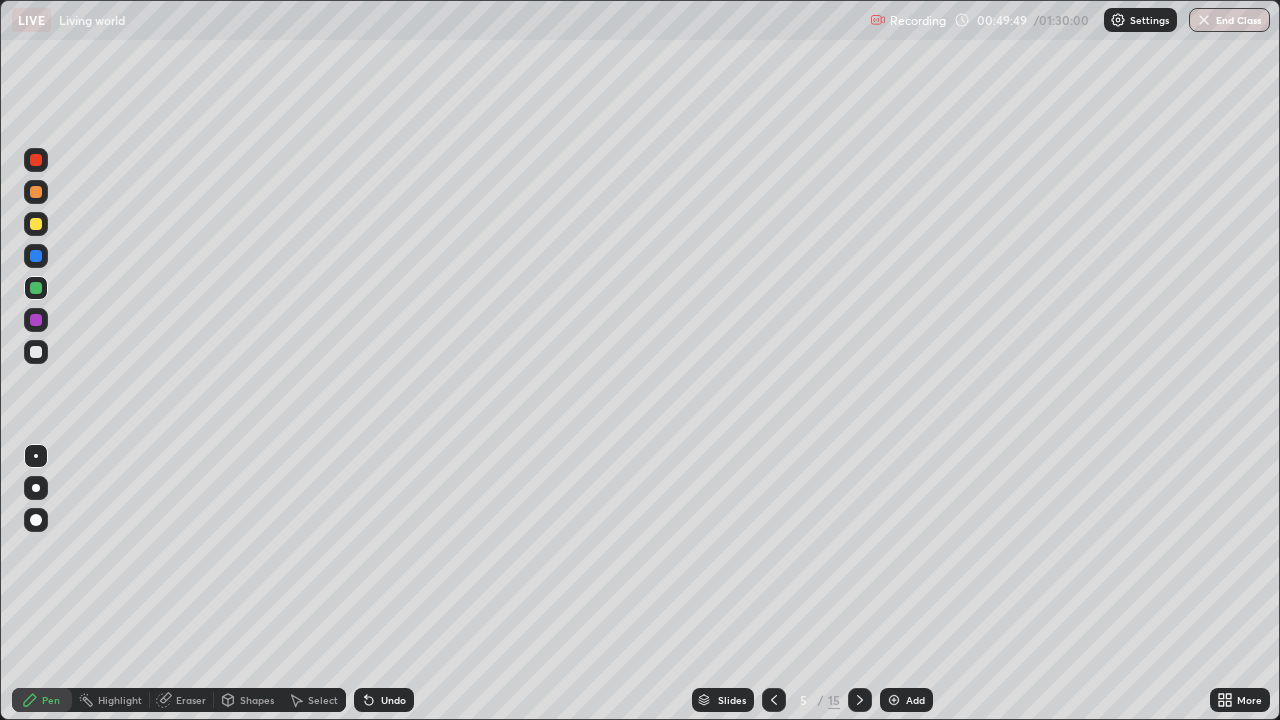 click 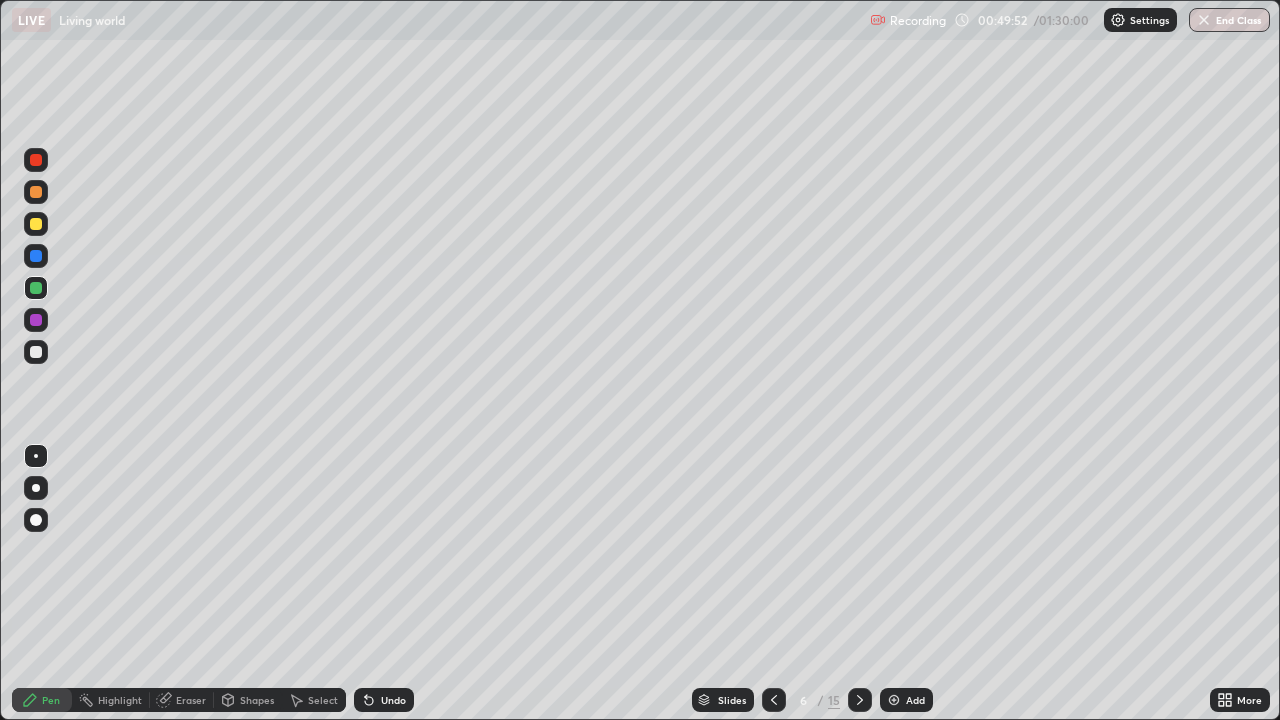 click 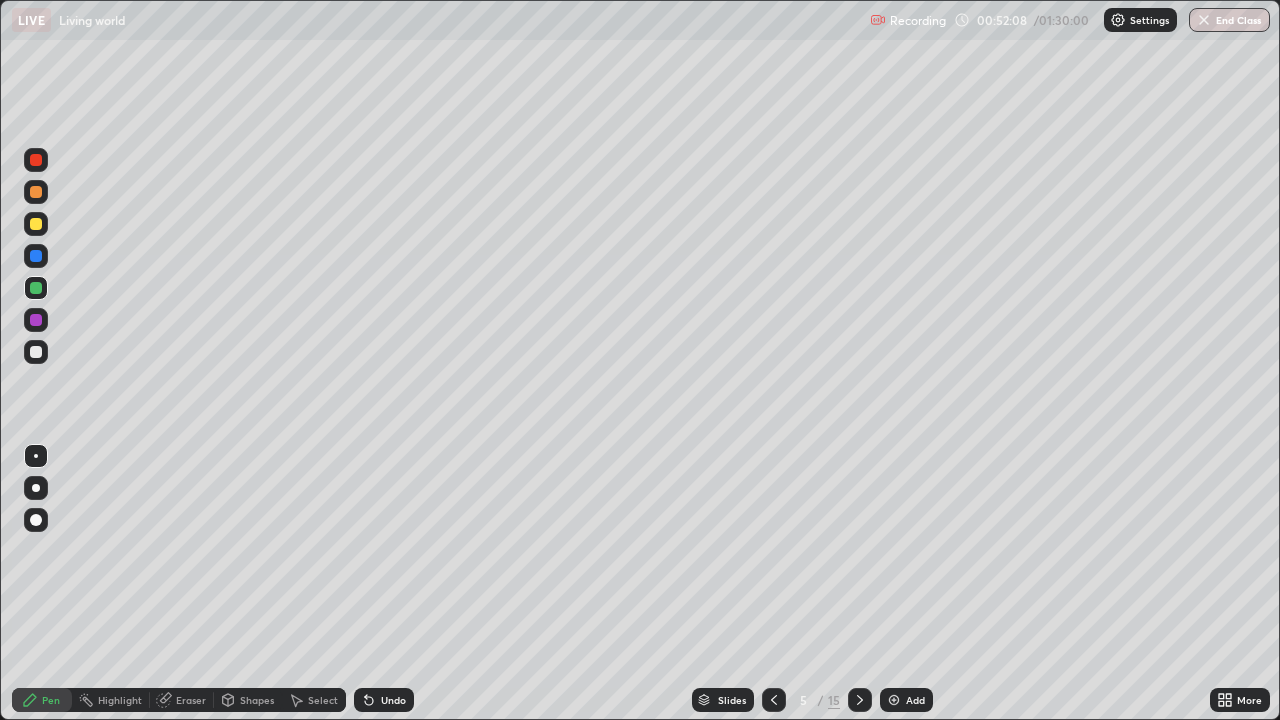 click 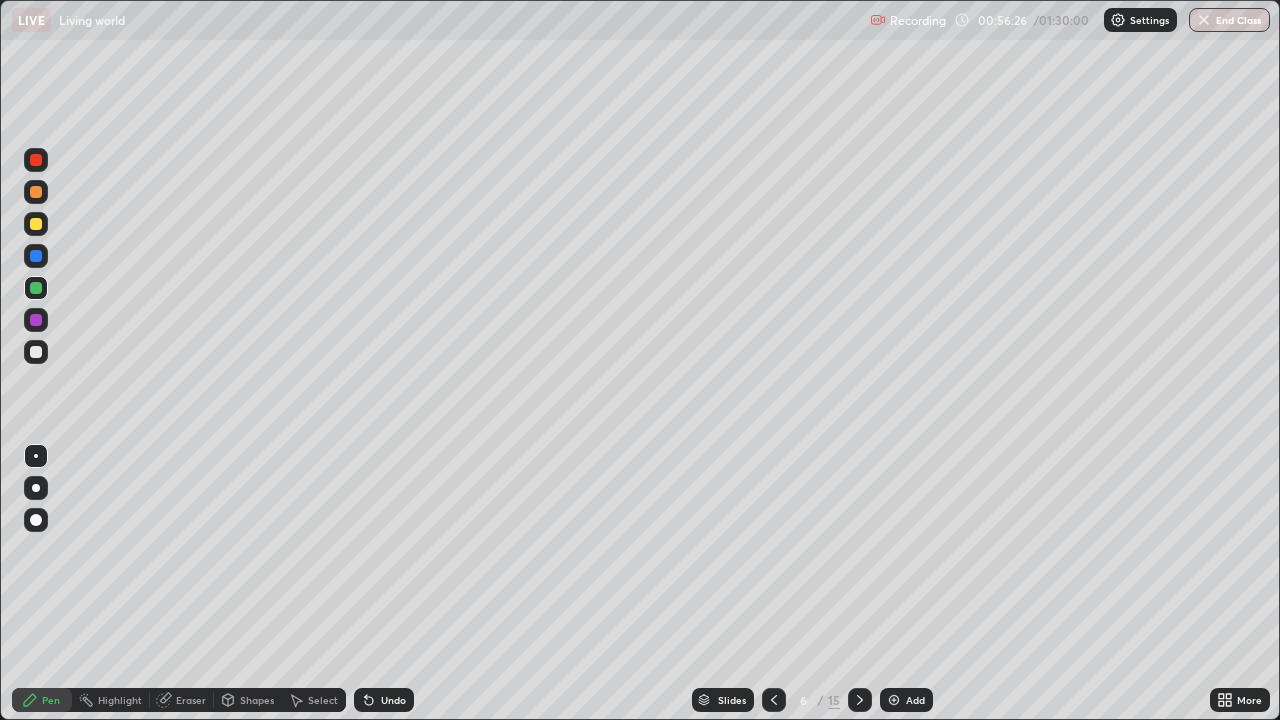 click on "Slides" at bounding box center (732, 700) 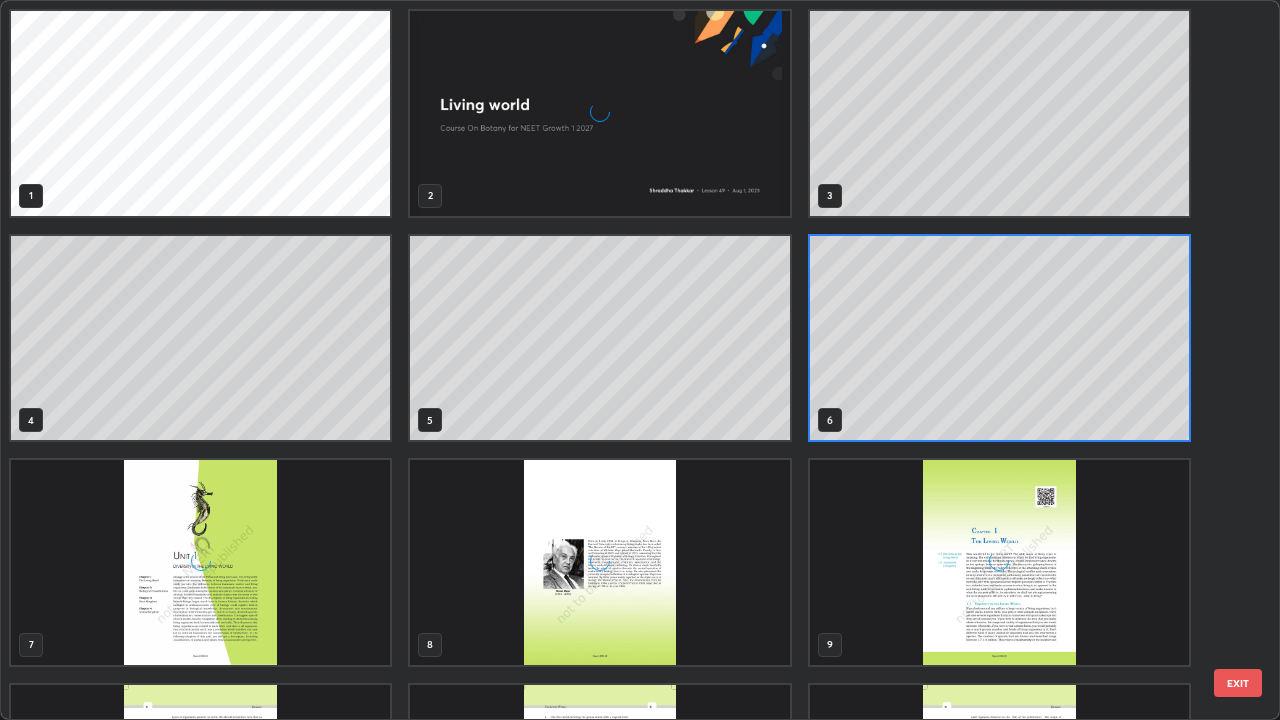 scroll, scrollTop: 7, scrollLeft: 11, axis: both 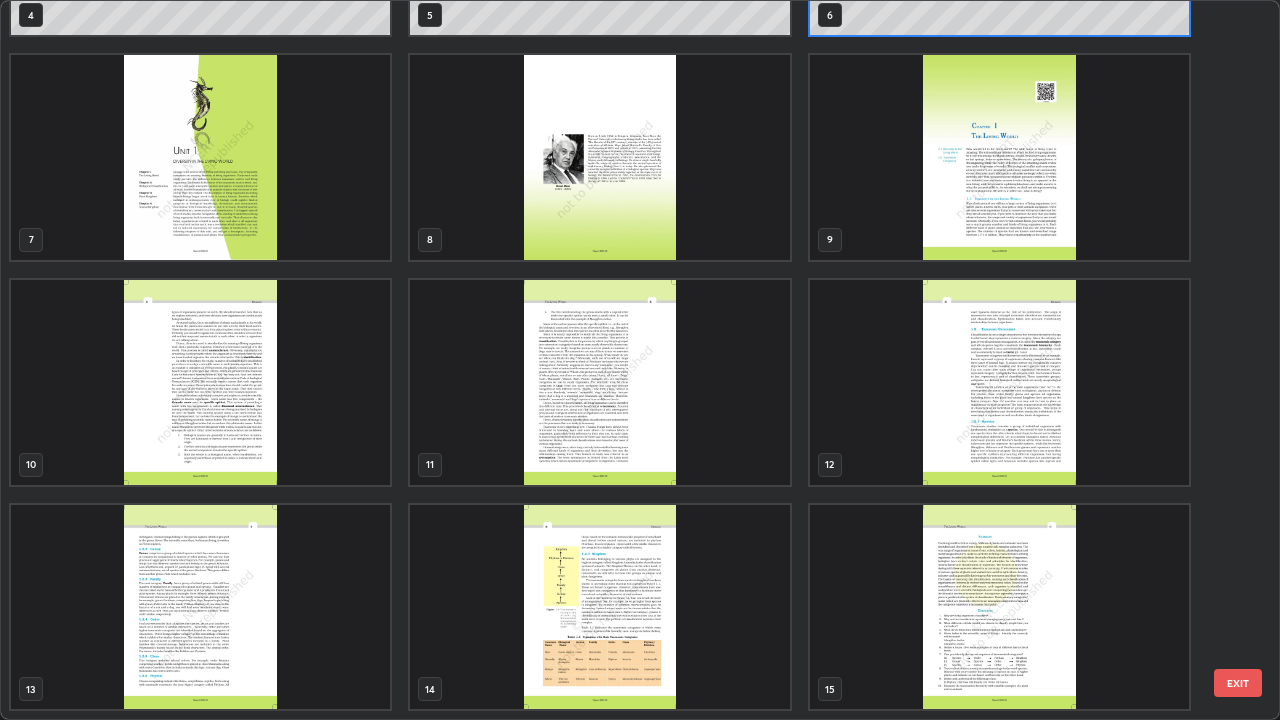 click at bounding box center [999, 382] 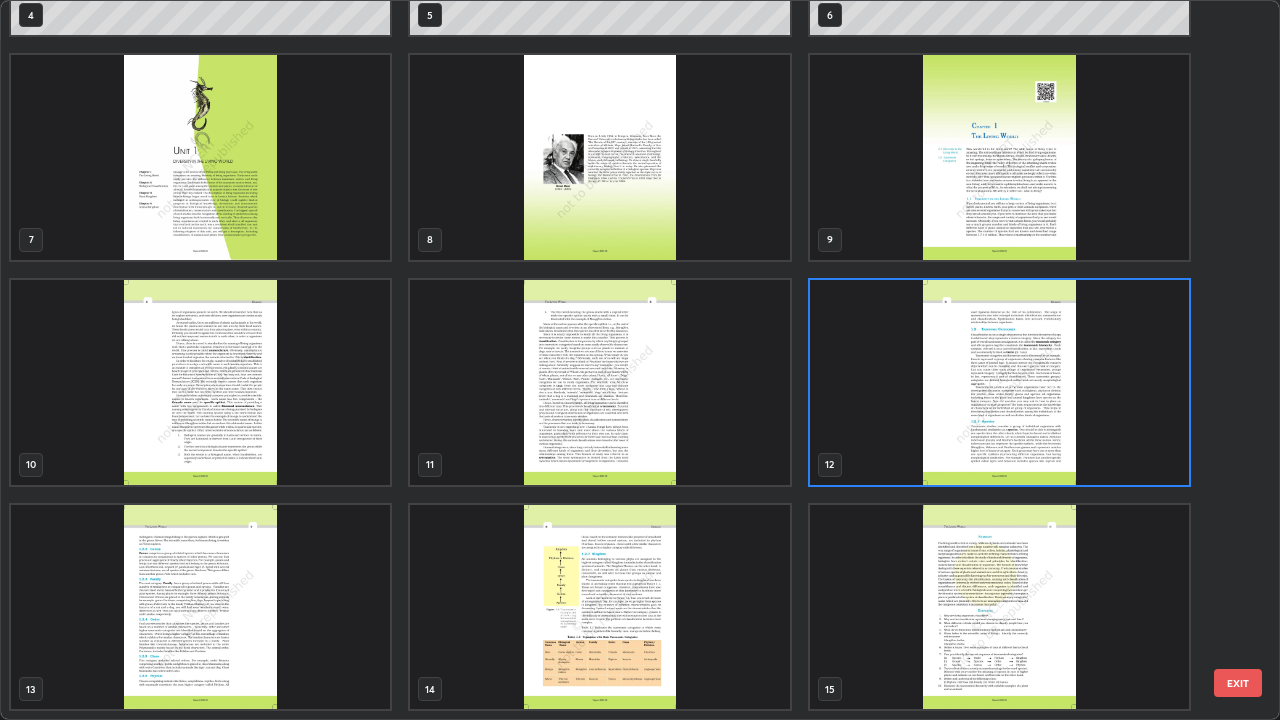 click at bounding box center (999, 382) 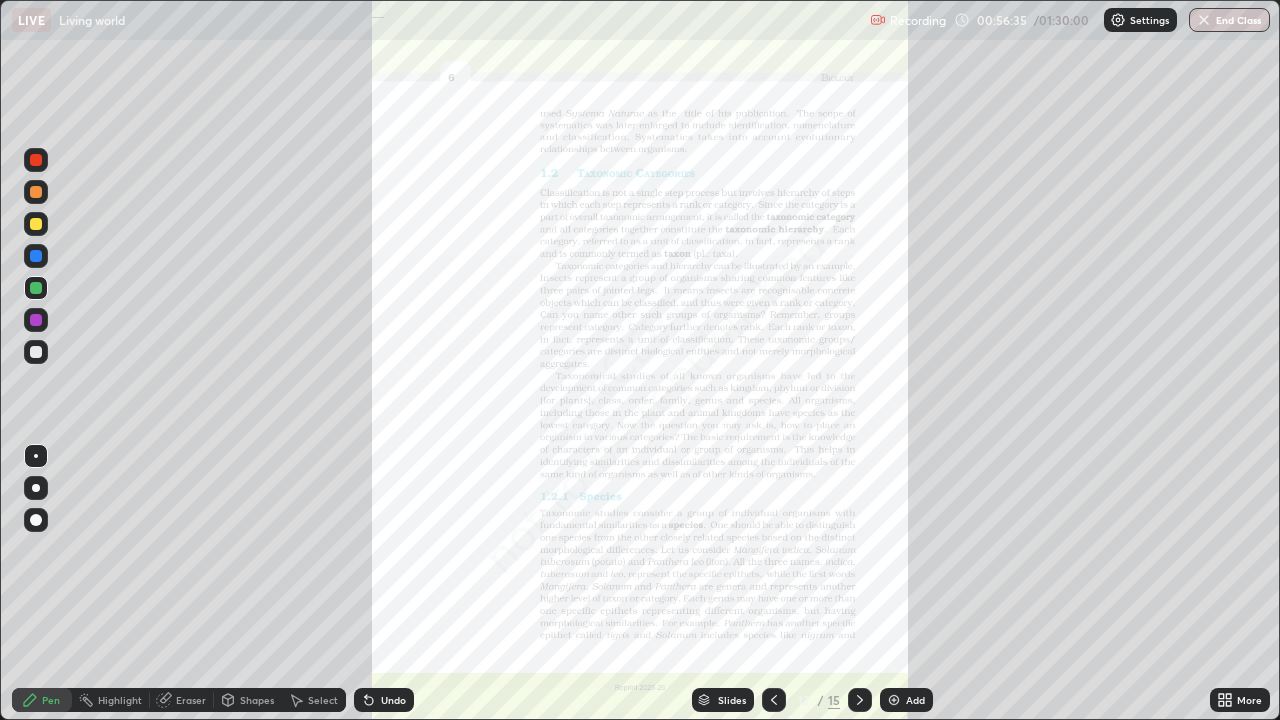 click 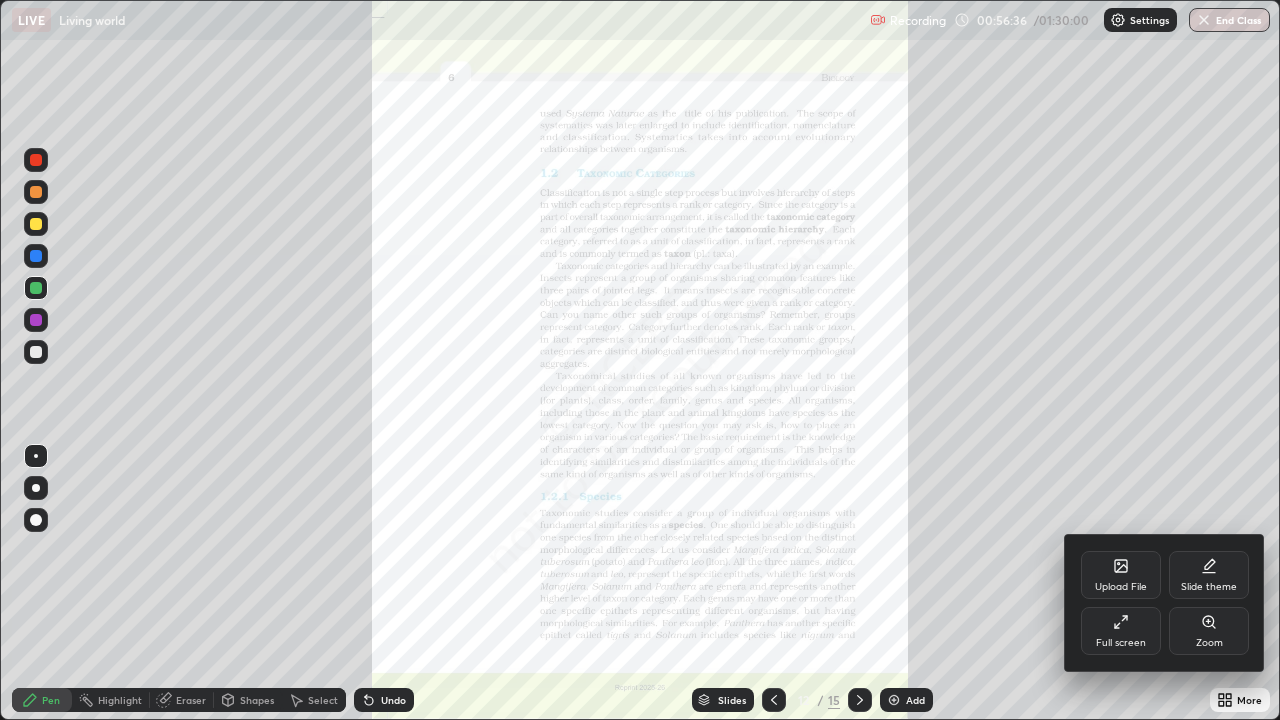 click on "Zoom" at bounding box center [1209, 631] 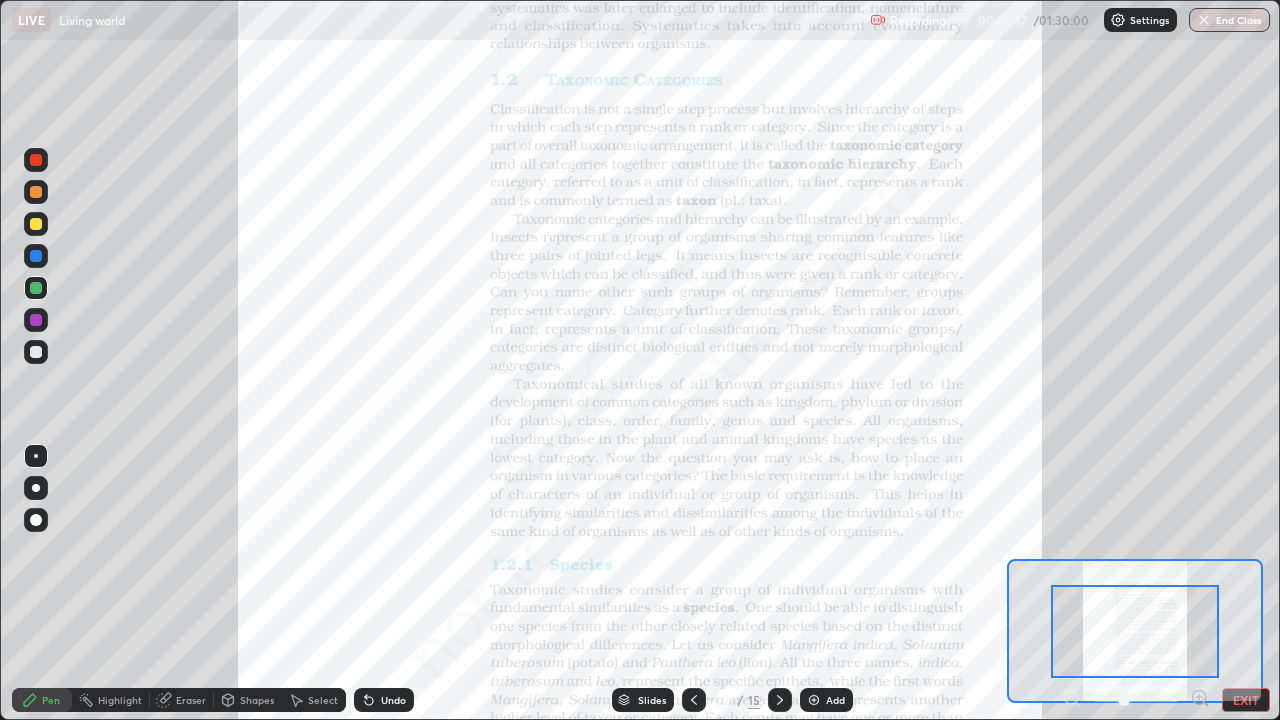 click 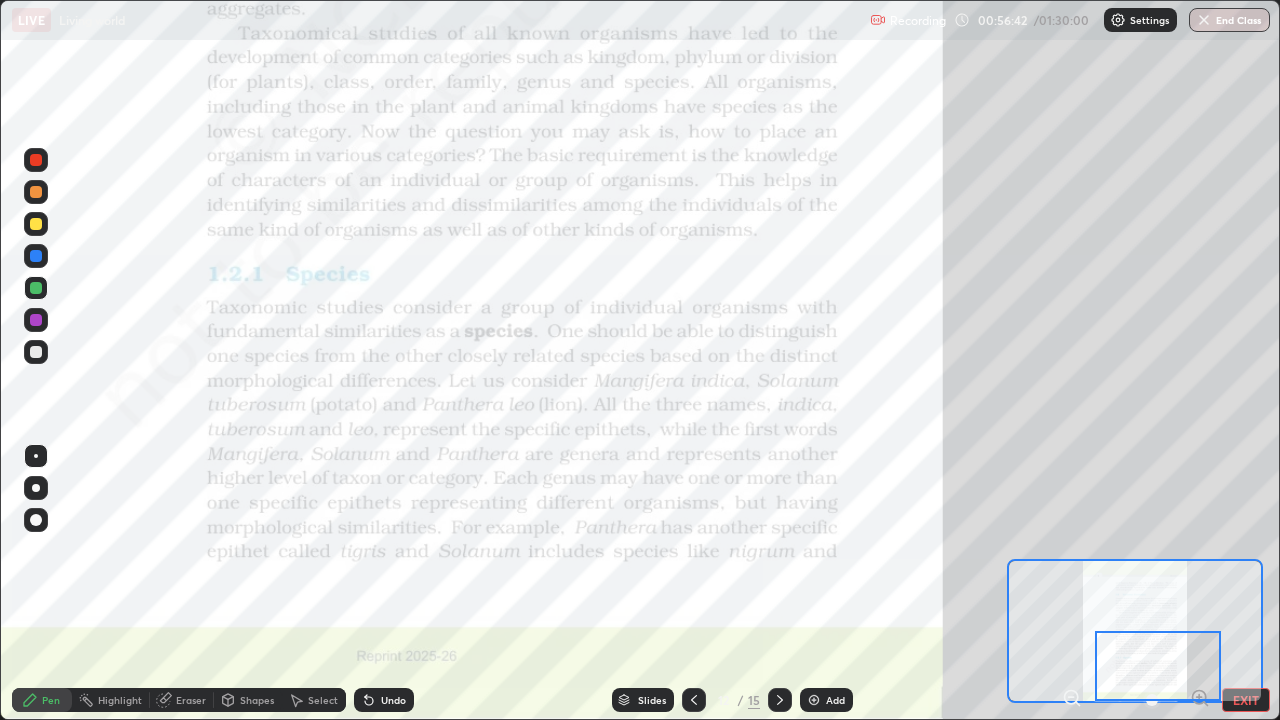 click at bounding box center [36, 160] 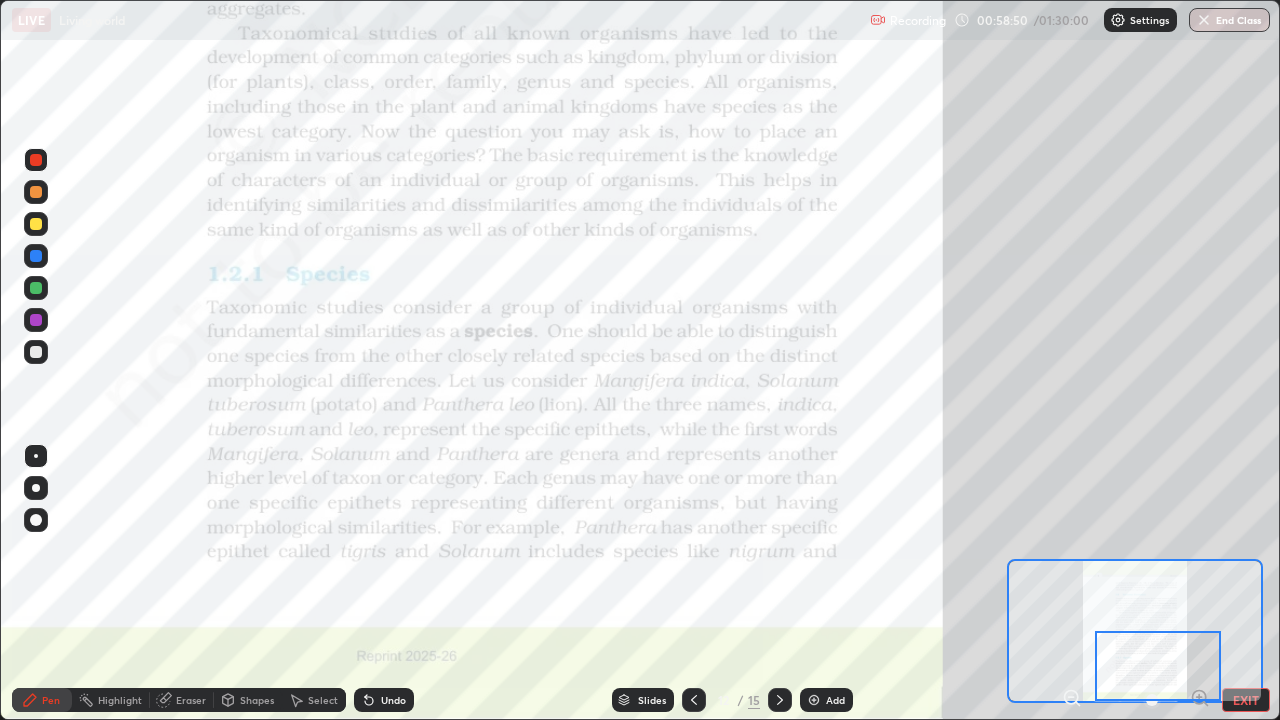 click 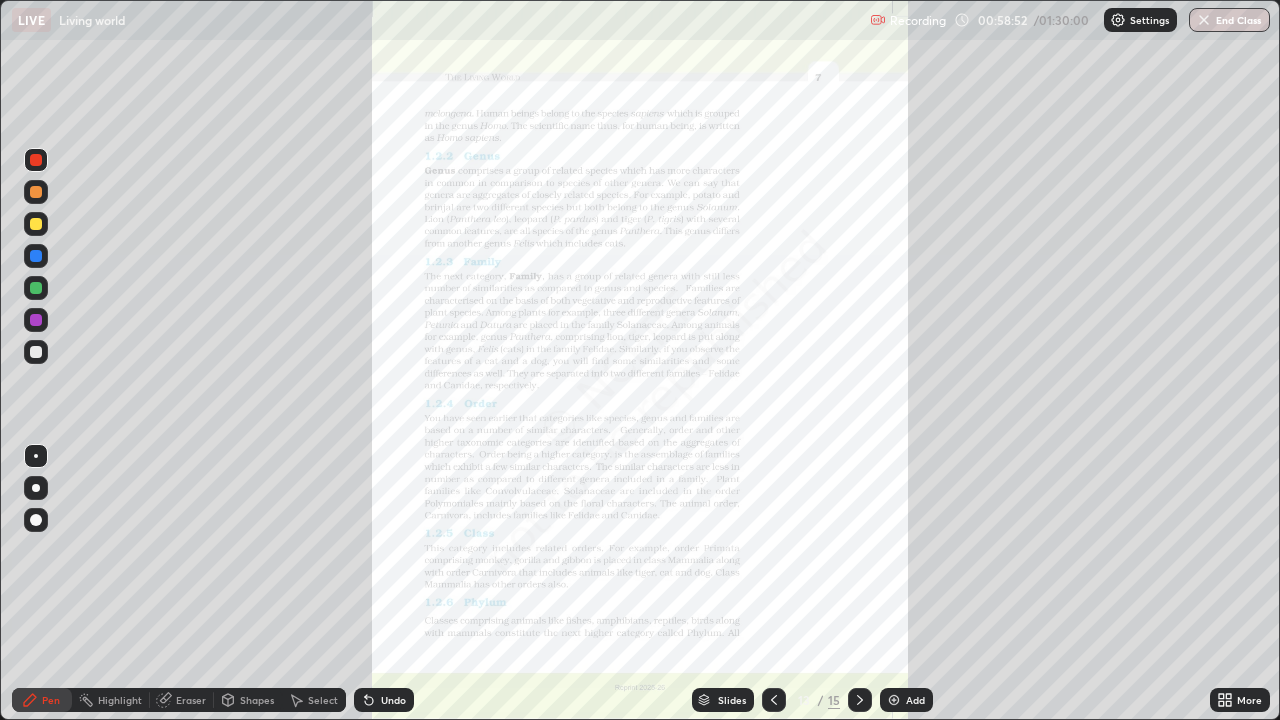 click 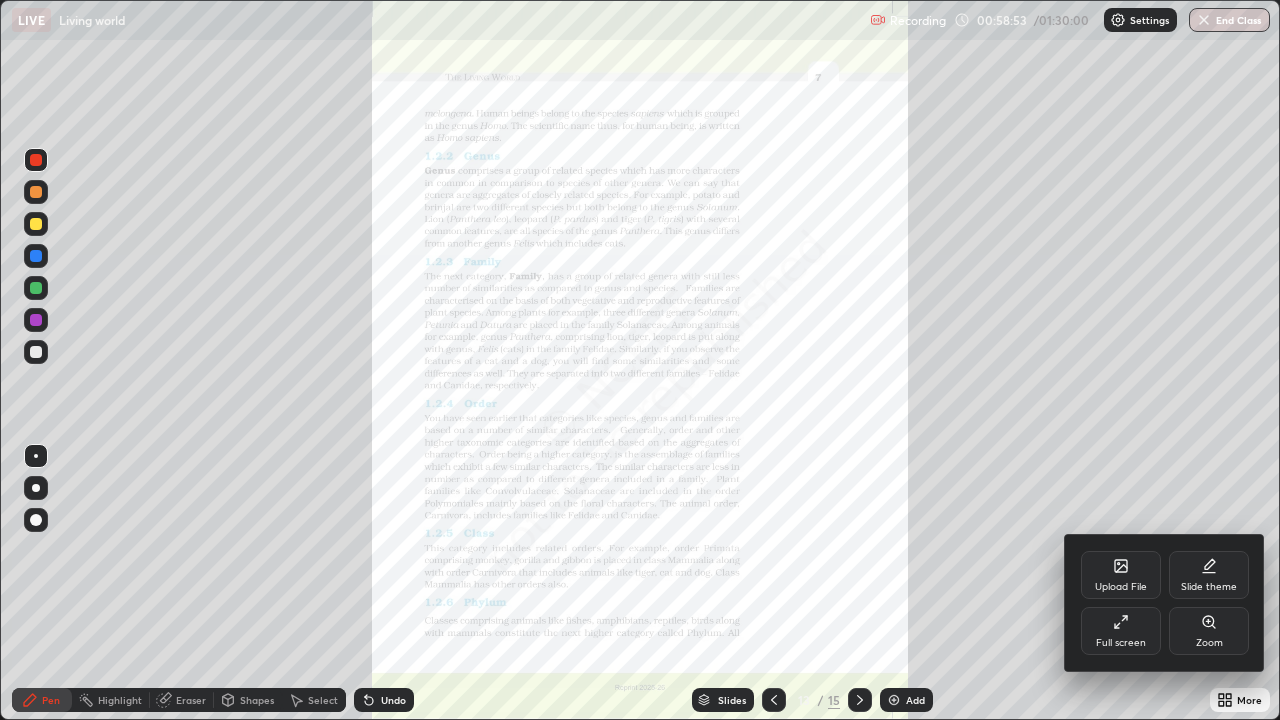 click 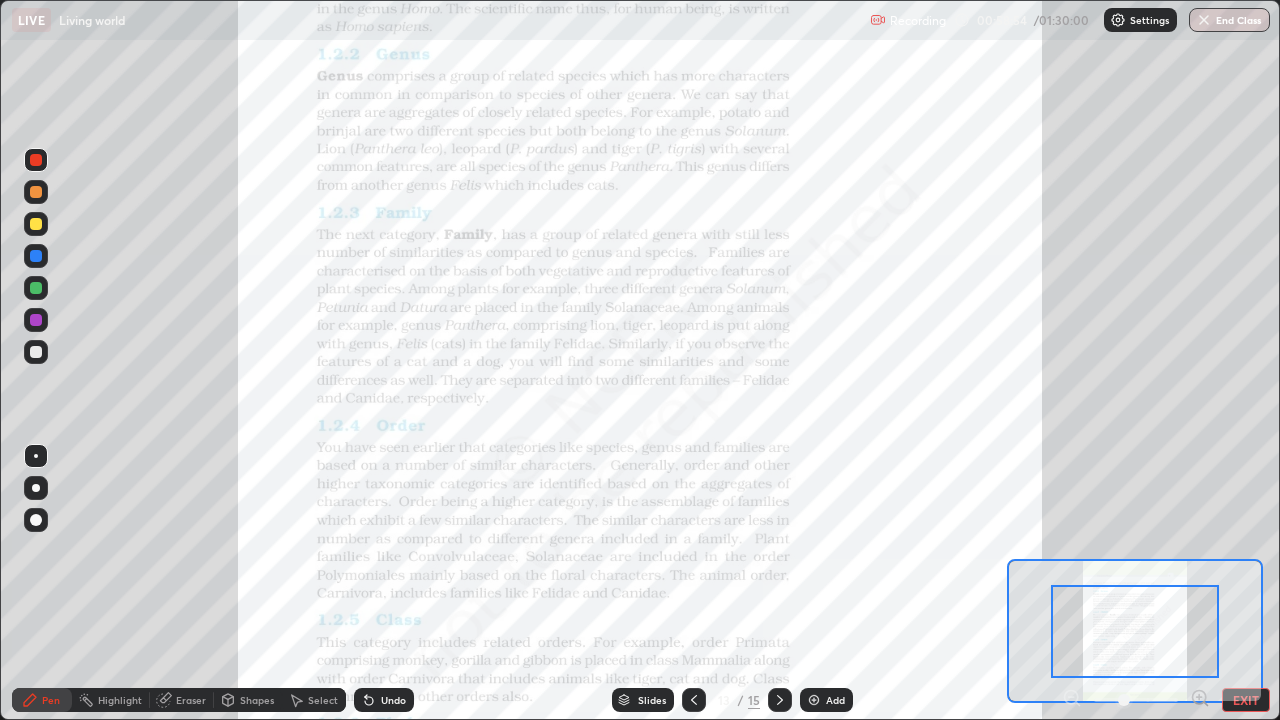 click 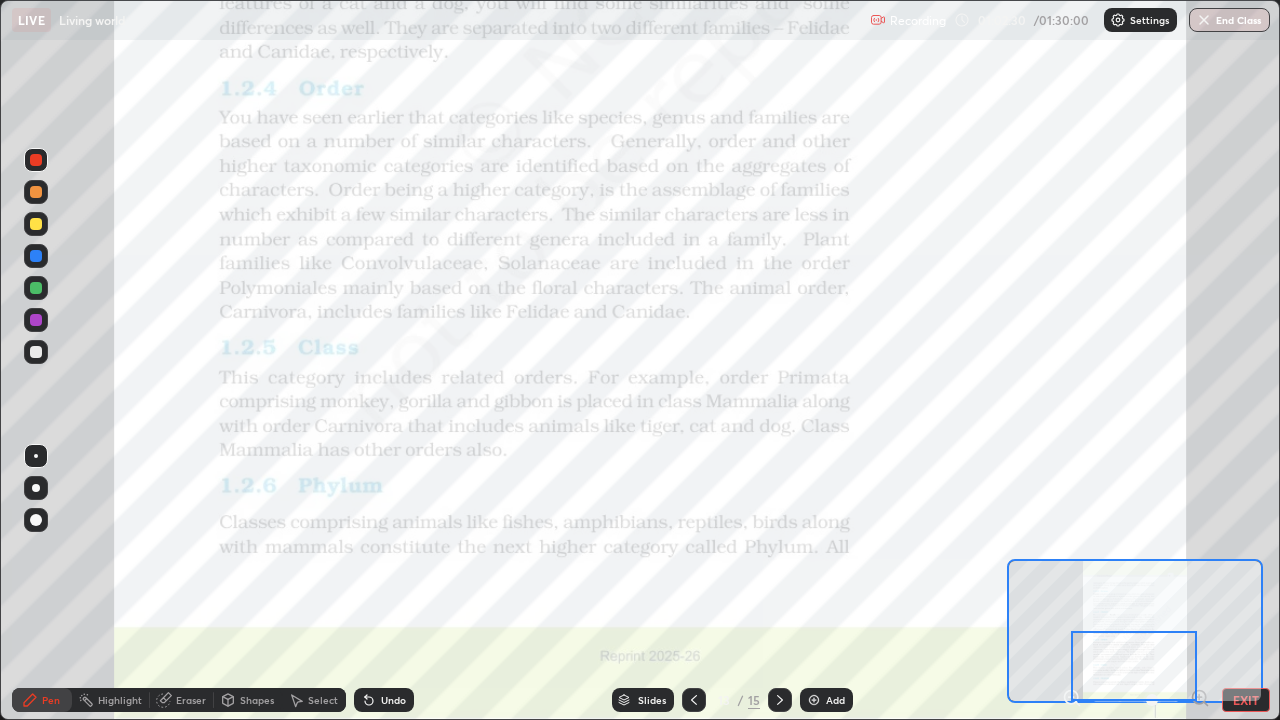 click on "Undo" at bounding box center (384, 700) 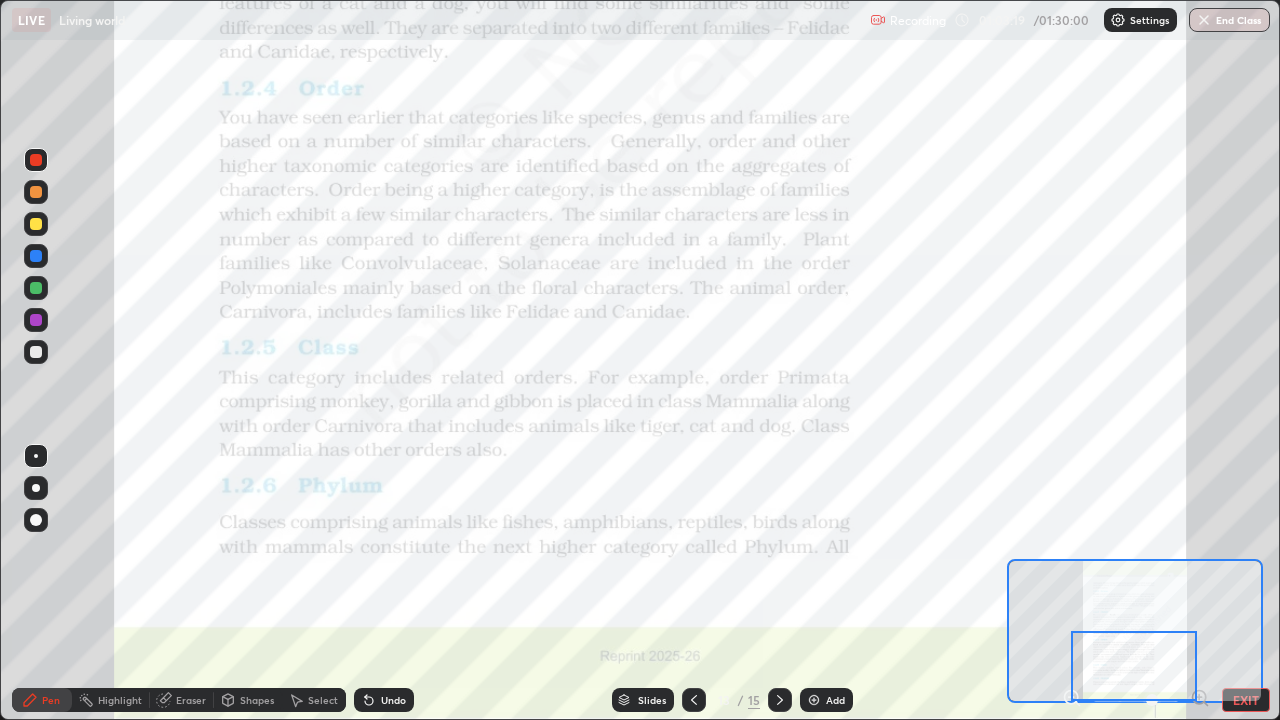 click 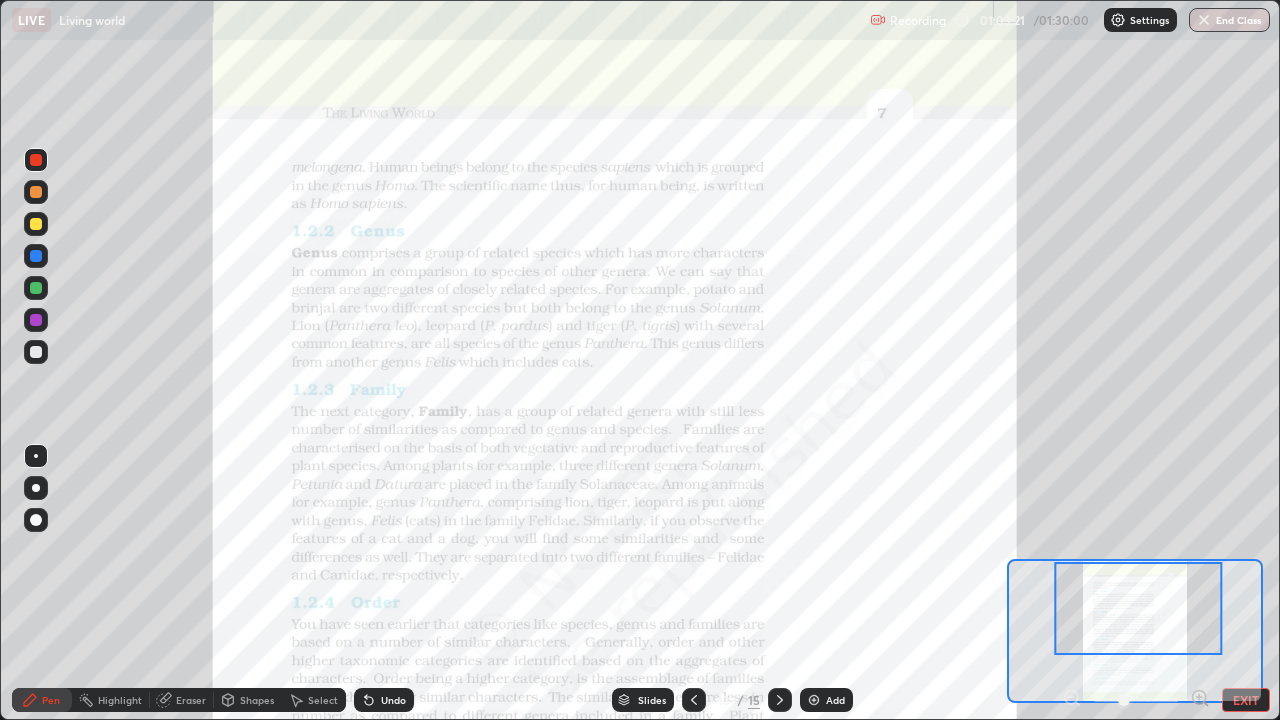 click at bounding box center (1136, 700) 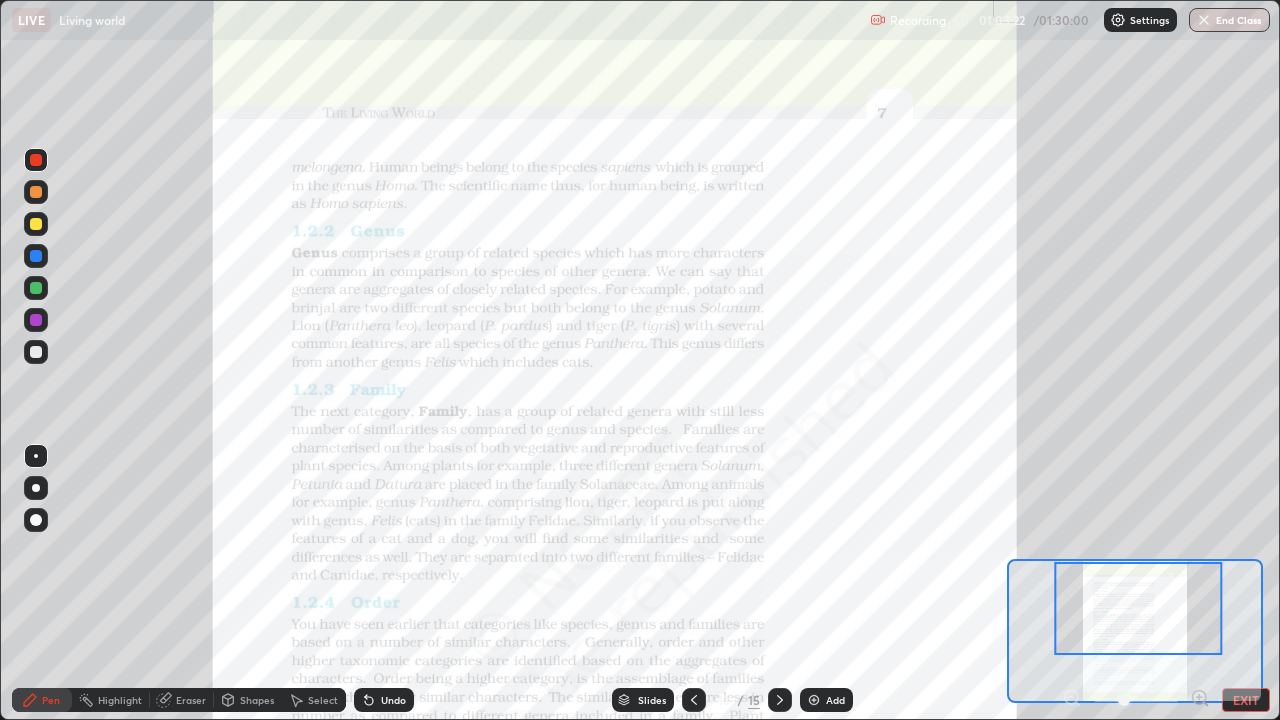 click at bounding box center (1136, 700) 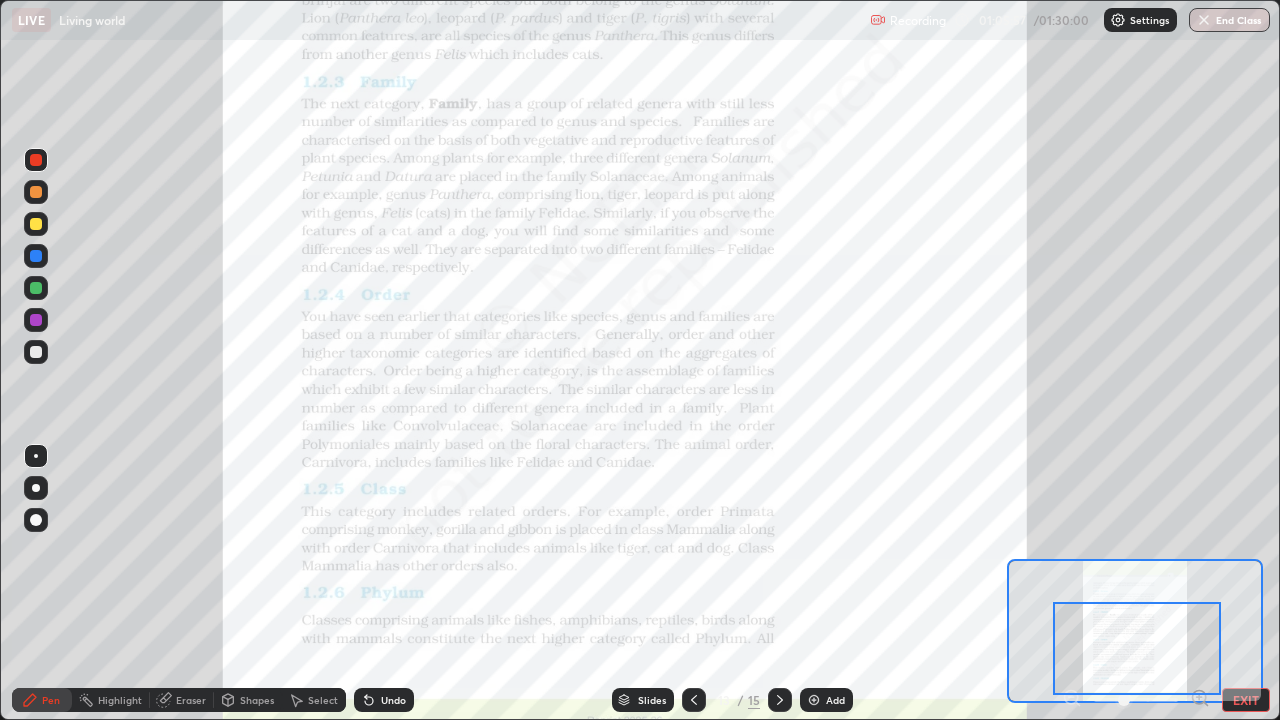 click on "Slides" at bounding box center (643, 700) 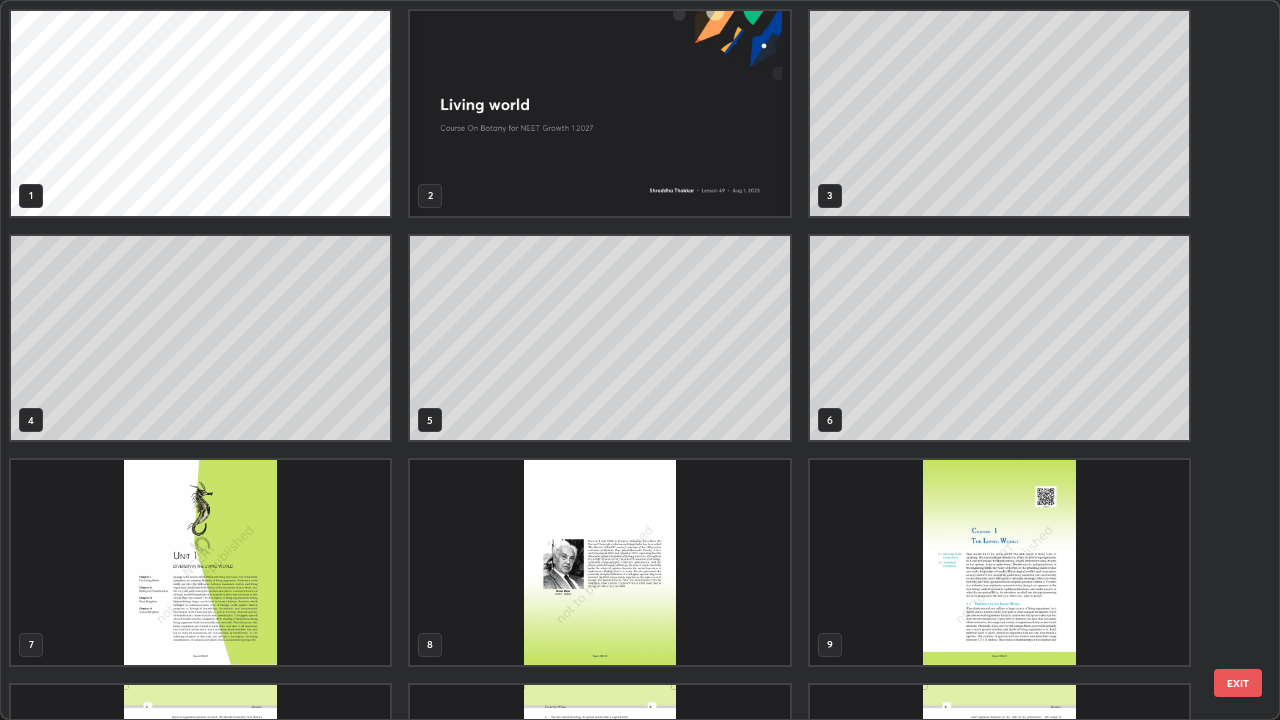 scroll, scrollTop: 405, scrollLeft: 0, axis: vertical 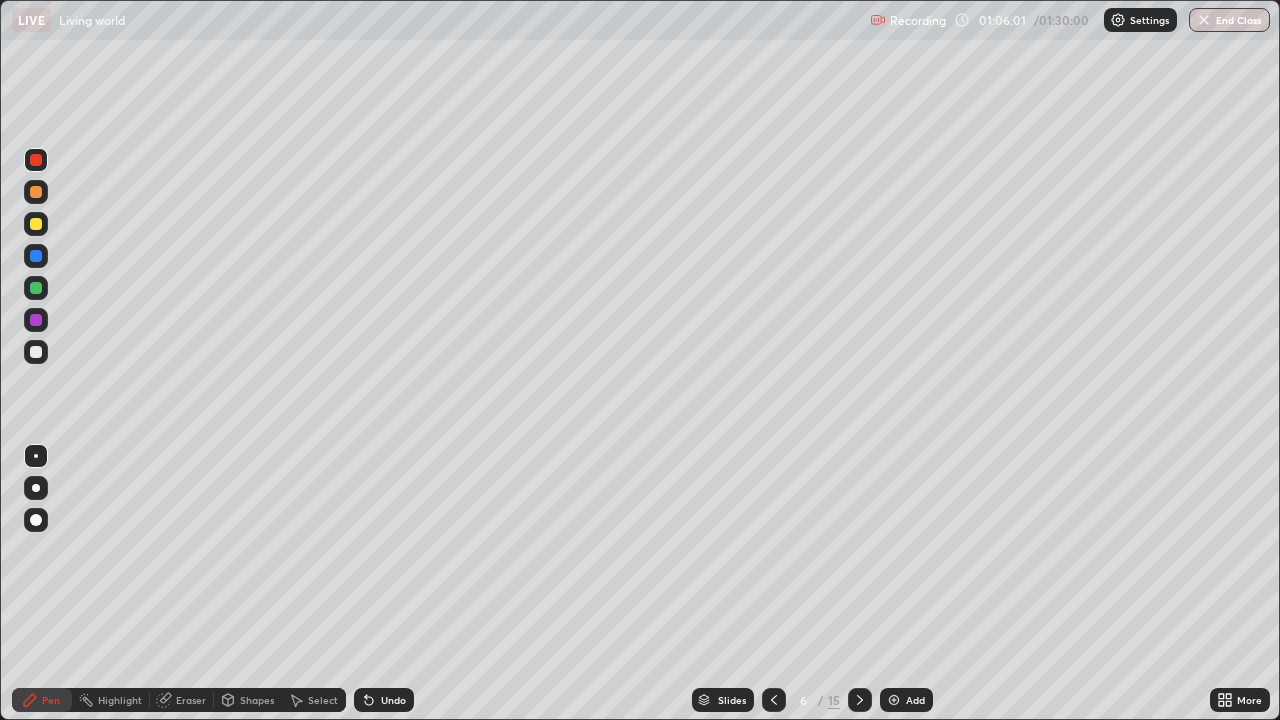 click on "Add" at bounding box center [915, 700] 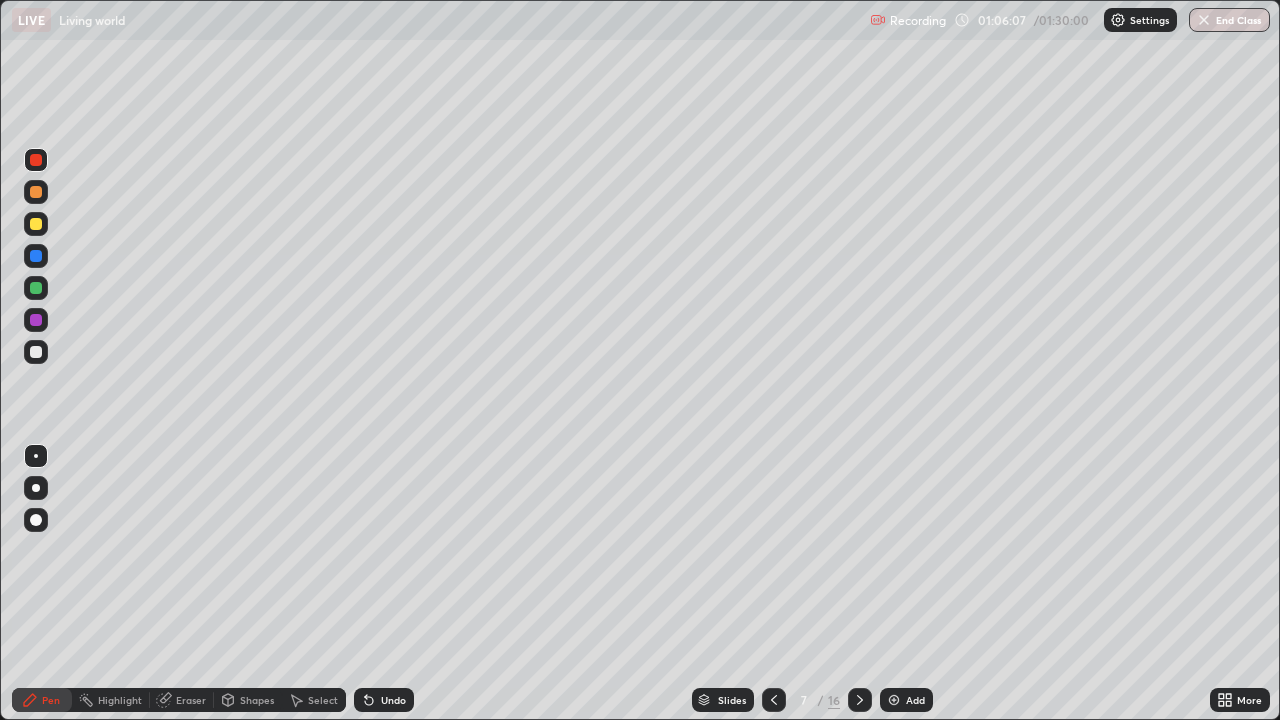 click at bounding box center (36, 352) 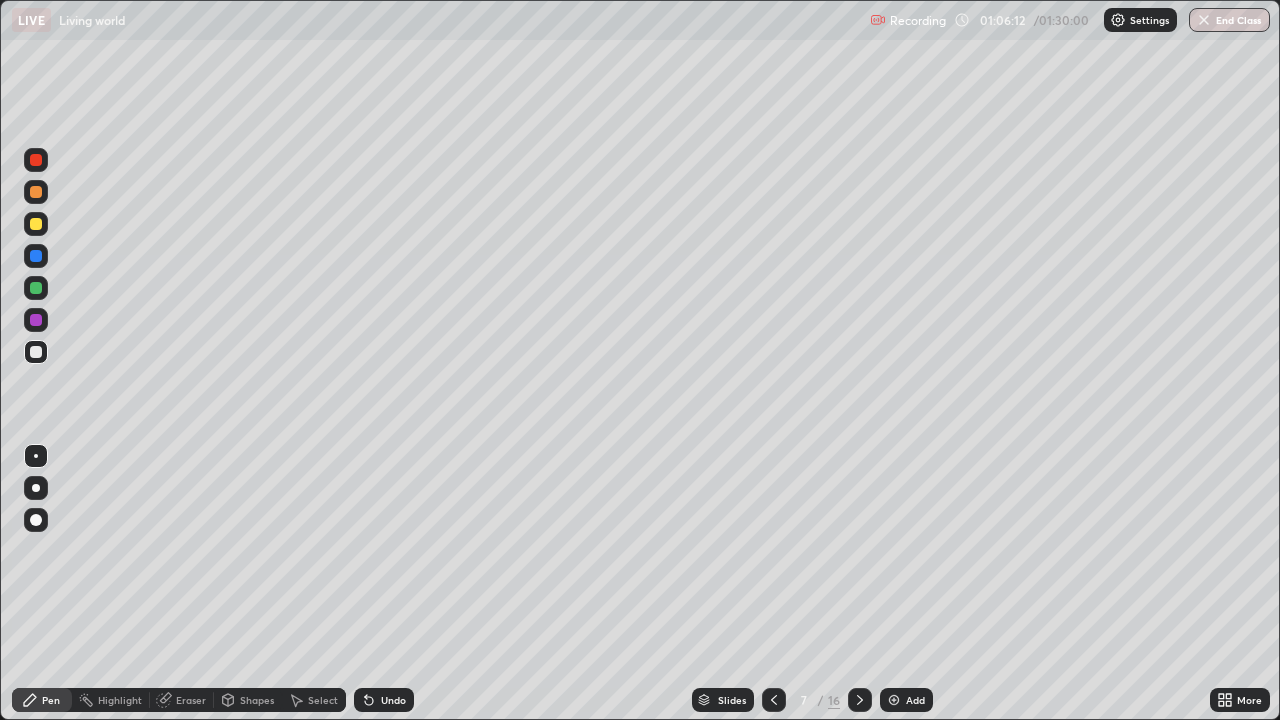 click 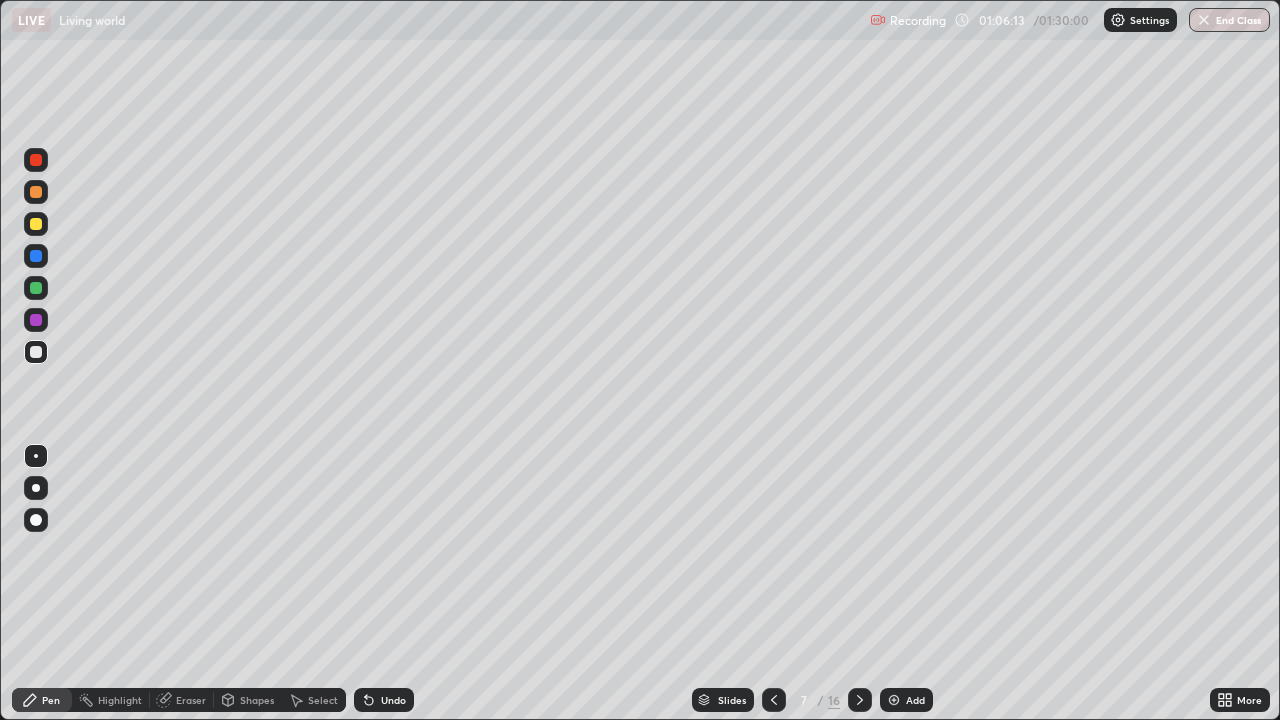 click on "Undo" at bounding box center [384, 700] 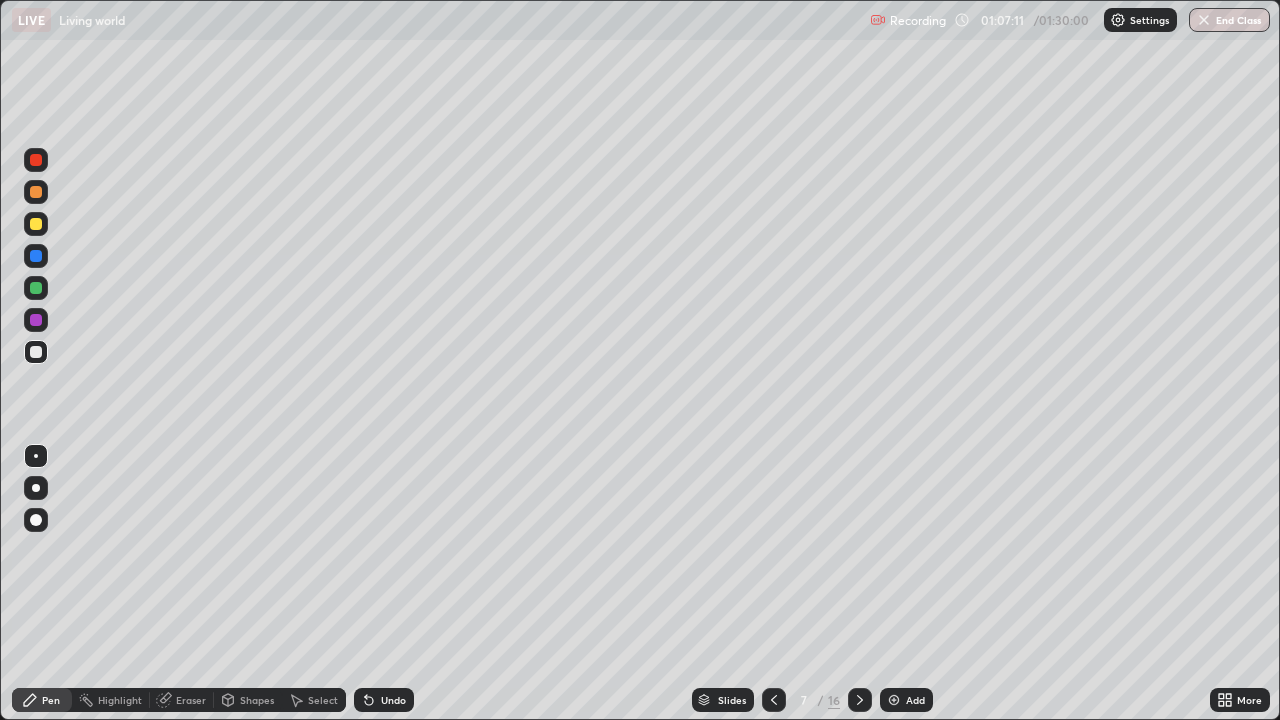 click on "Select" at bounding box center [323, 700] 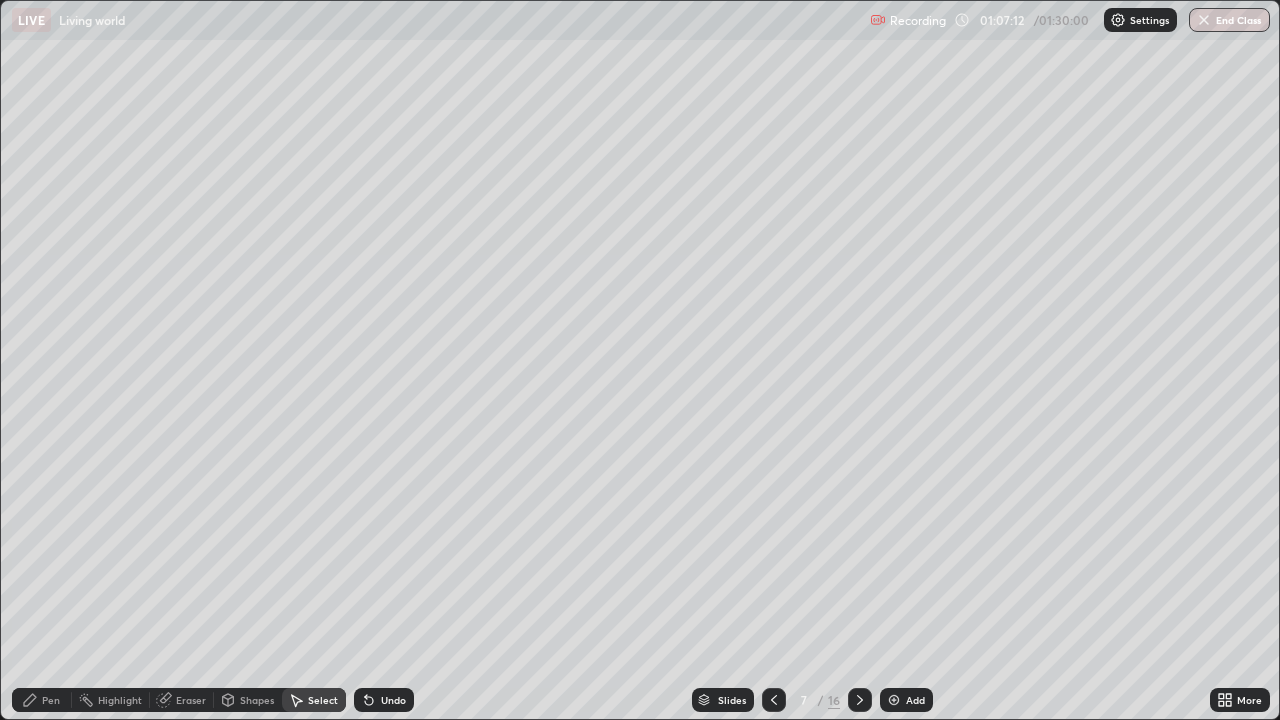 click on "Shapes" at bounding box center [257, 700] 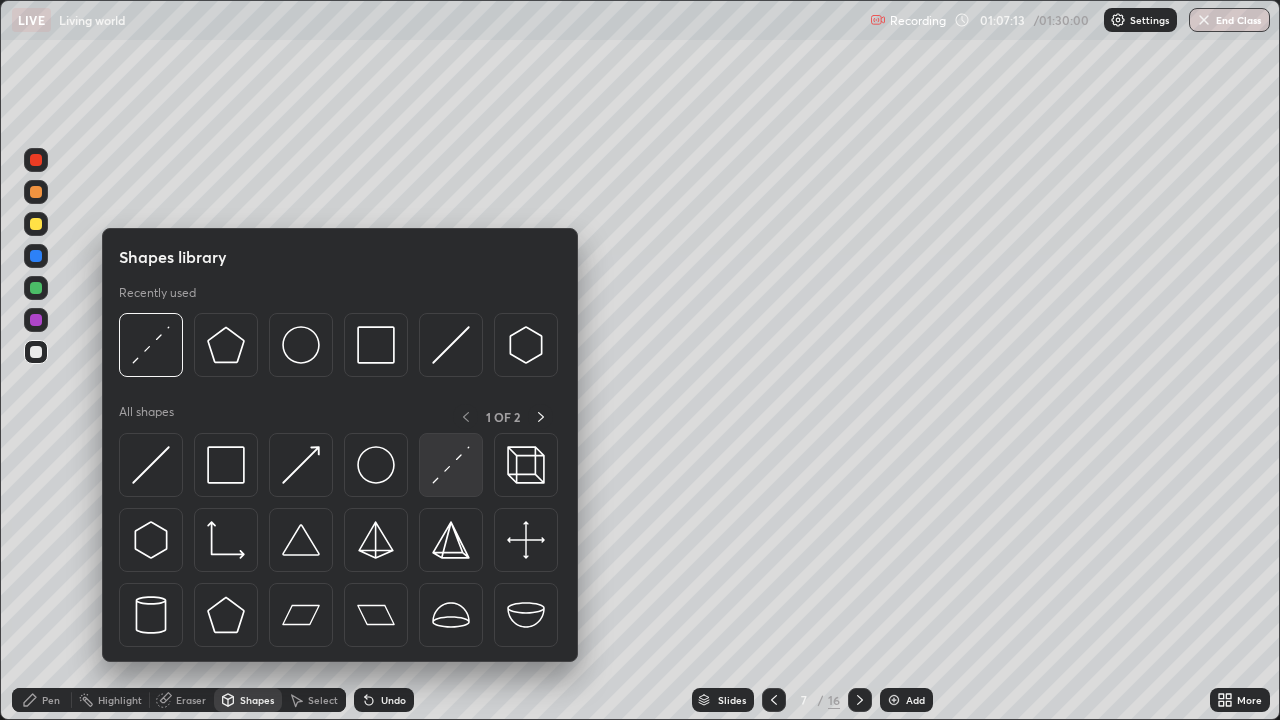 click at bounding box center (451, 465) 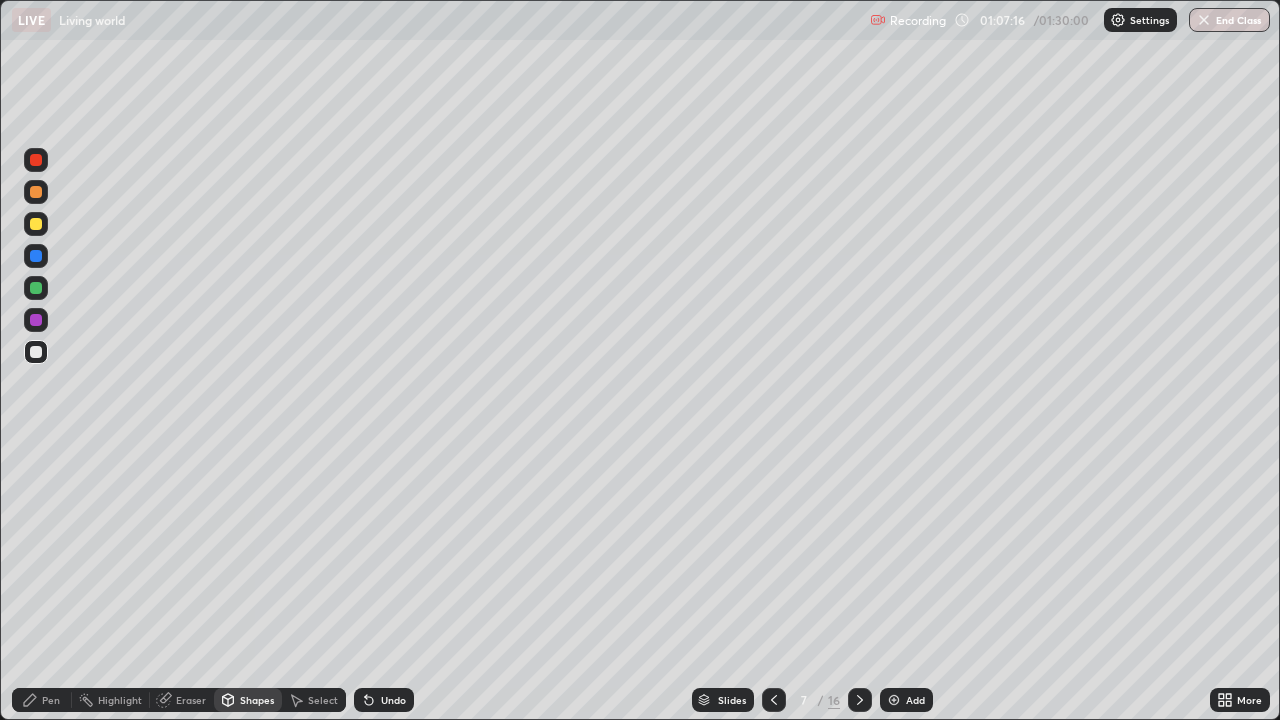 click on "Pen" at bounding box center [42, 700] 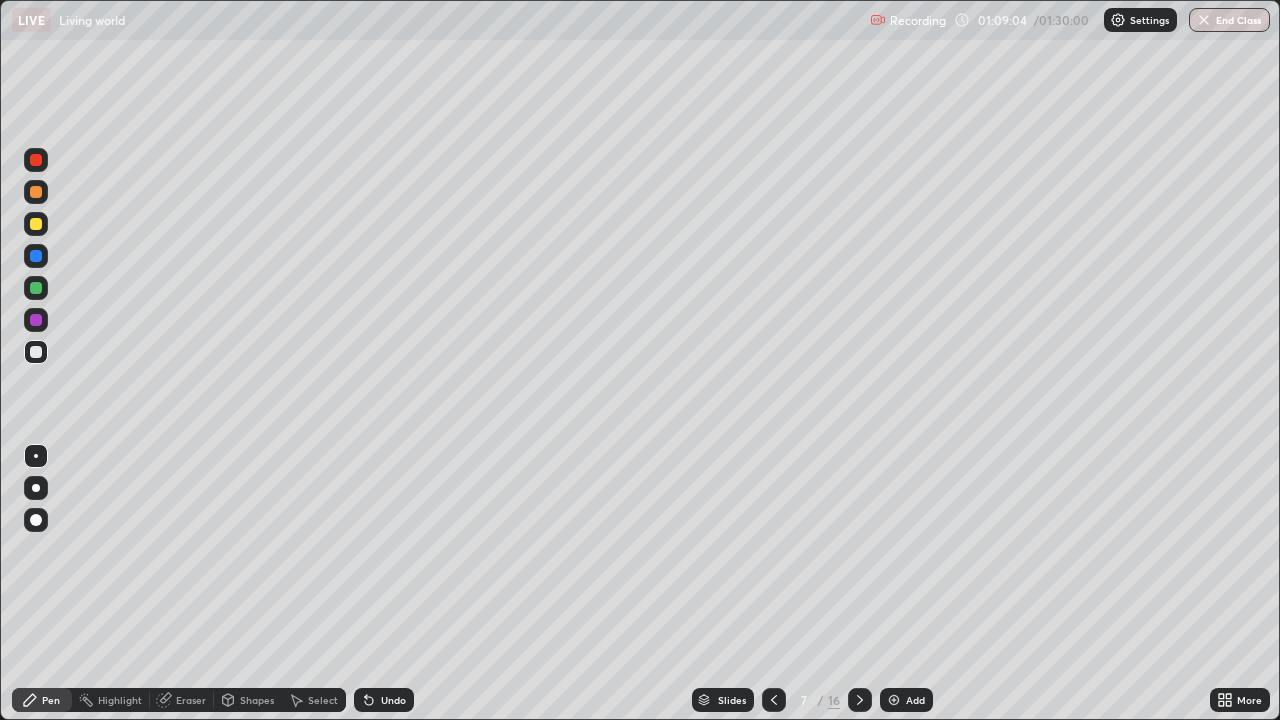 click on "Slides" at bounding box center [732, 700] 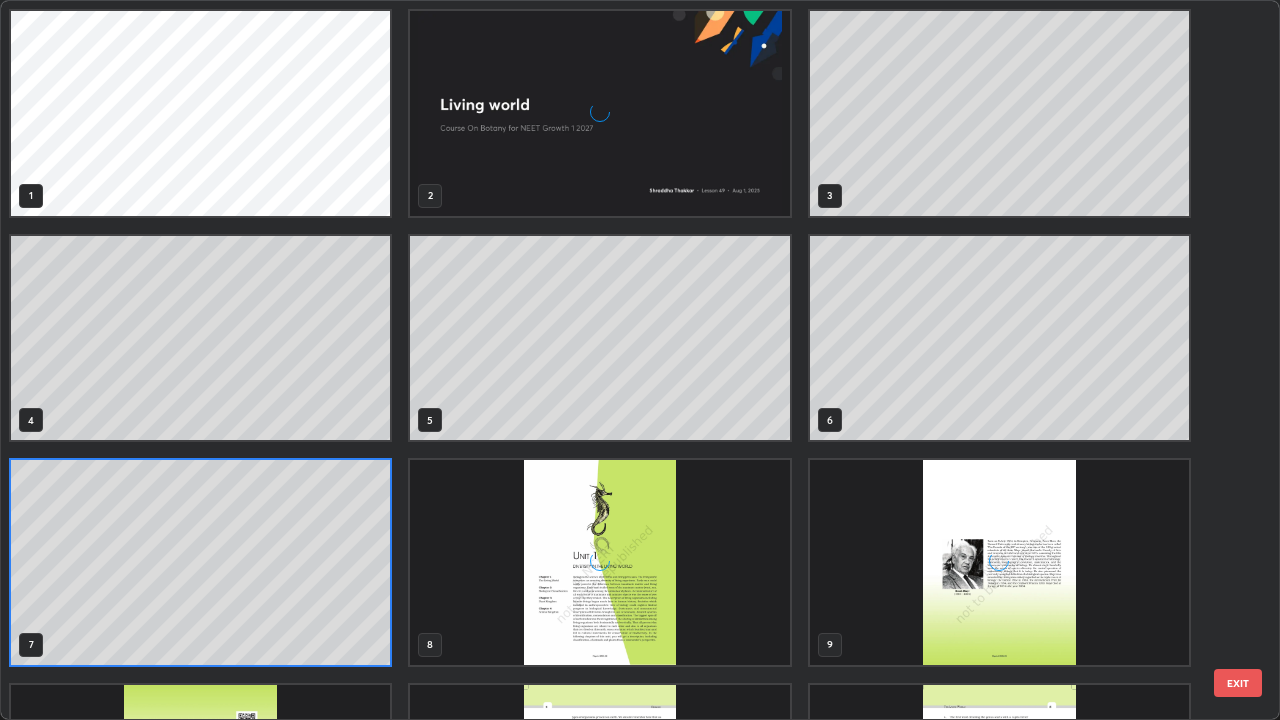 scroll, scrollTop: 7, scrollLeft: 11, axis: both 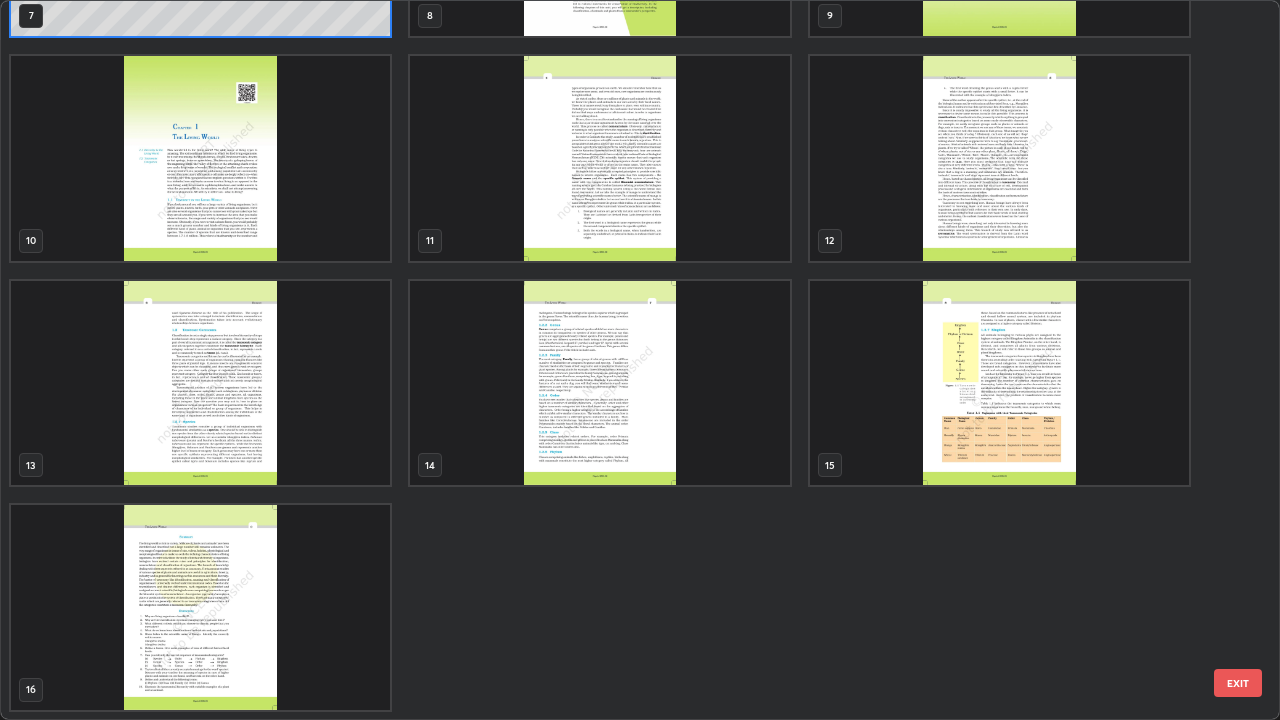 click at bounding box center [599, 383] 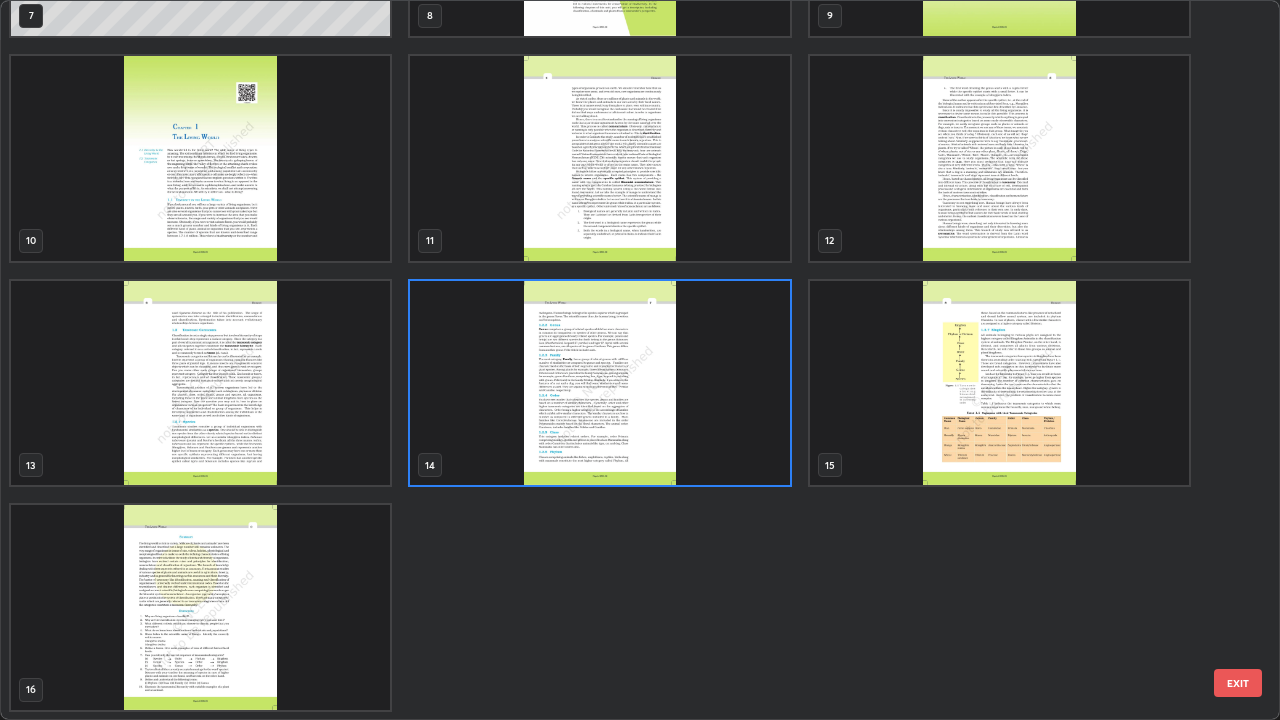 click at bounding box center [599, 383] 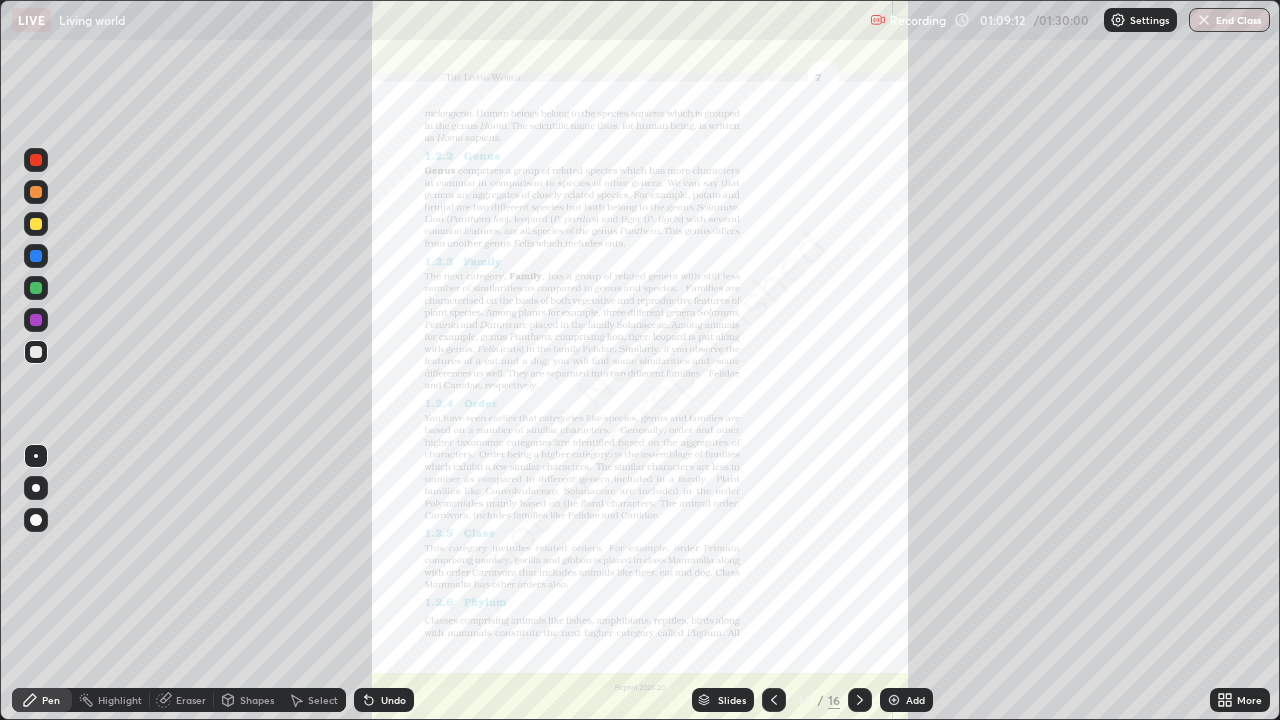 click on "More" at bounding box center (1249, 700) 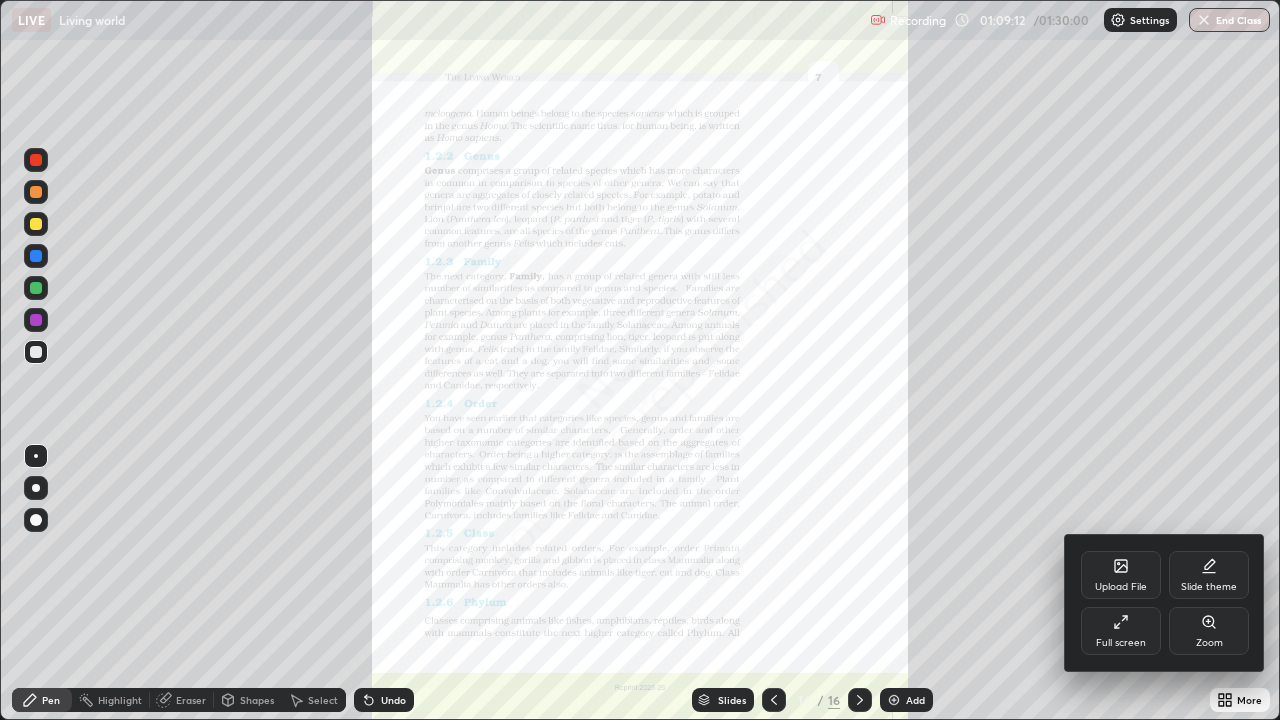 click on "Zoom" at bounding box center [1209, 643] 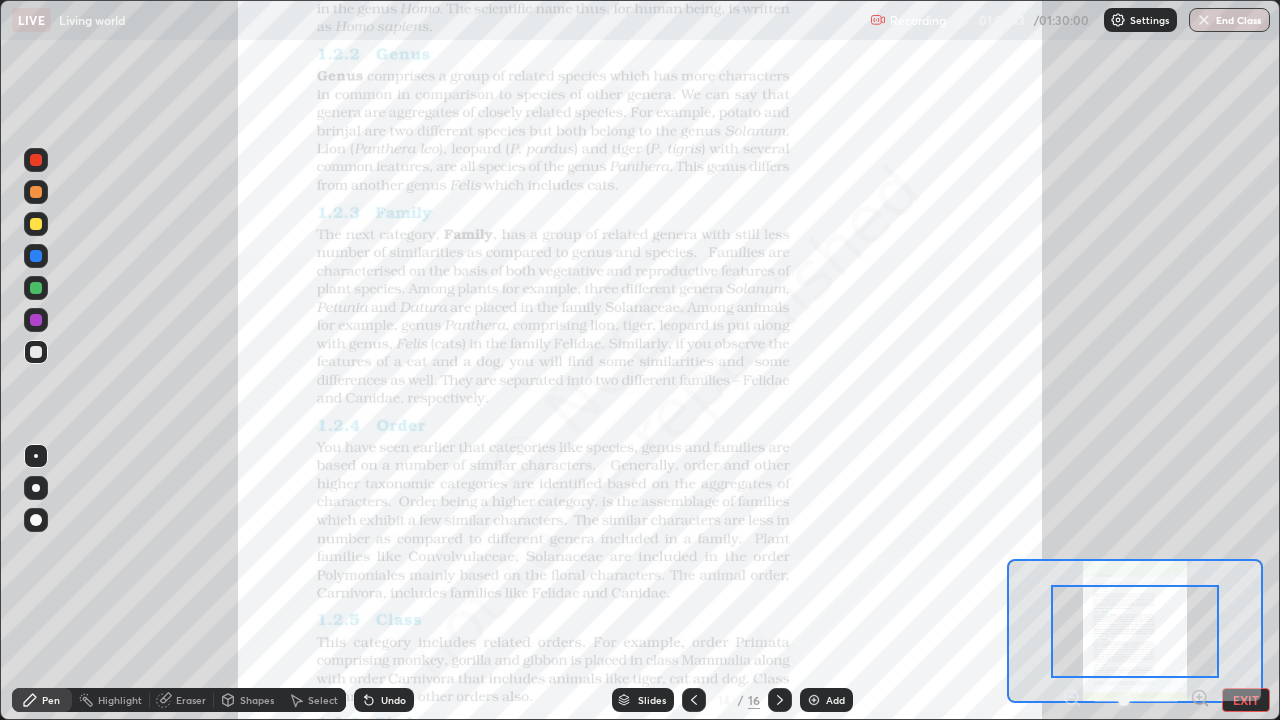 click 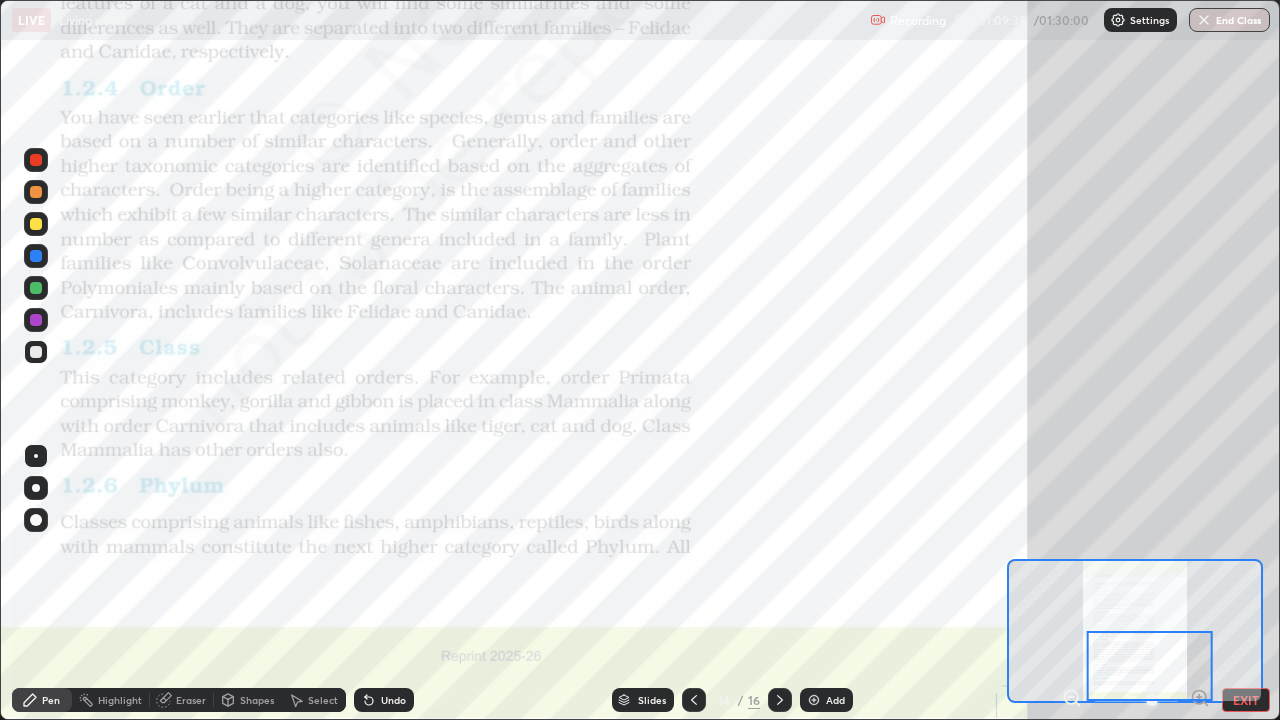 click at bounding box center (36, 160) 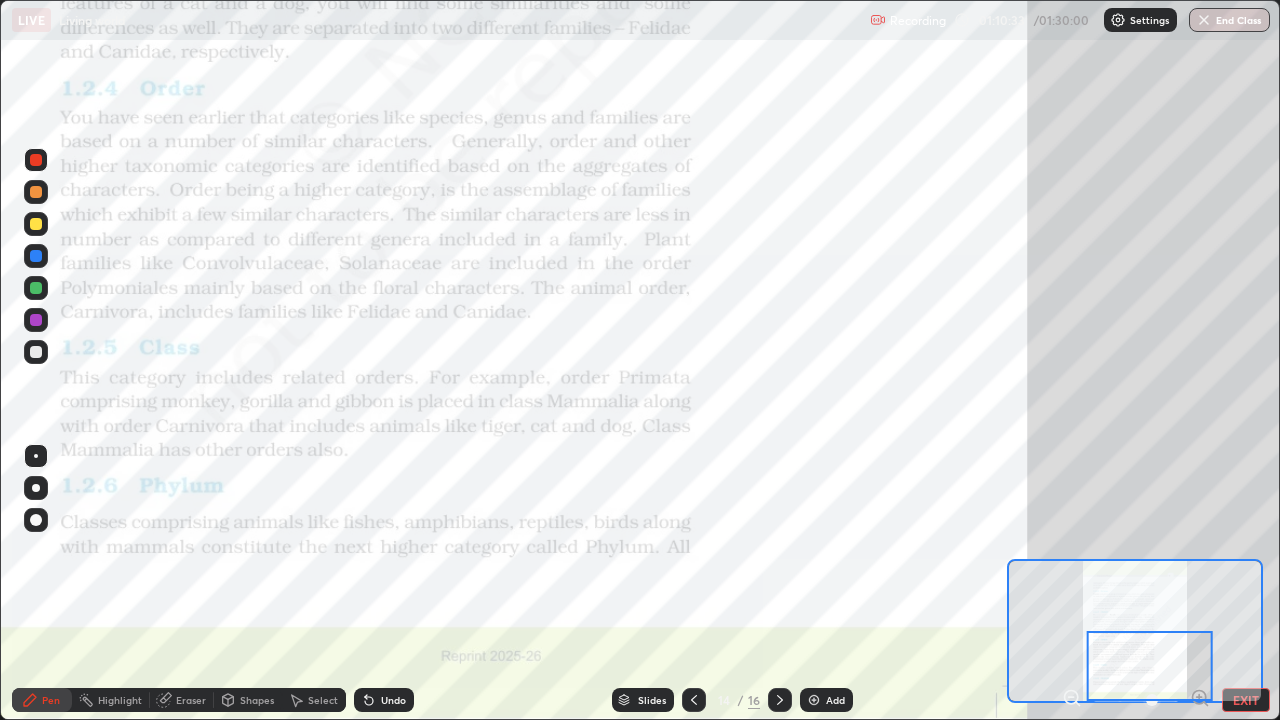 click on "Slides" at bounding box center [643, 700] 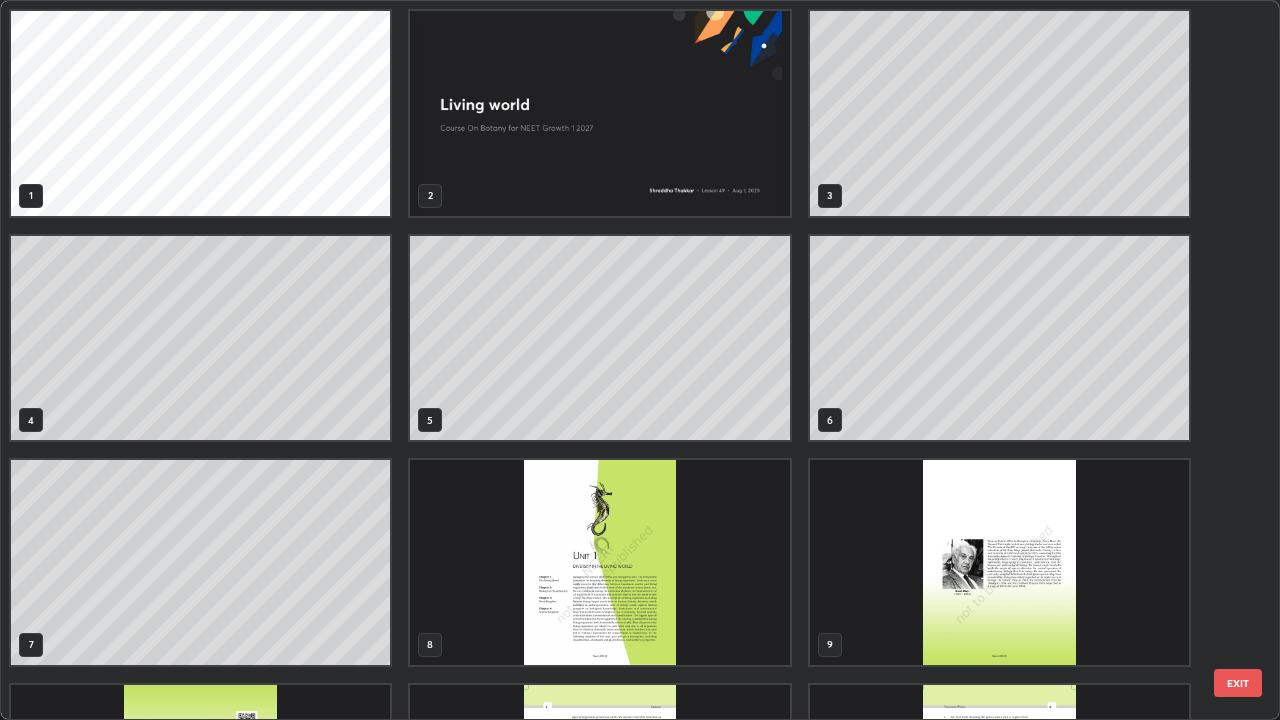 scroll, scrollTop: 405, scrollLeft: 0, axis: vertical 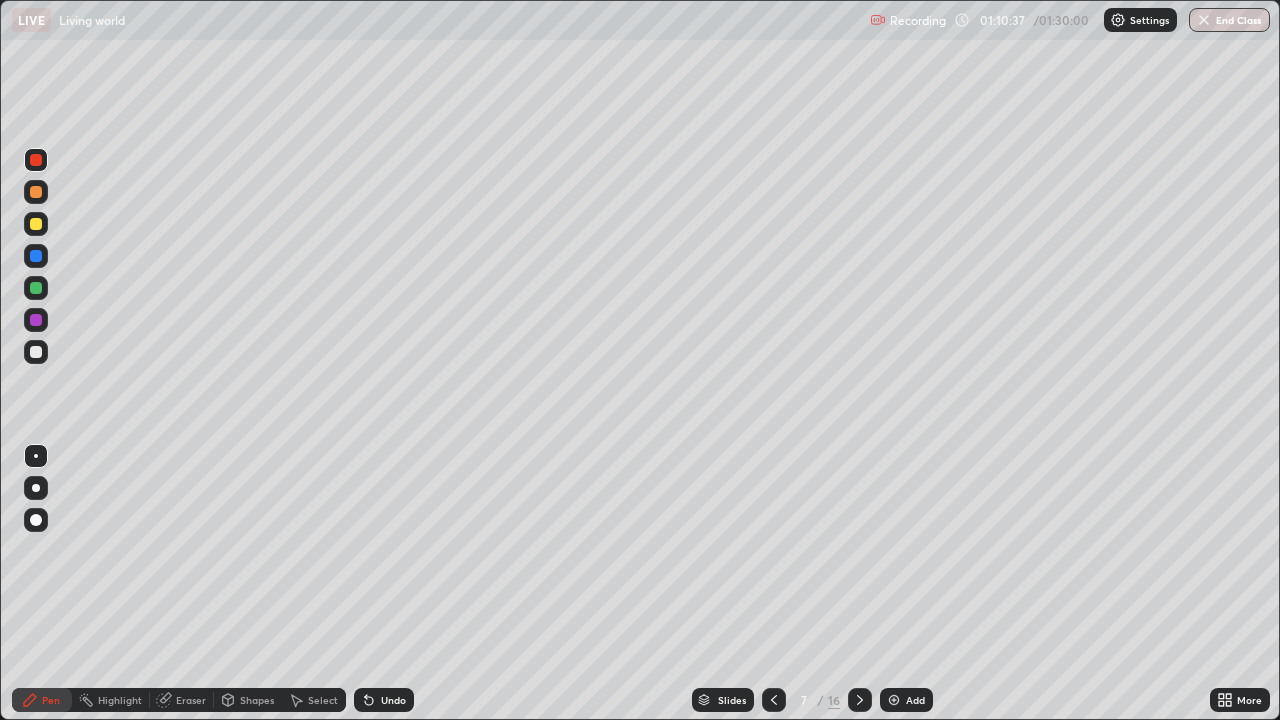 click at bounding box center [894, 700] 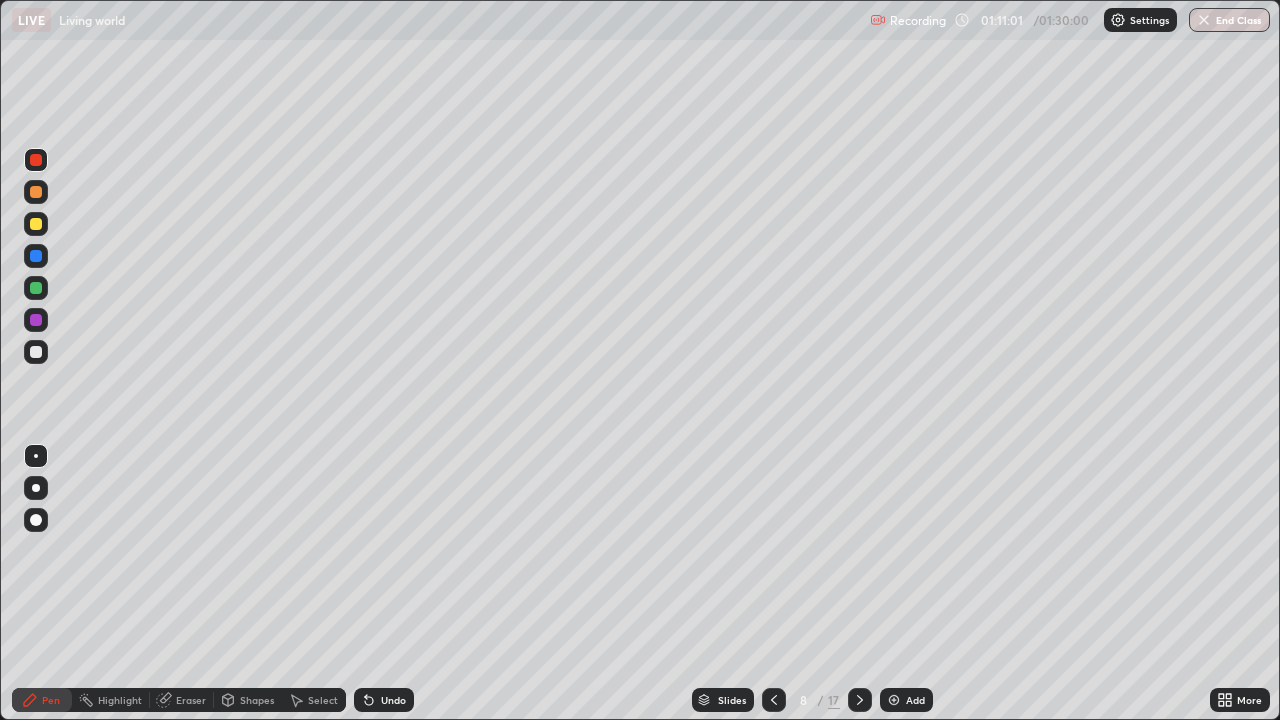 click at bounding box center [36, 352] 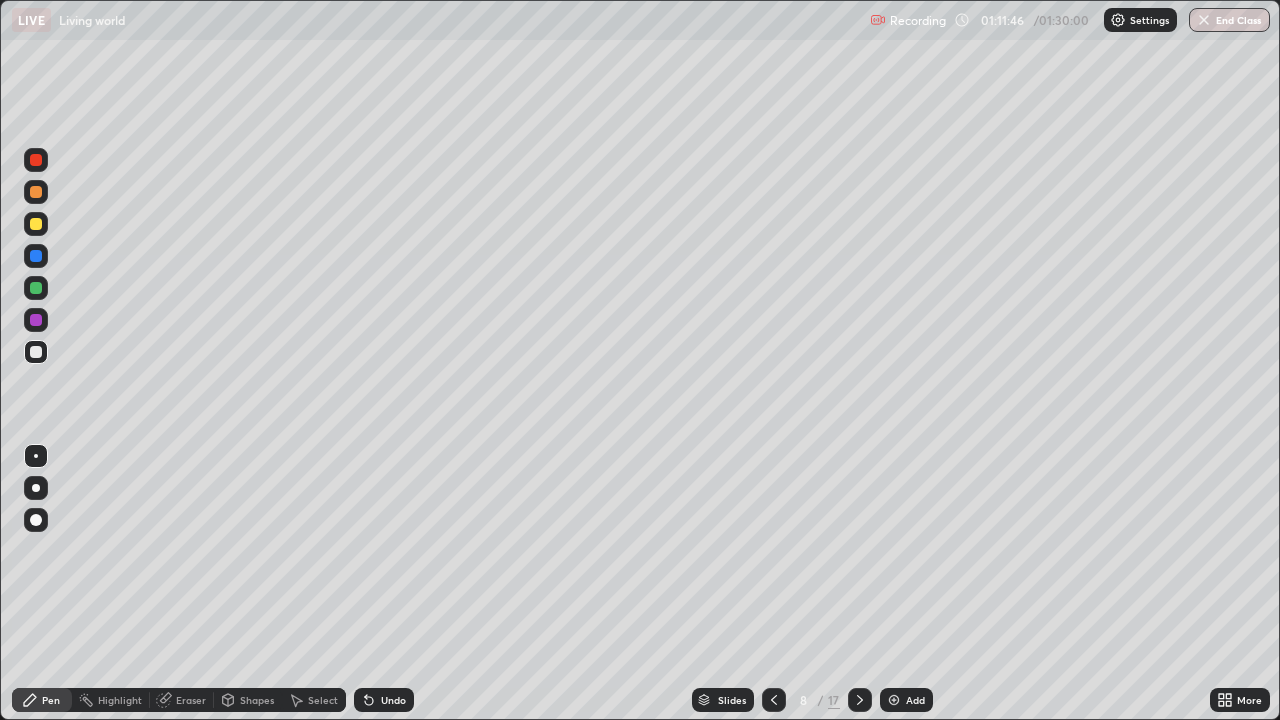 click on "Slides" at bounding box center (732, 700) 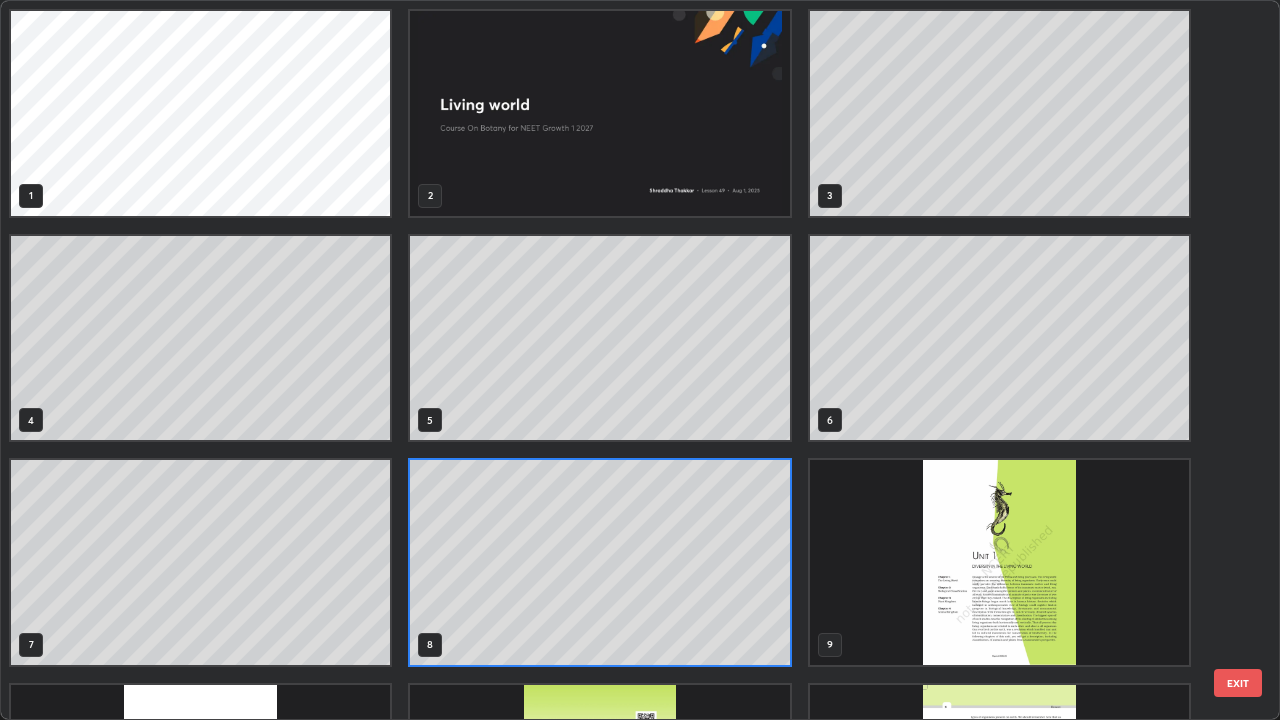 scroll, scrollTop: 7, scrollLeft: 11, axis: both 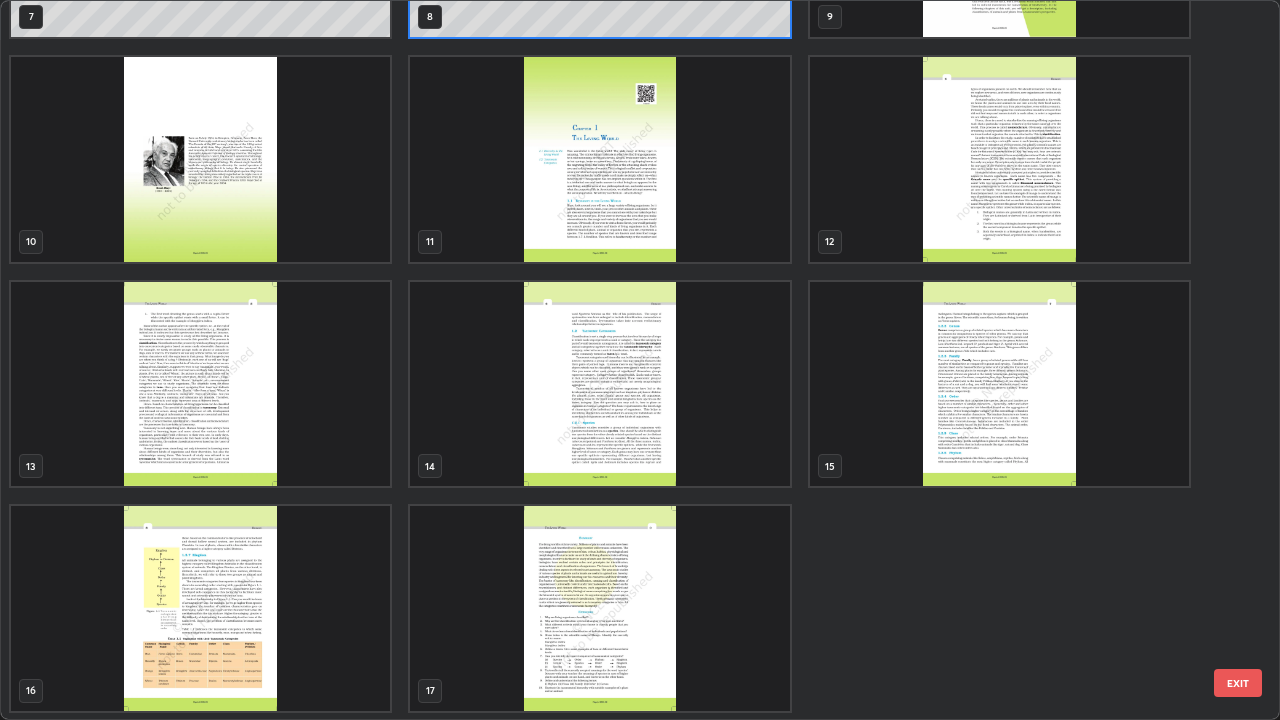 click at bounding box center (999, 384) 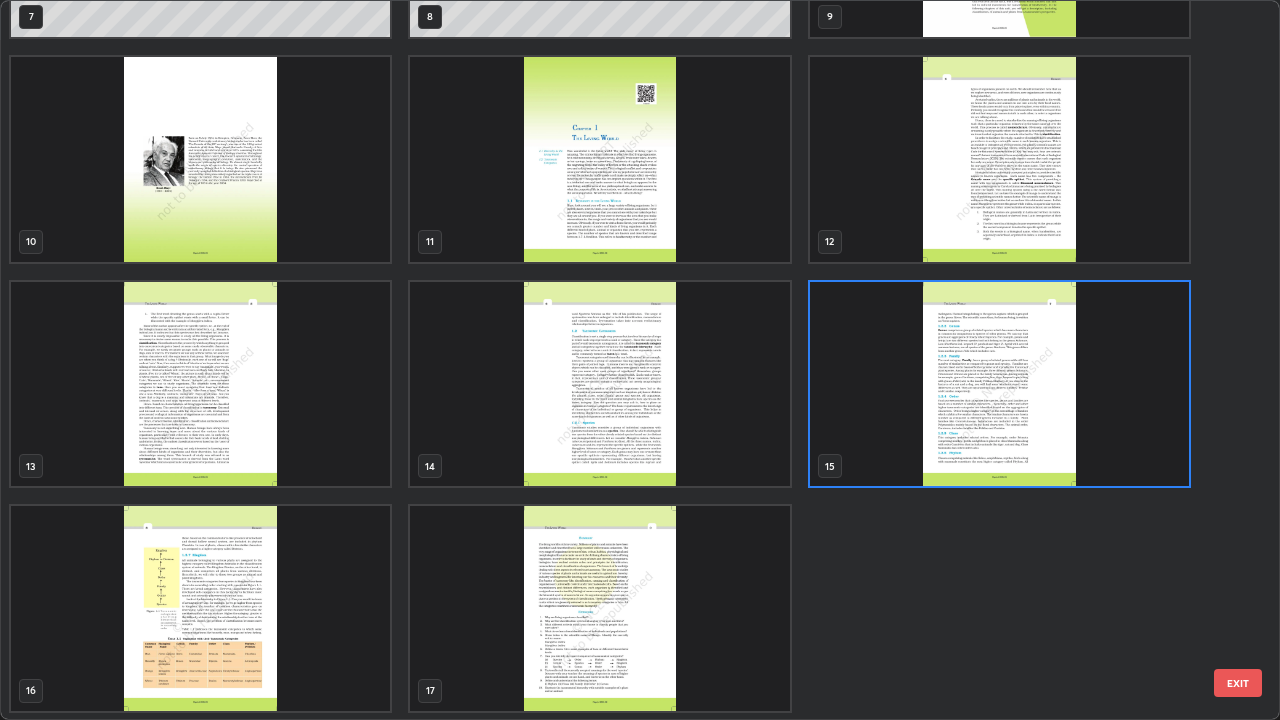 click at bounding box center [999, 384] 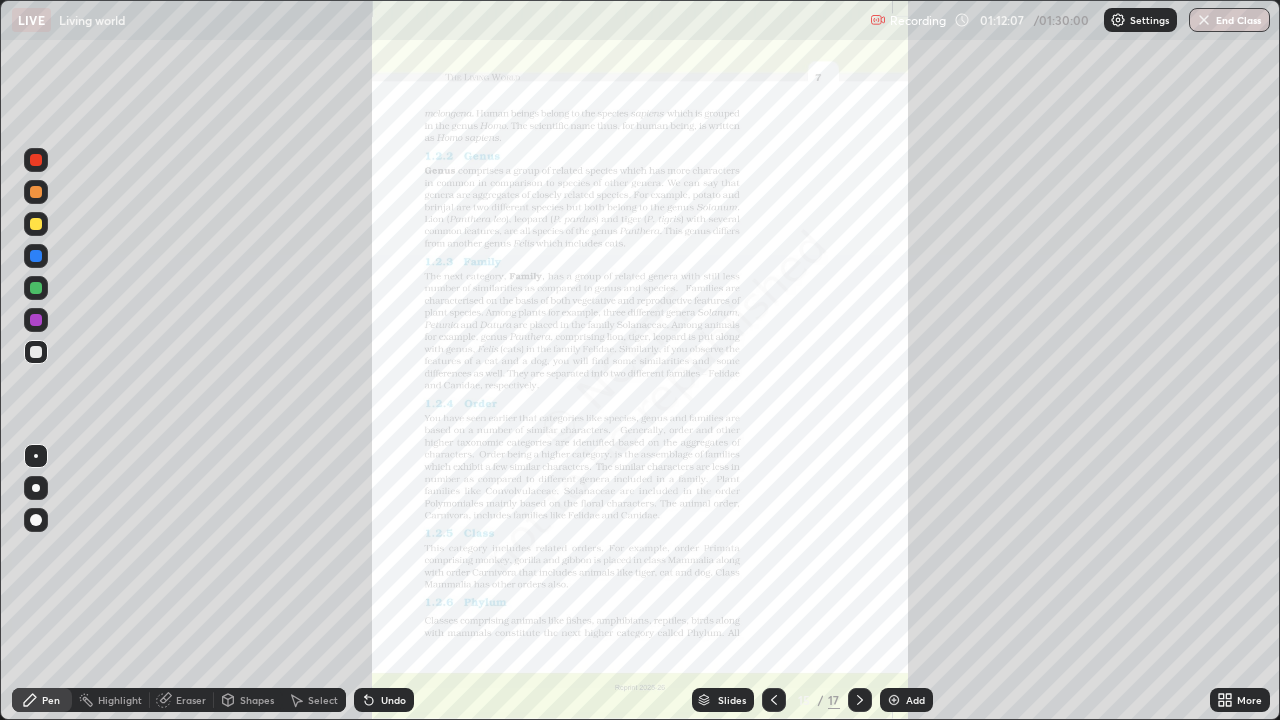 click 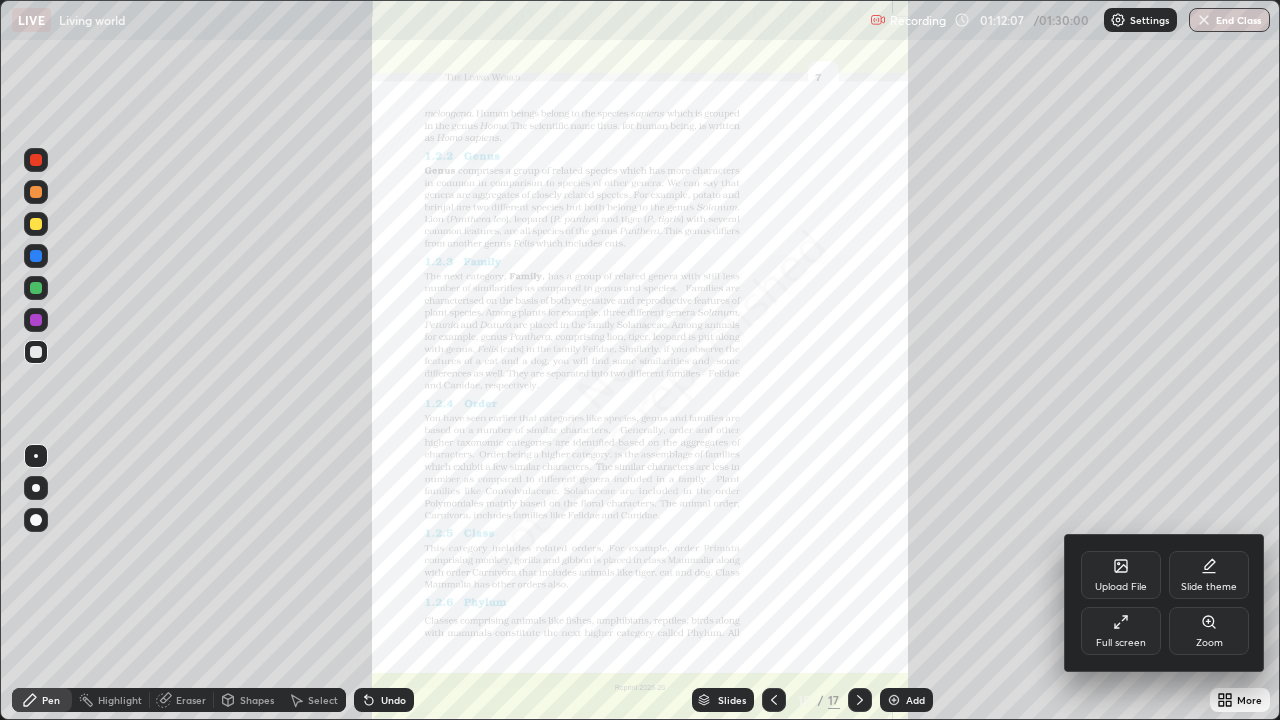 click on "Zoom" at bounding box center (1209, 643) 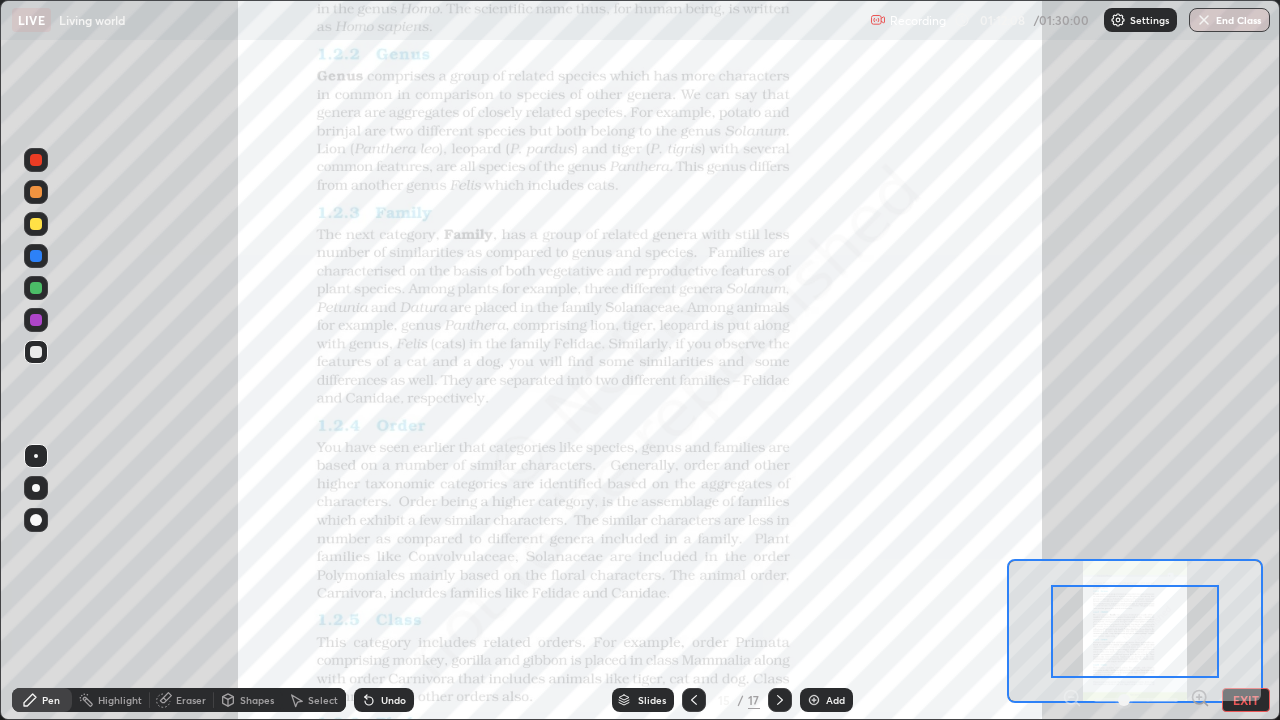 click 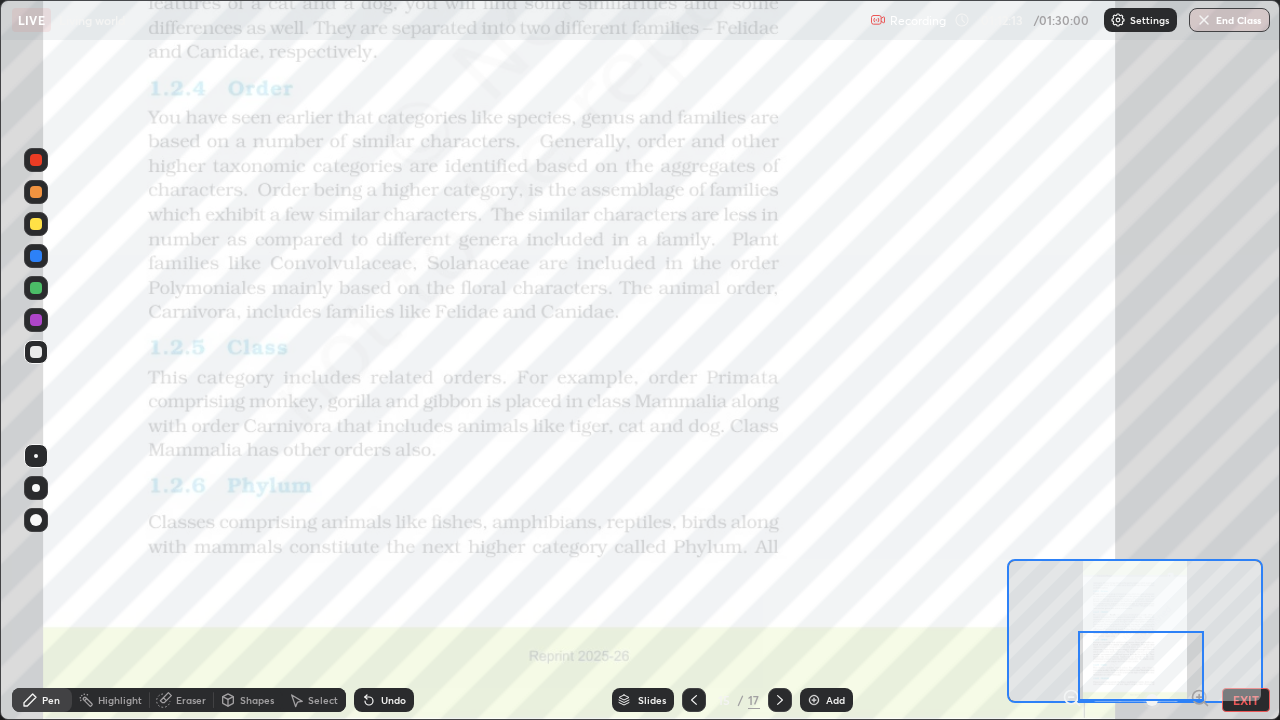 click at bounding box center (36, 160) 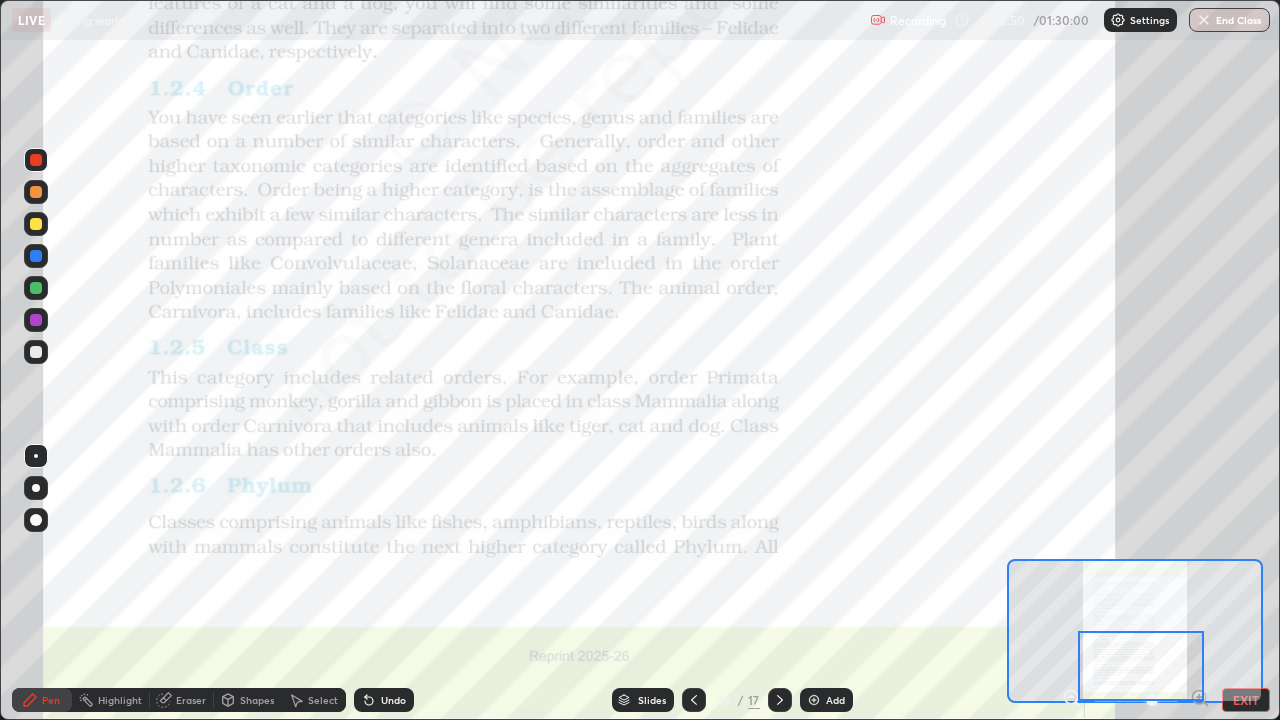 click 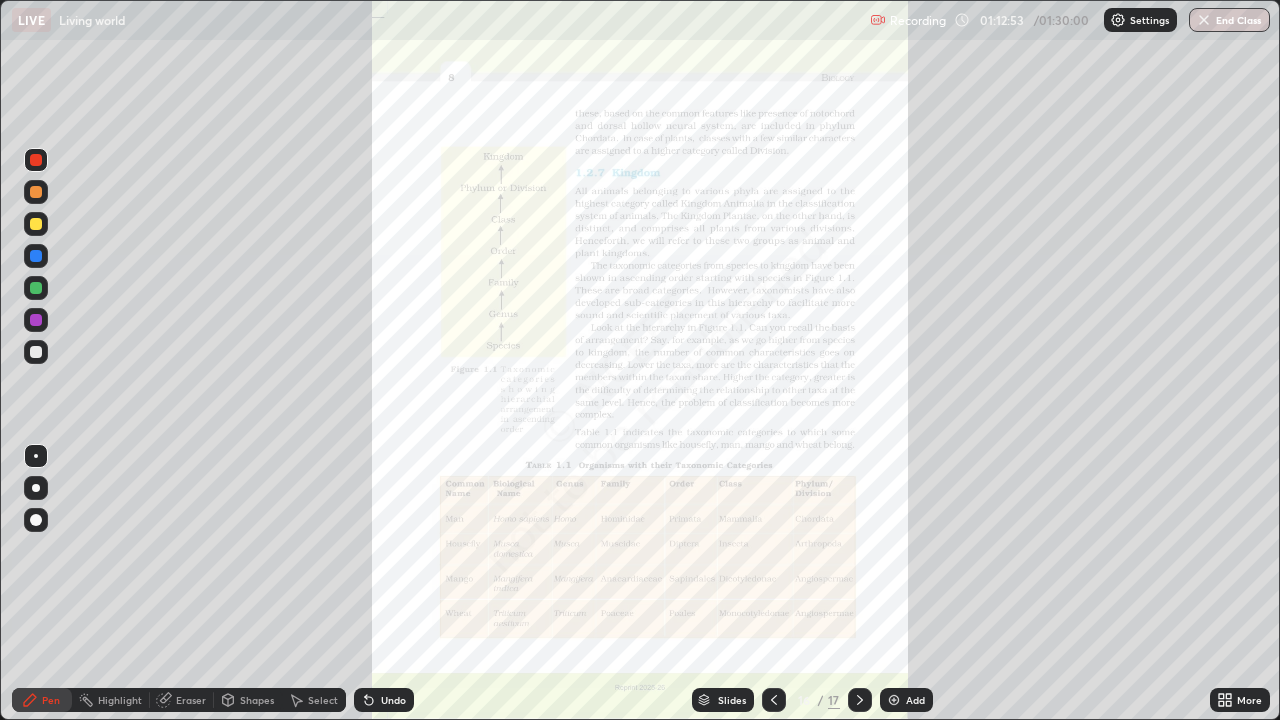 click 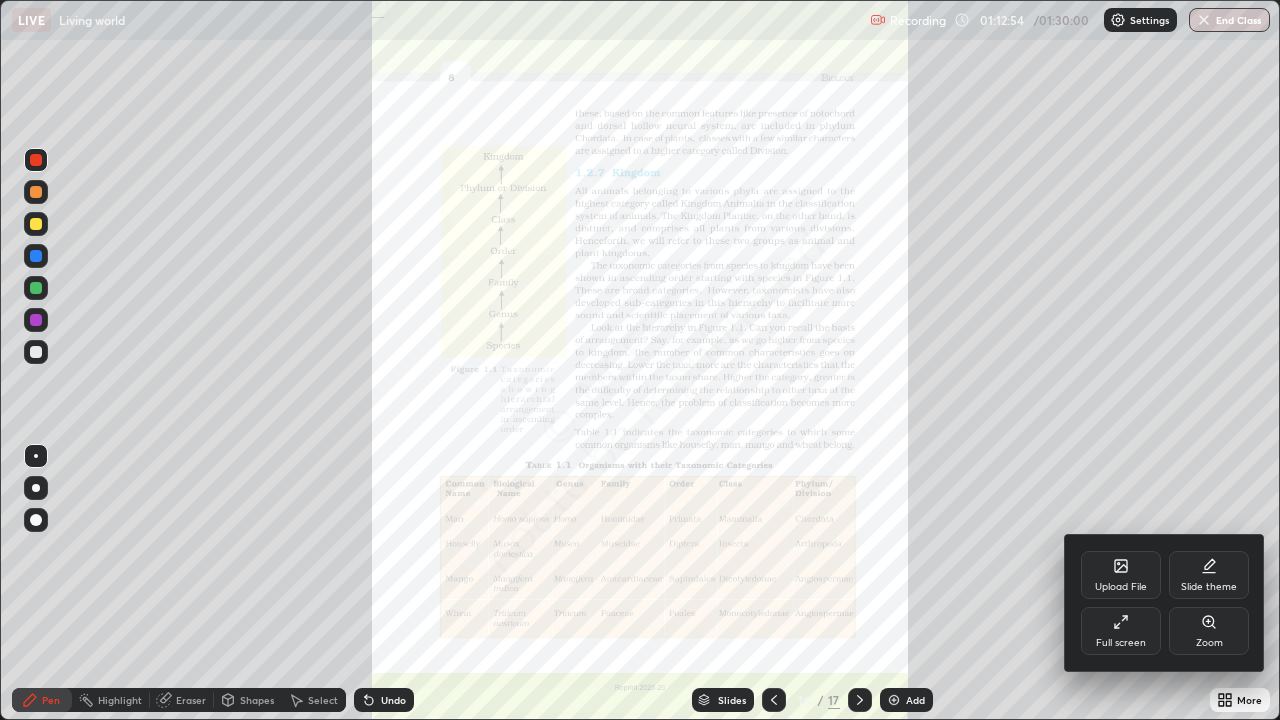 click on "Zoom" at bounding box center (1209, 631) 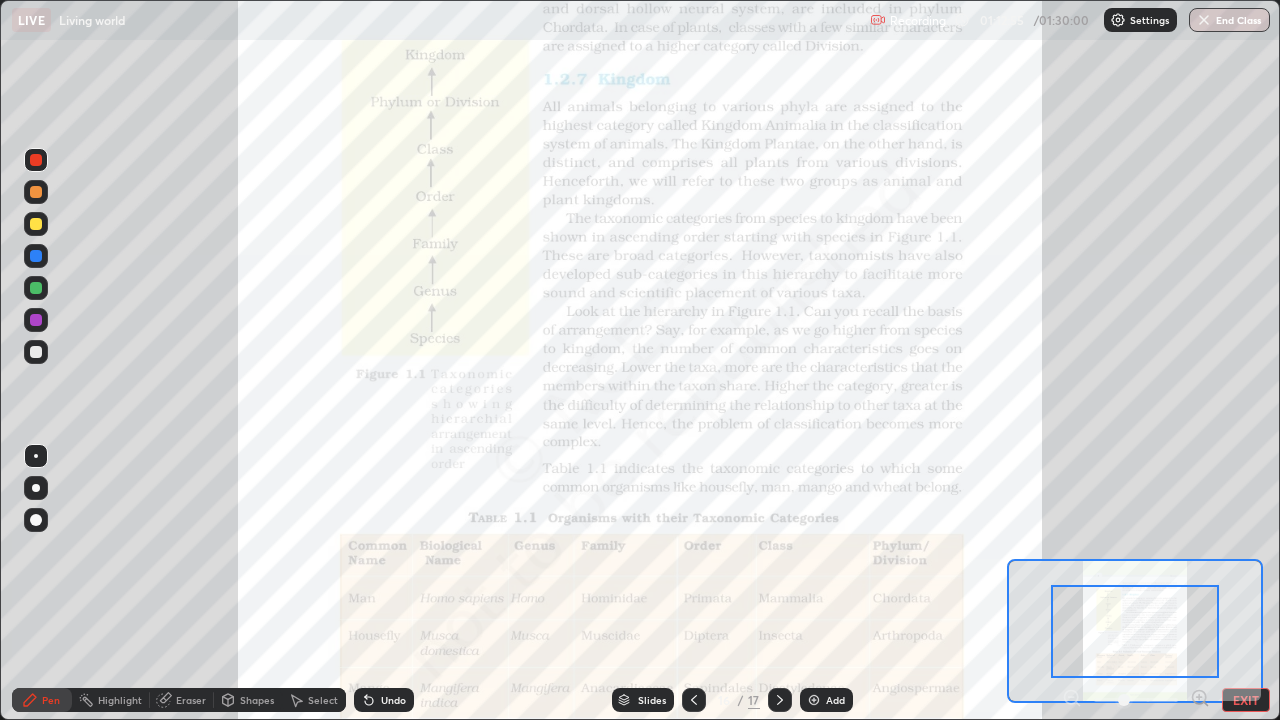 click 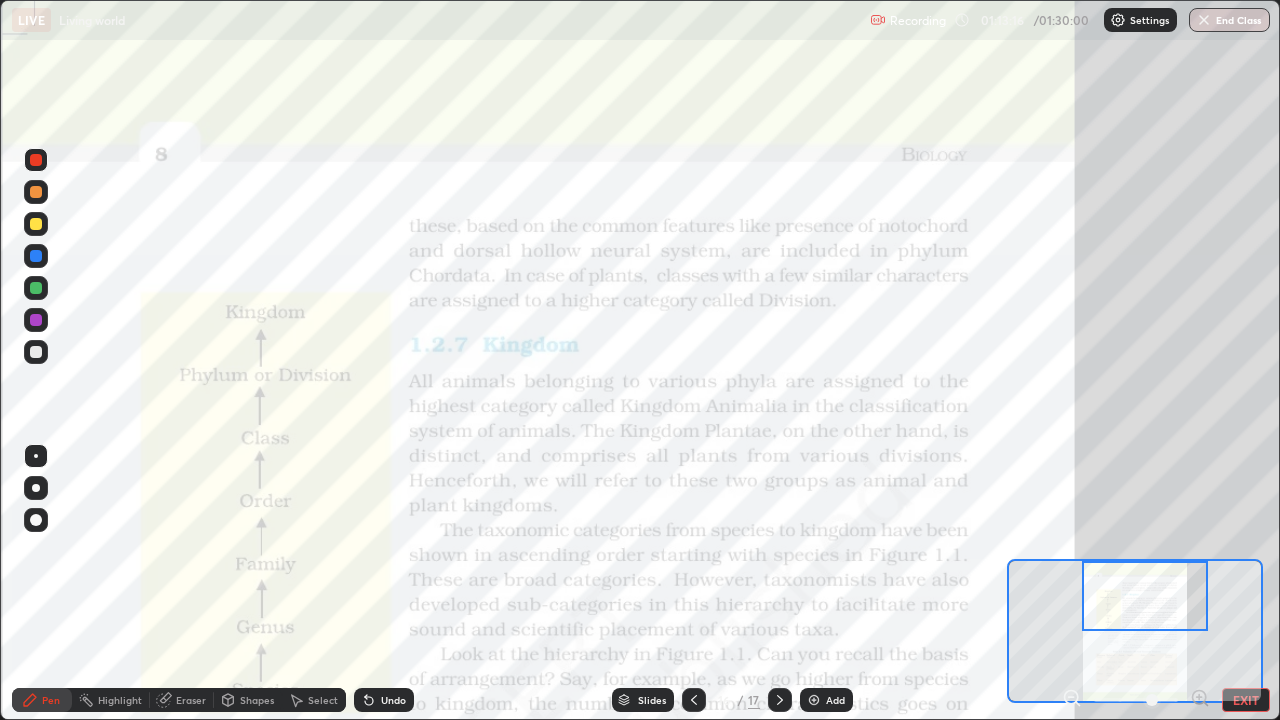 click on "Undo" at bounding box center (384, 700) 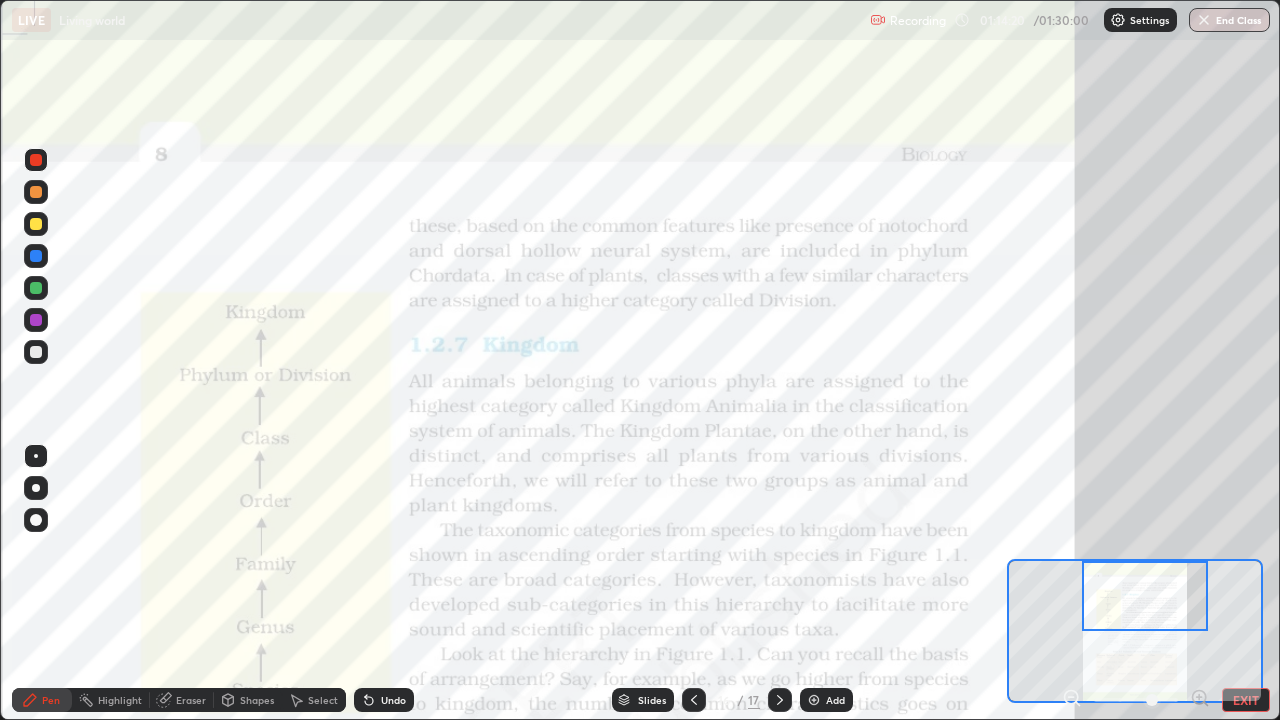 click on "Slides" at bounding box center (652, 700) 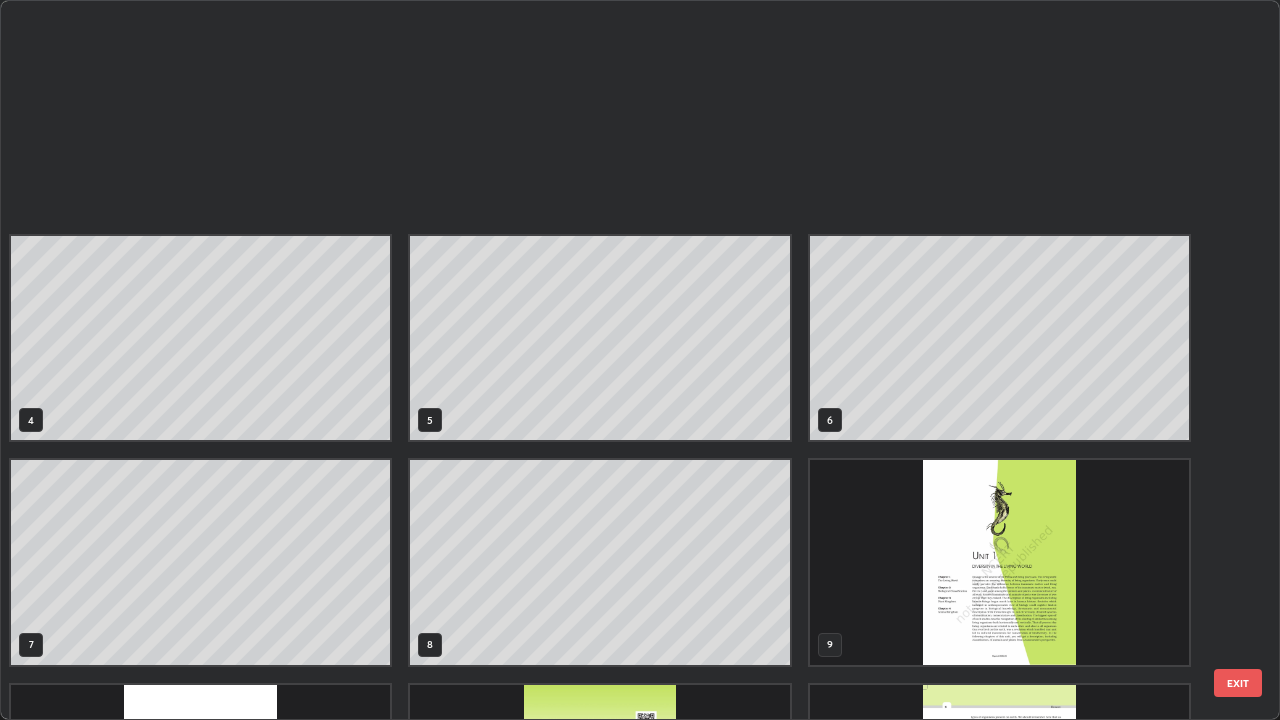 scroll, scrollTop: 629, scrollLeft: 0, axis: vertical 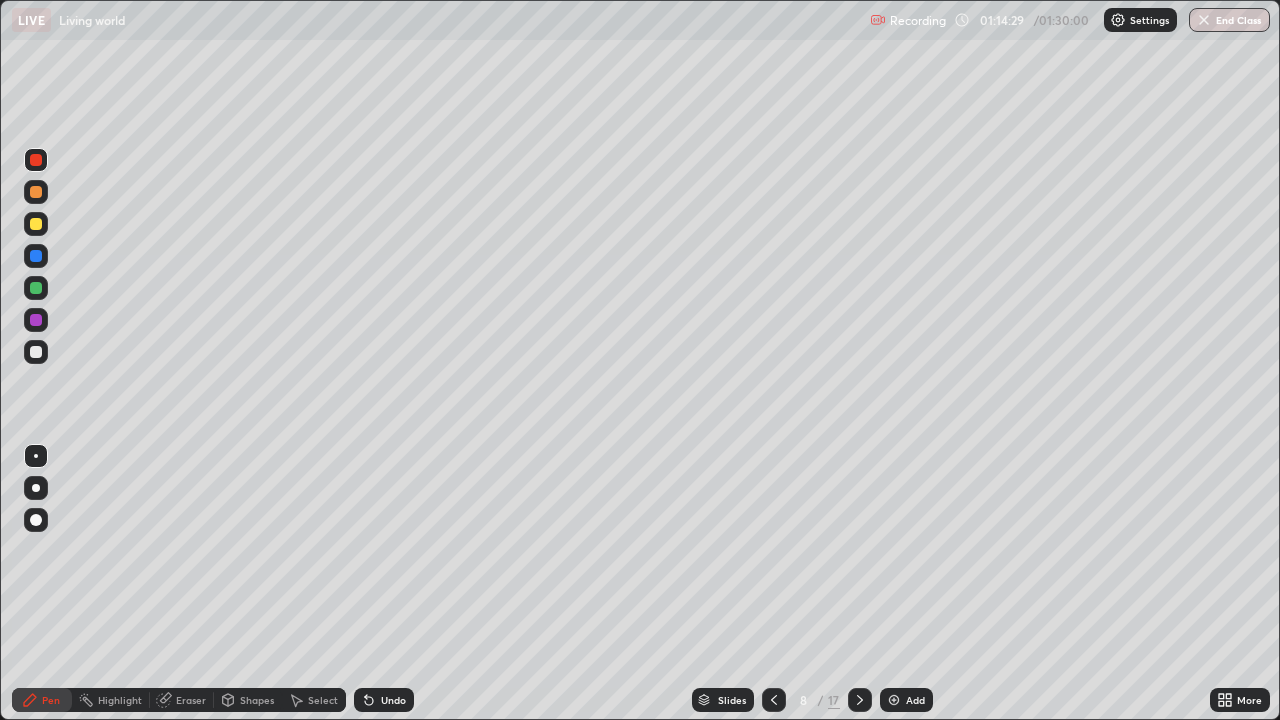 click on "Add" at bounding box center (906, 700) 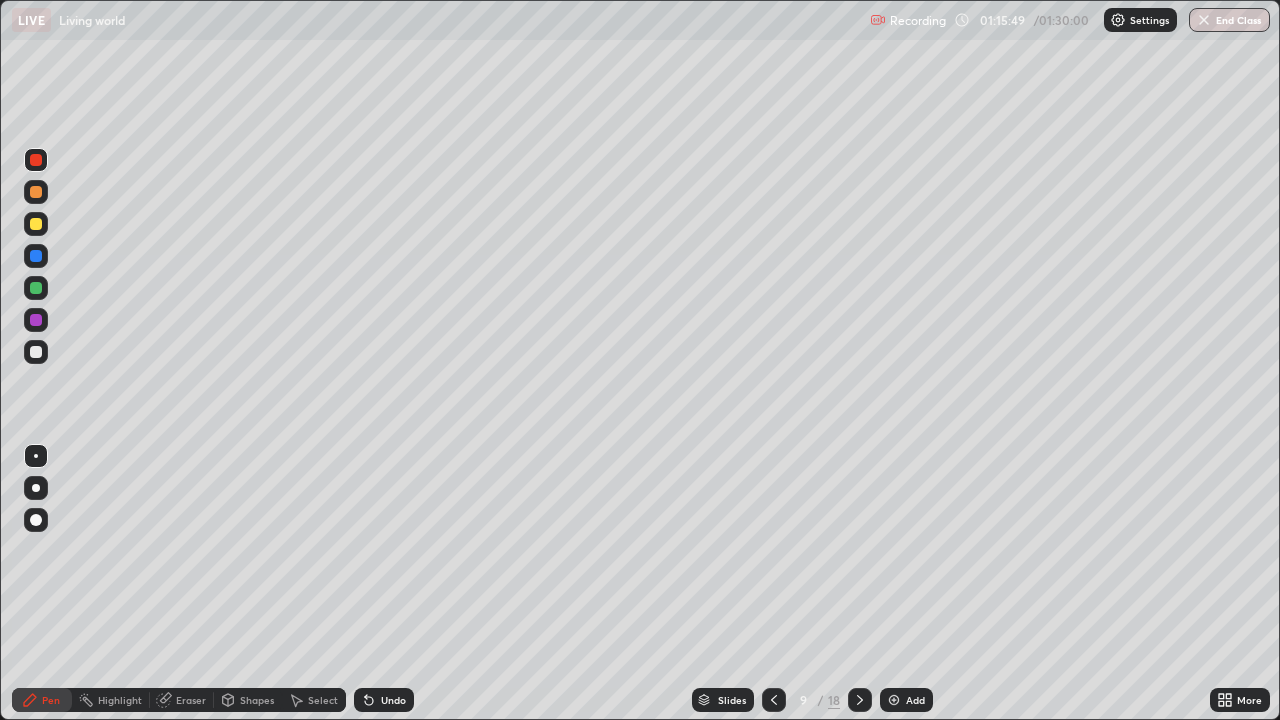 click on "Slides" at bounding box center (732, 700) 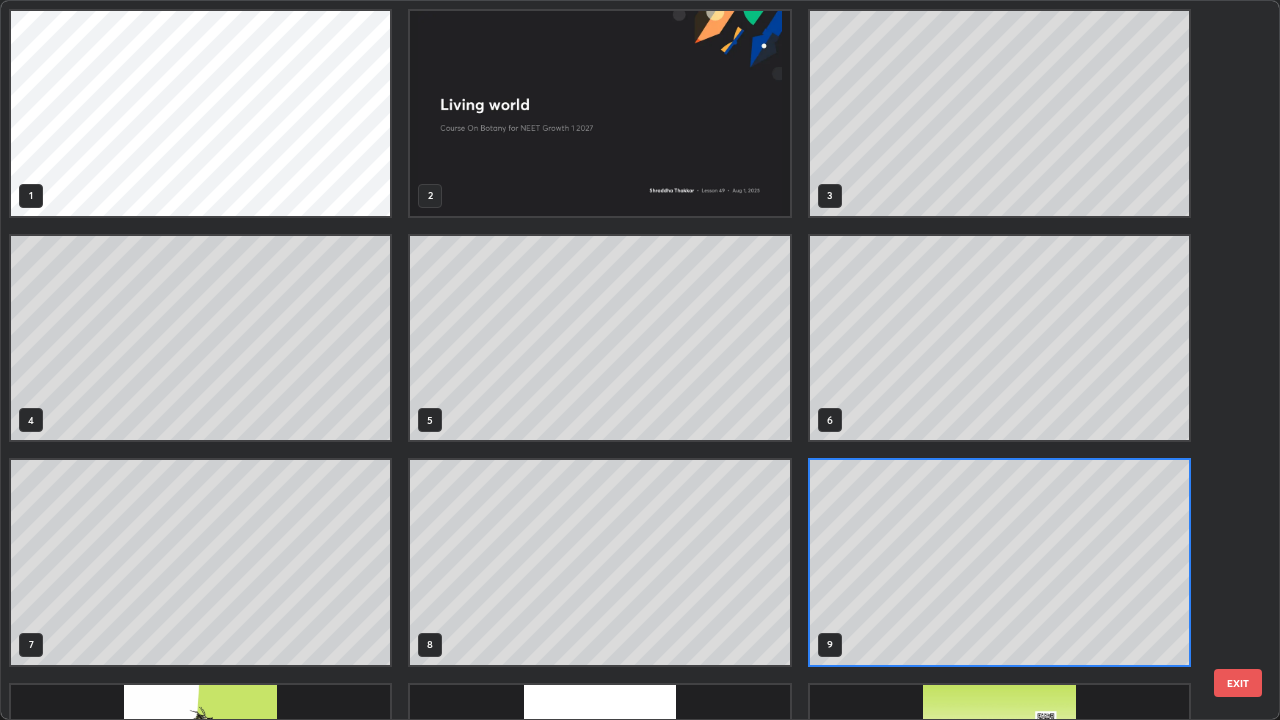 scroll, scrollTop: 7, scrollLeft: 11, axis: both 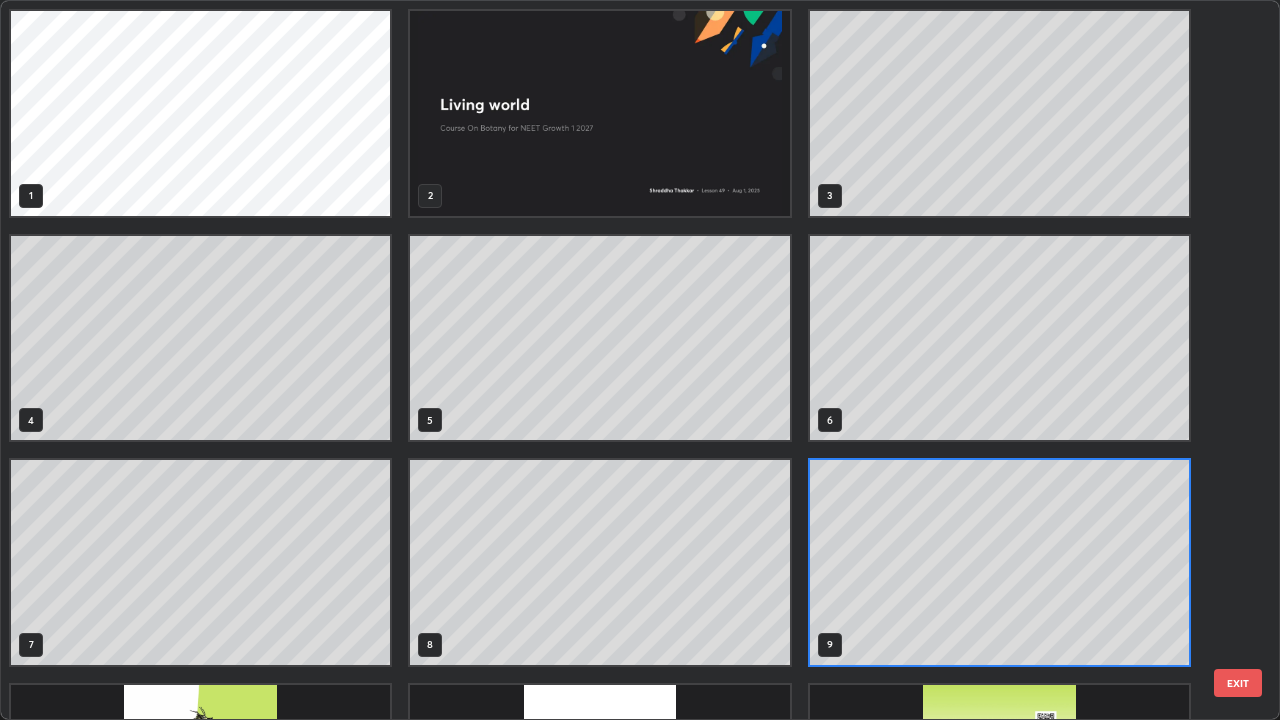 click on "1 2 3 4 5 6 7 8 9 10 11 12 13 14 15" at bounding box center [622, 360] 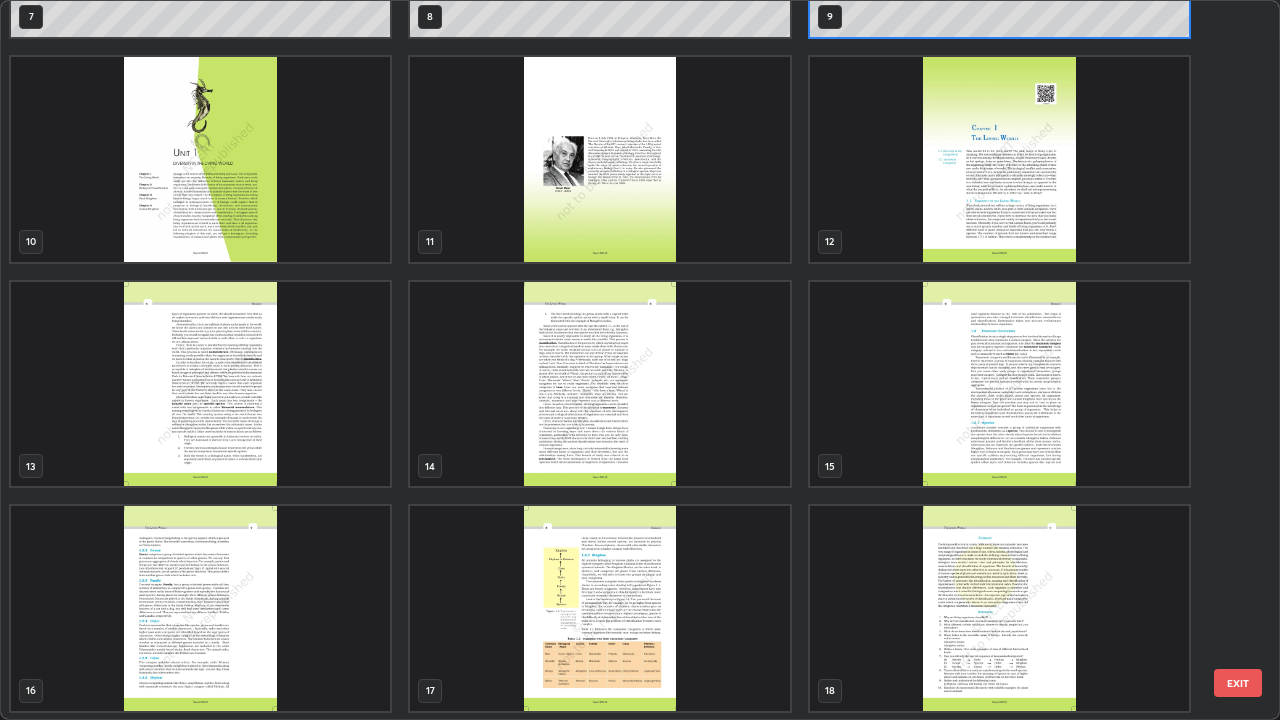 click at bounding box center (599, 608) 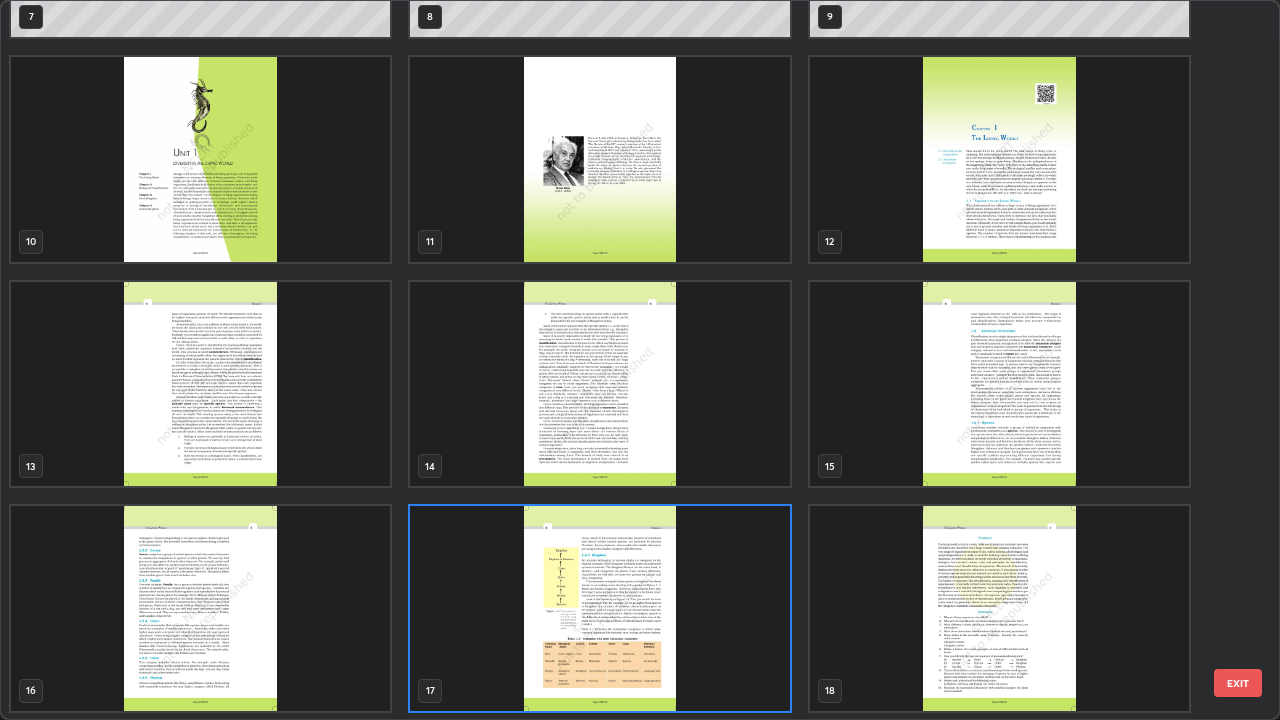 scroll, scrollTop: 629, scrollLeft: 0, axis: vertical 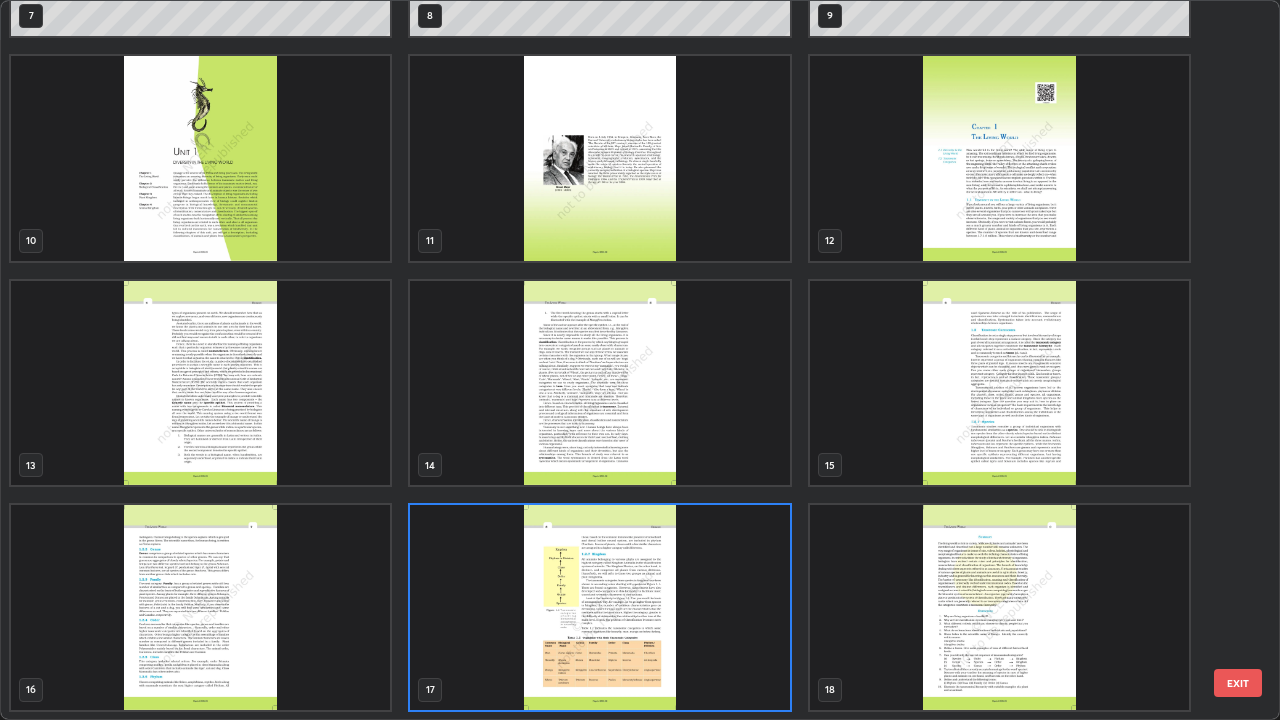 click at bounding box center (599, 607) 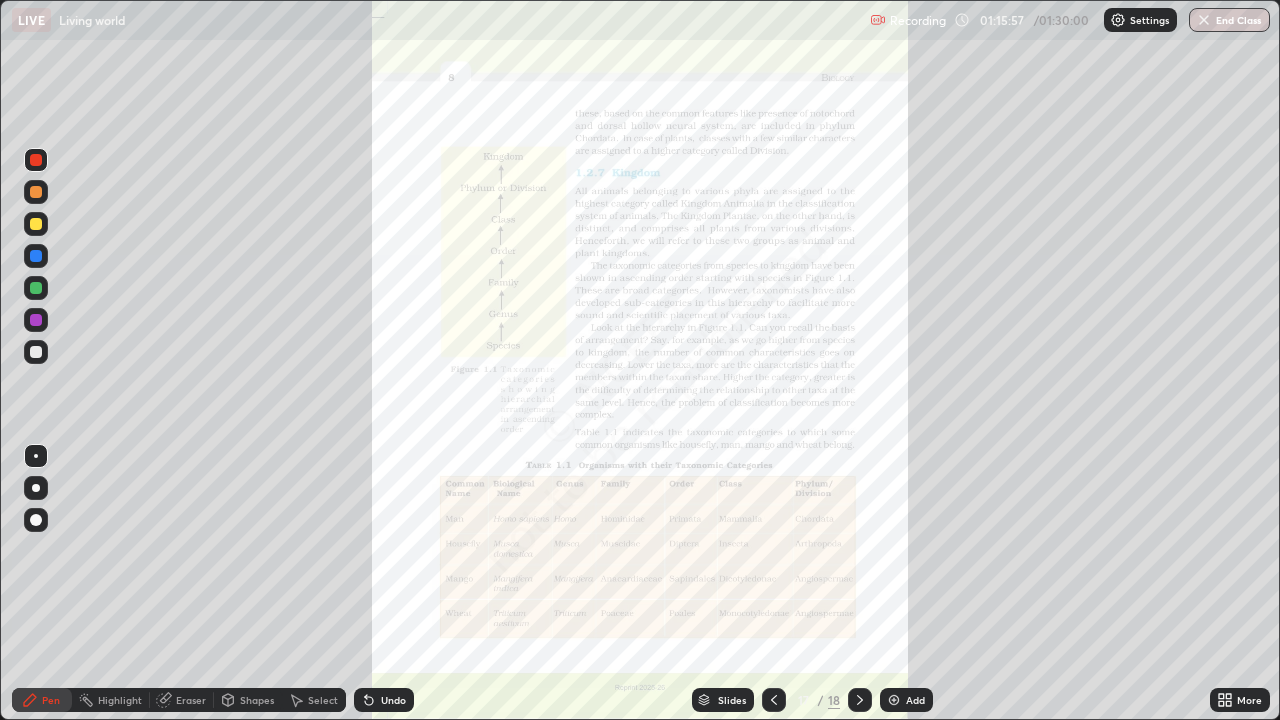click on "More" at bounding box center (1240, 700) 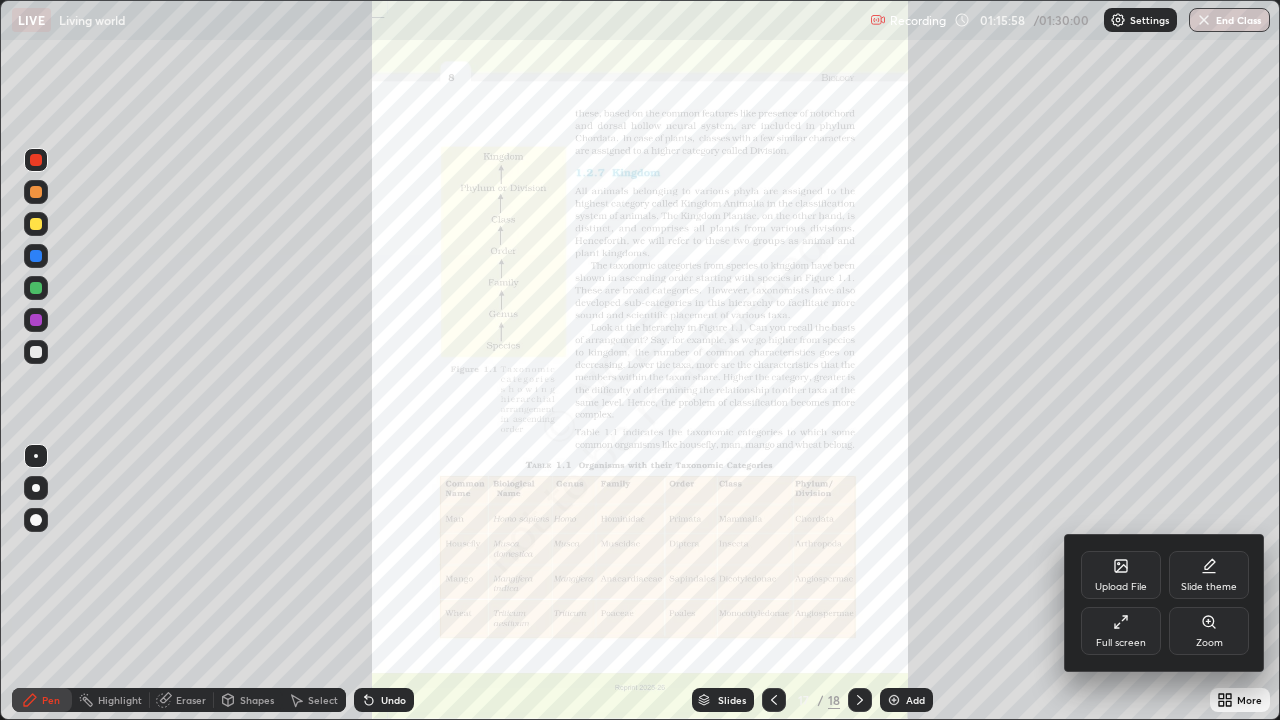 click on "Zoom" at bounding box center [1209, 643] 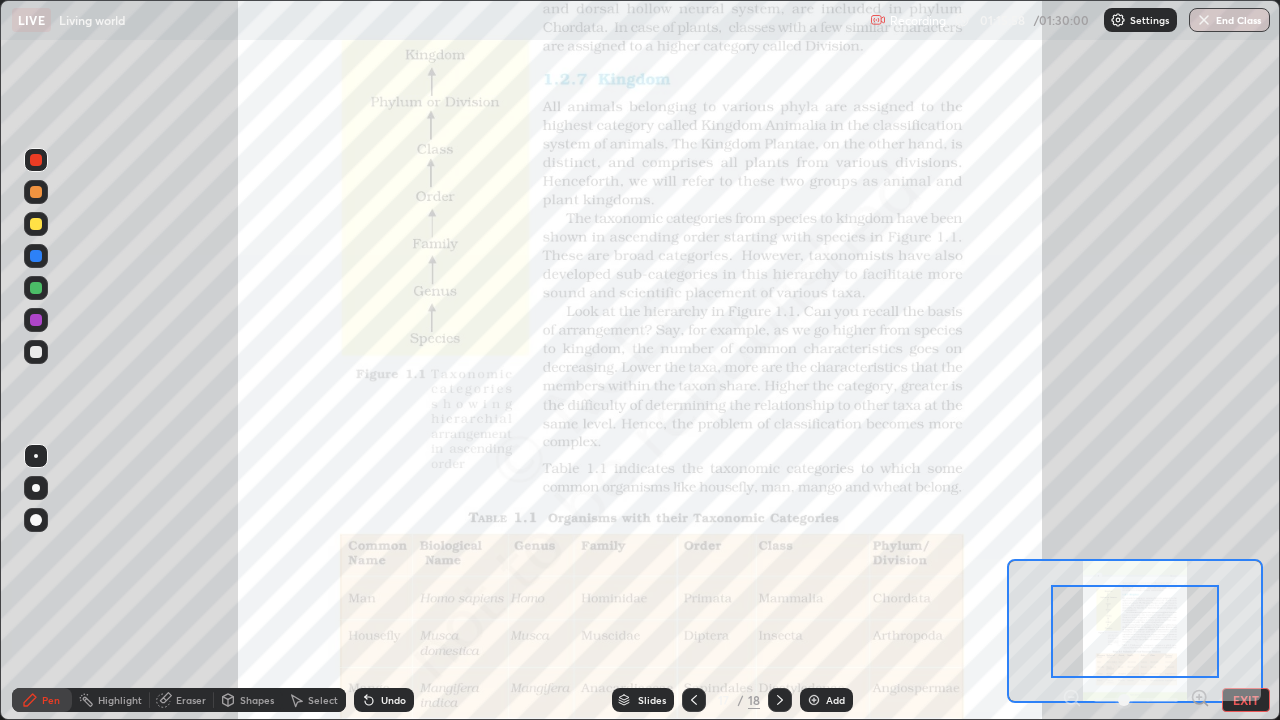 click 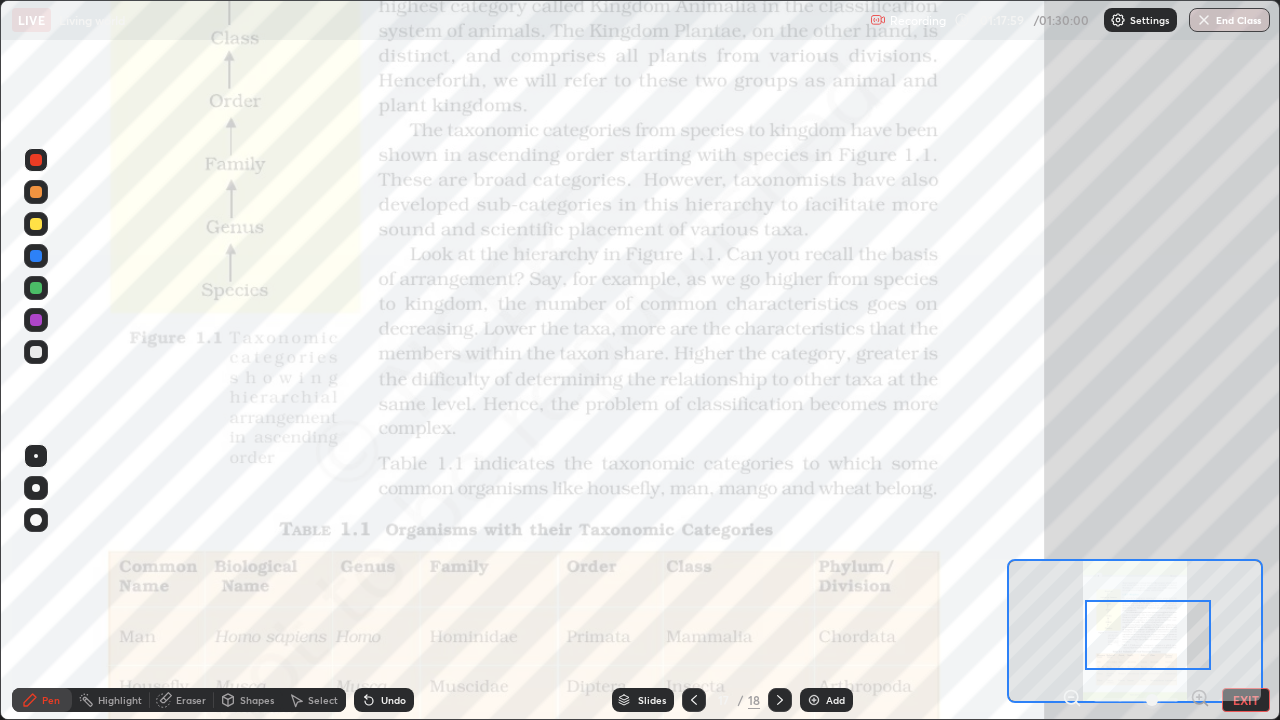 click 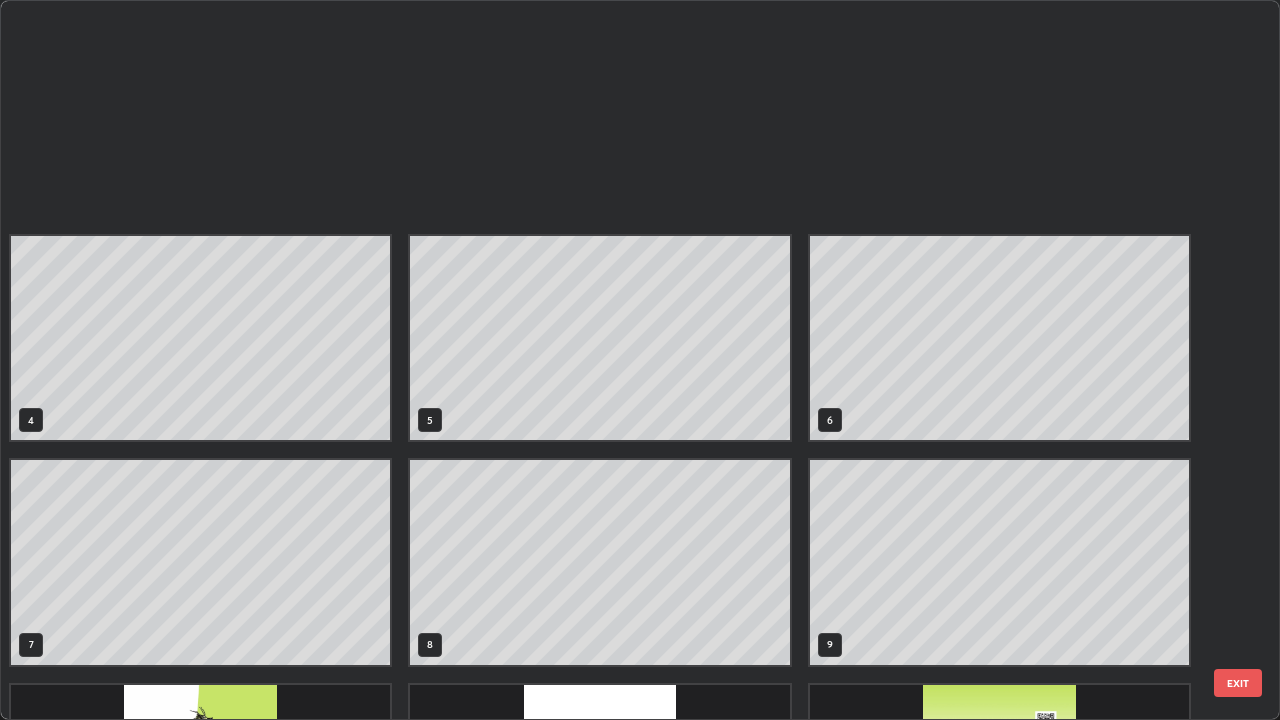 scroll, scrollTop: 629, scrollLeft: 0, axis: vertical 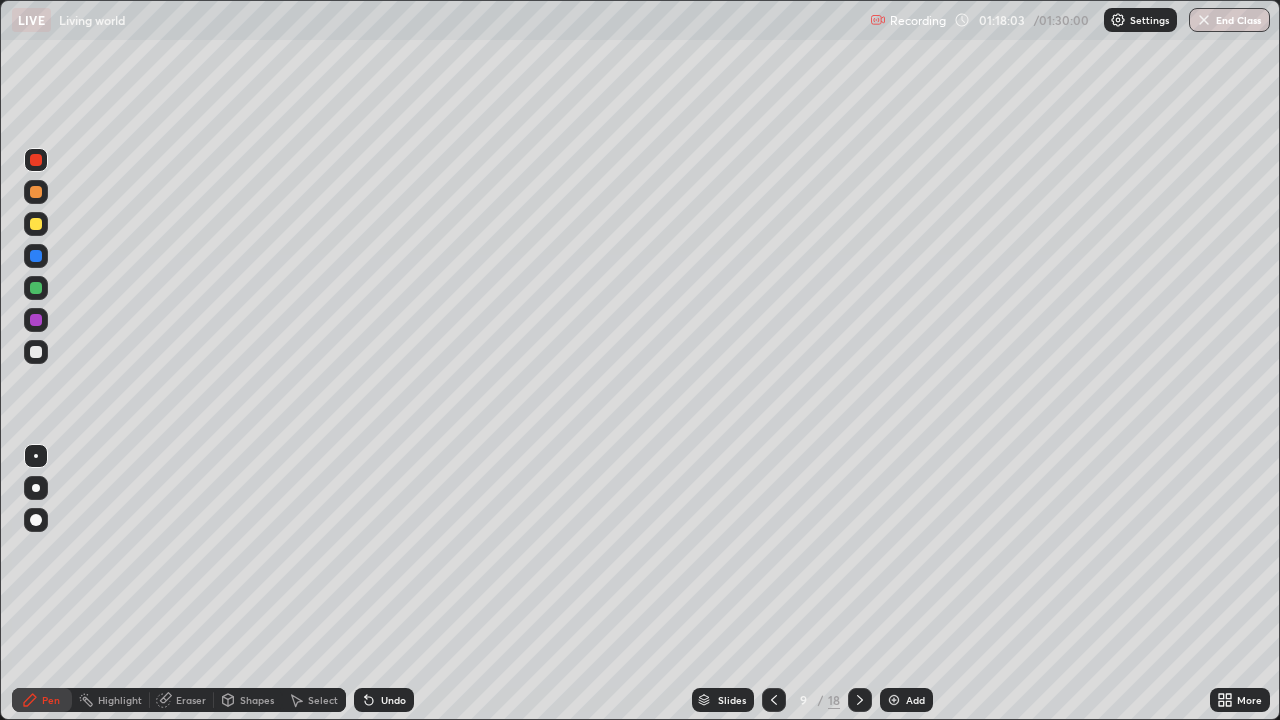 click on "Add" at bounding box center [915, 700] 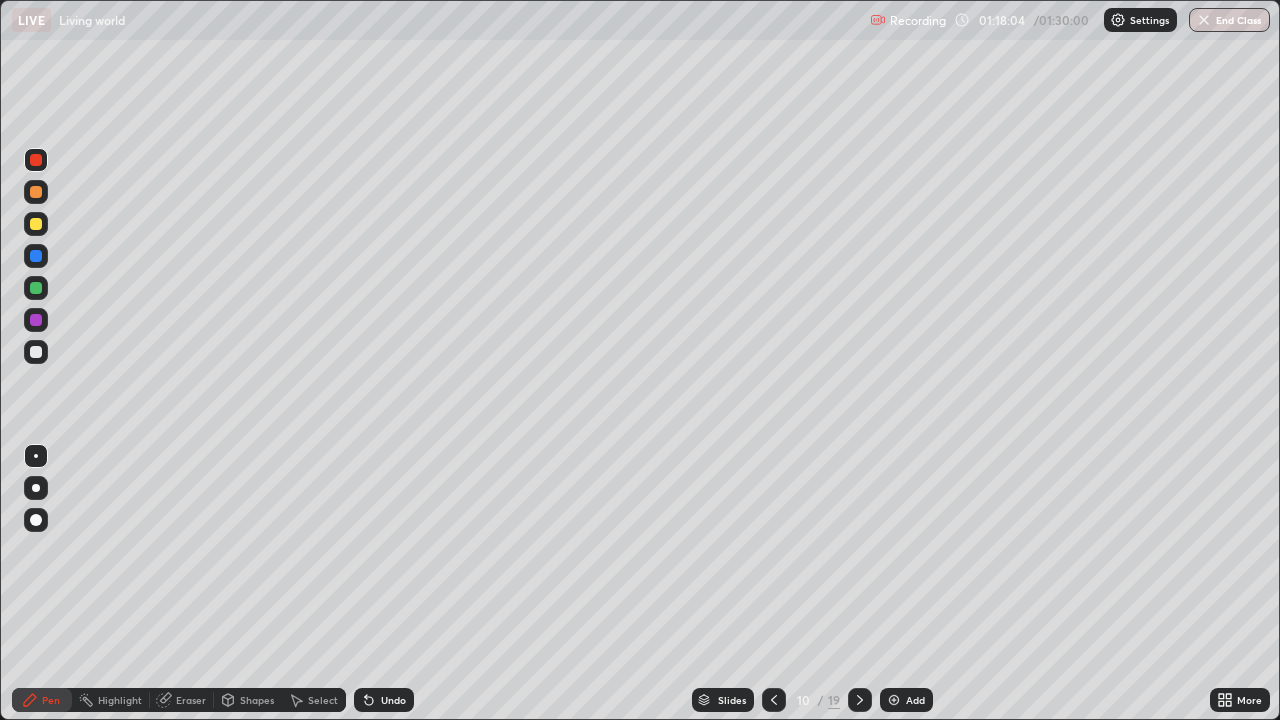 click at bounding box center (36, 352) 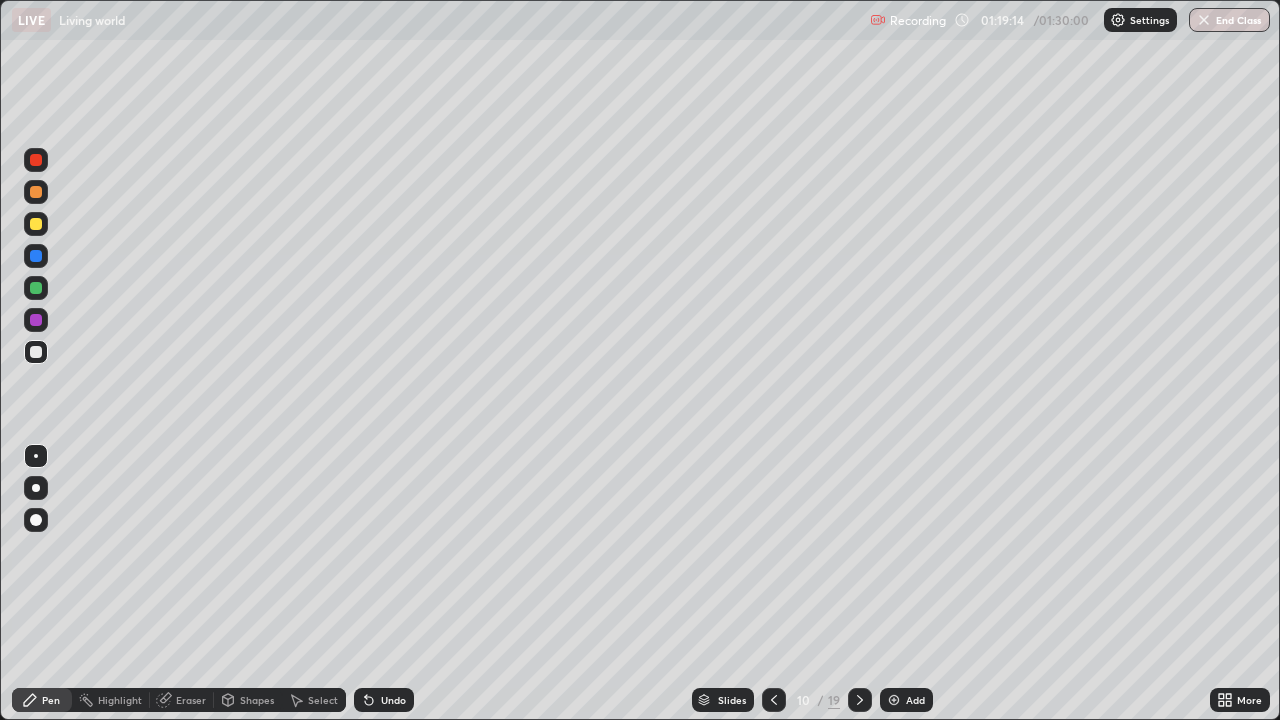 click on "Slides" at bounding box center (732, 700) 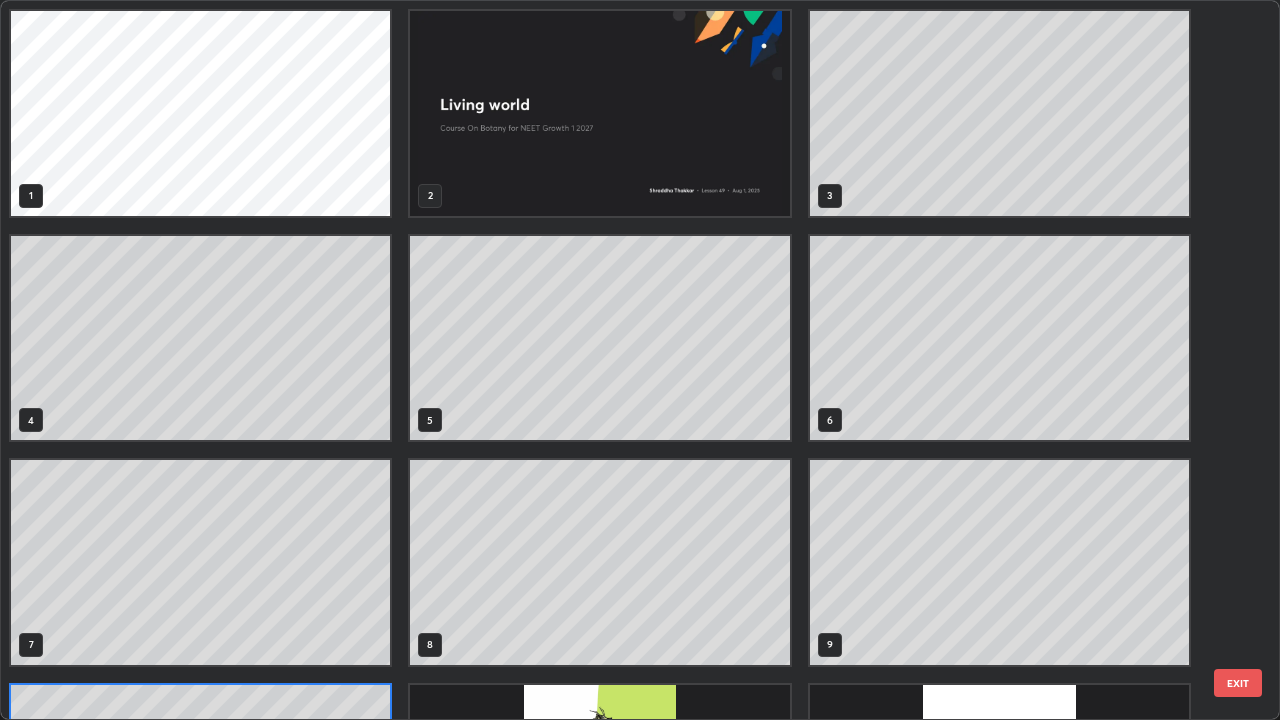 scroll, scrollTop: 180, scrollLeft: 0, axis: vertical 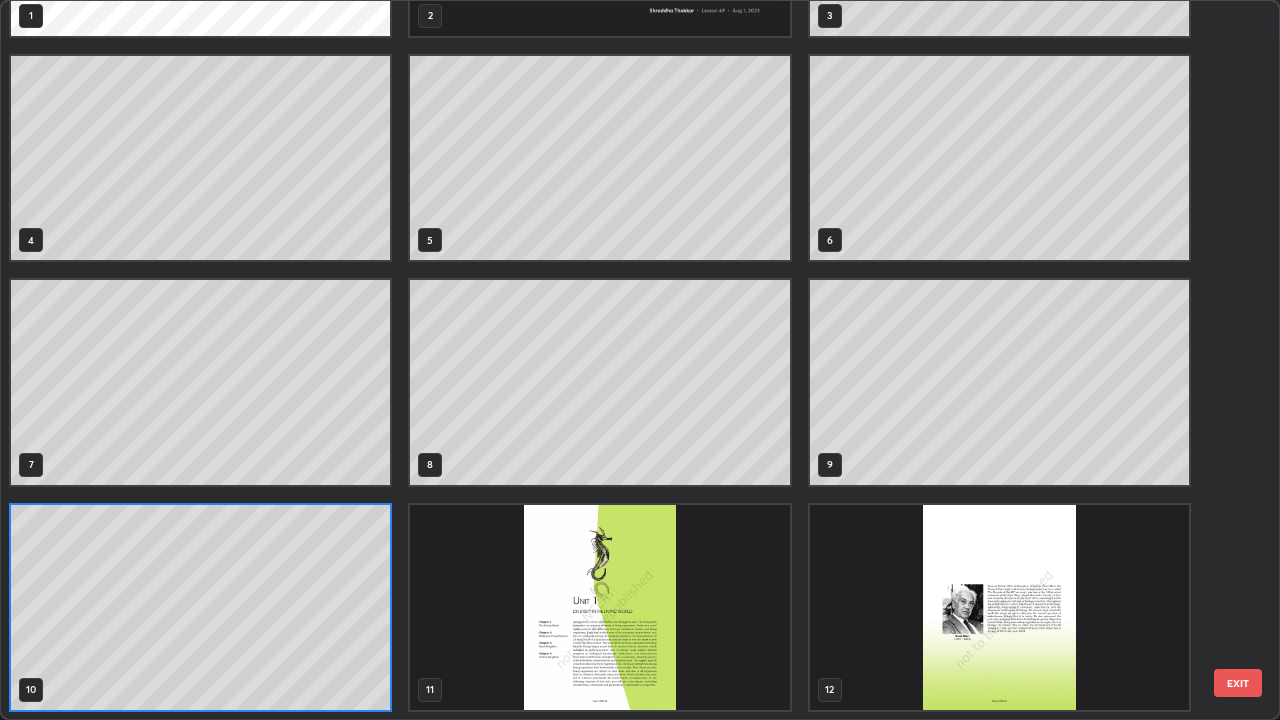click on "1 2 3 4 5 6 7 8 9 10 11 12 13 14 15 16 17 18" at bounding box center (622, 360) 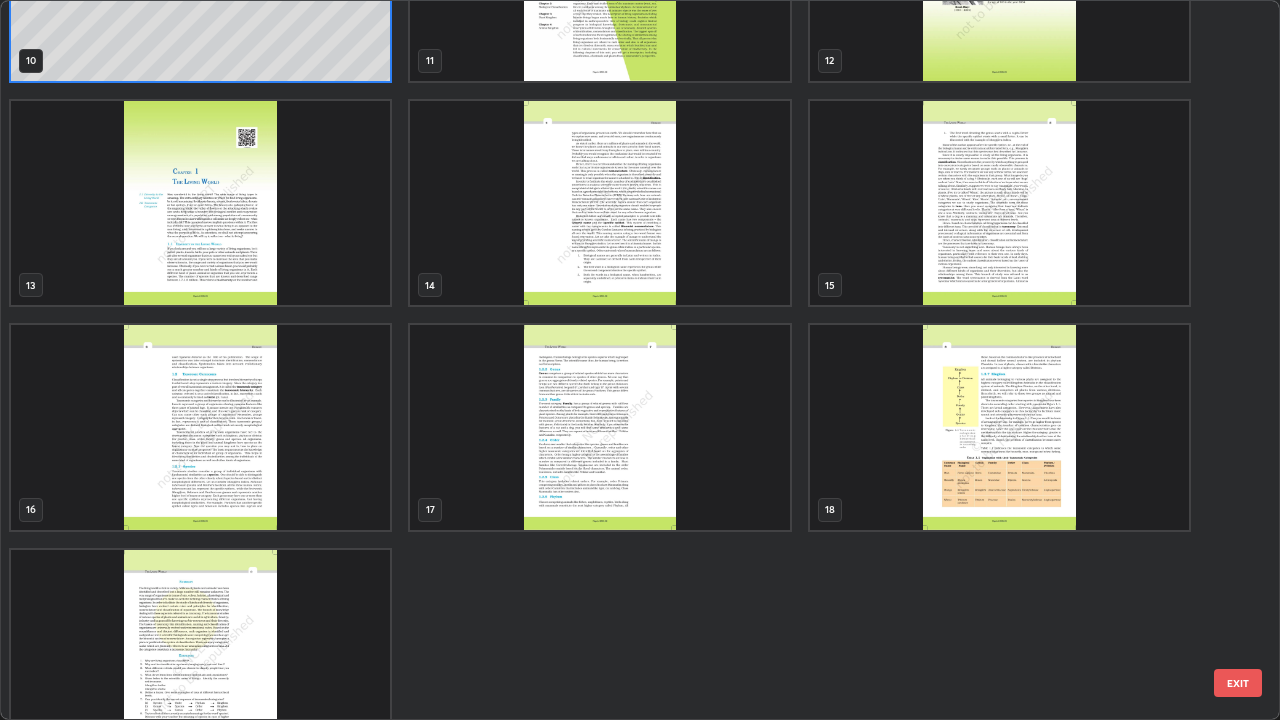 scroll, scrollTop: 809, scrollLeft: 0, axis: vertical 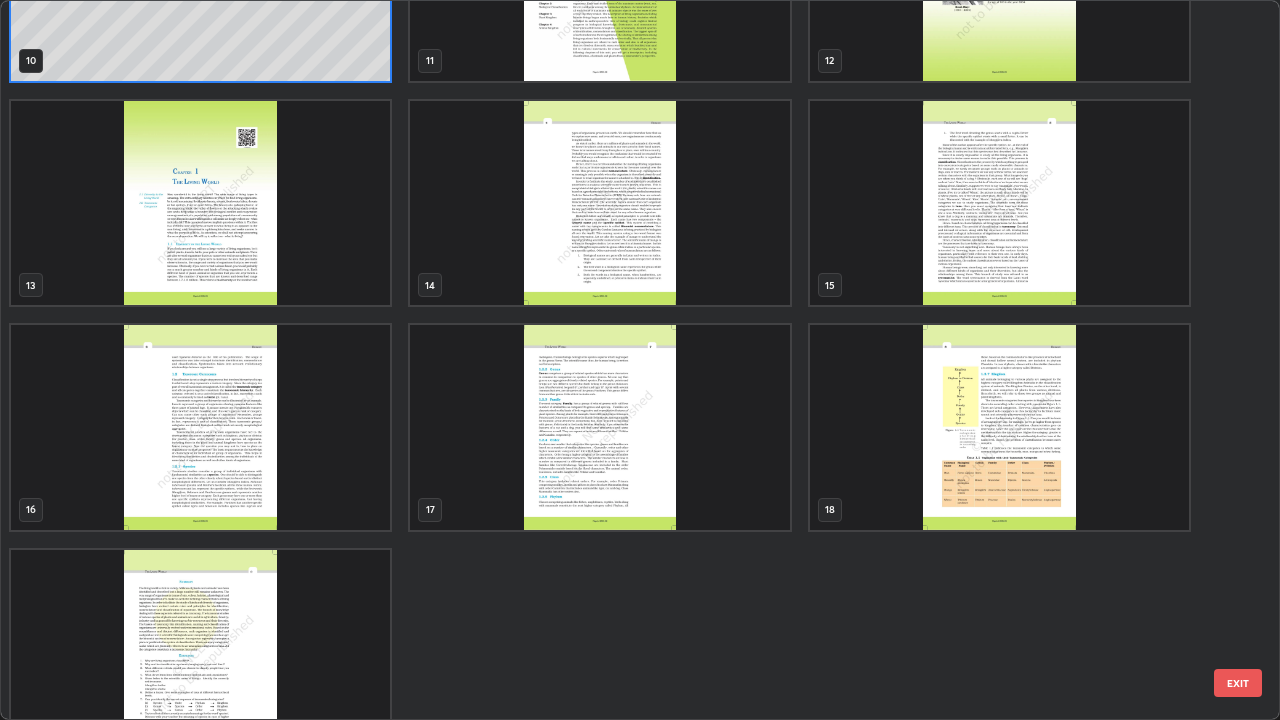 click at bounding box center (999, 427) 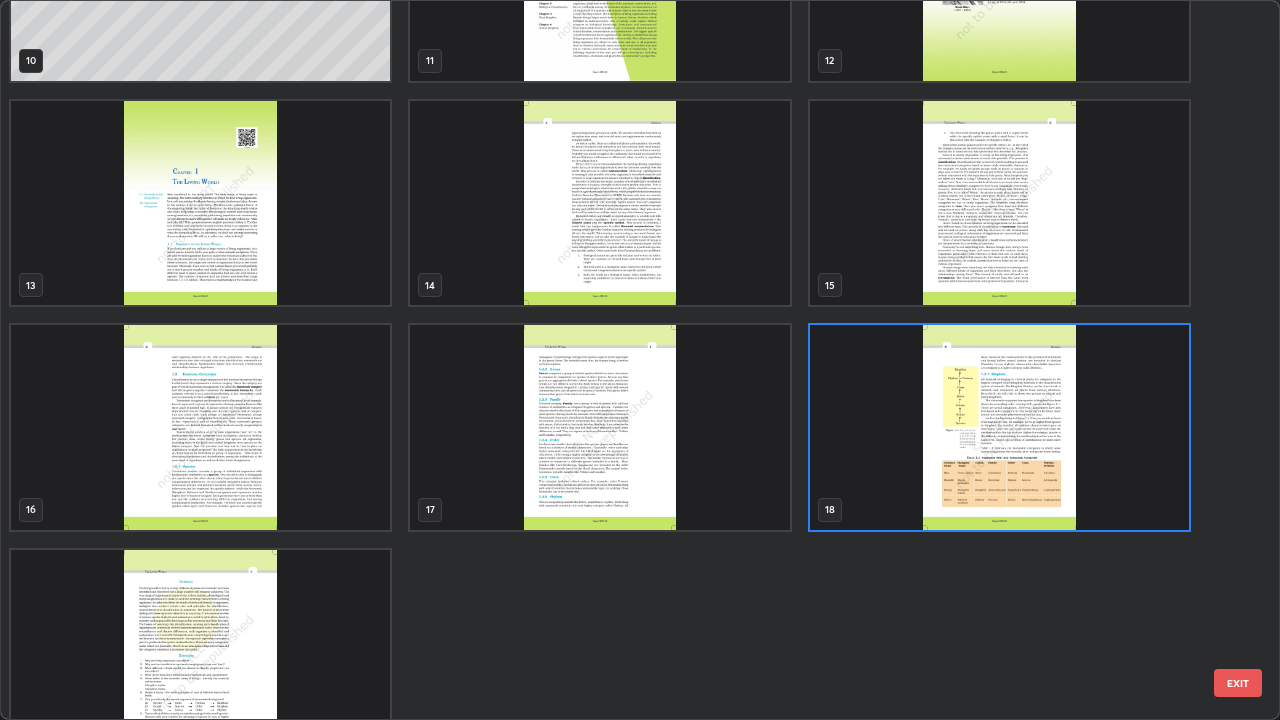 click at bounding box center (999, 427) 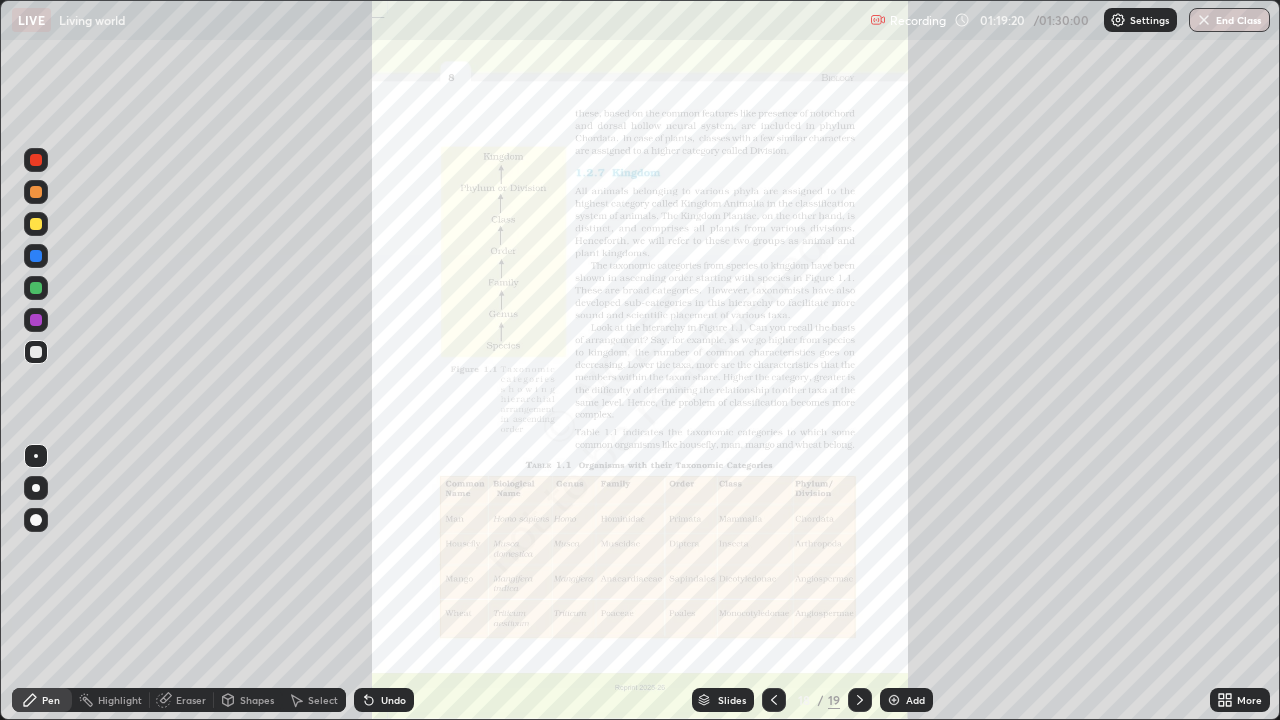 click 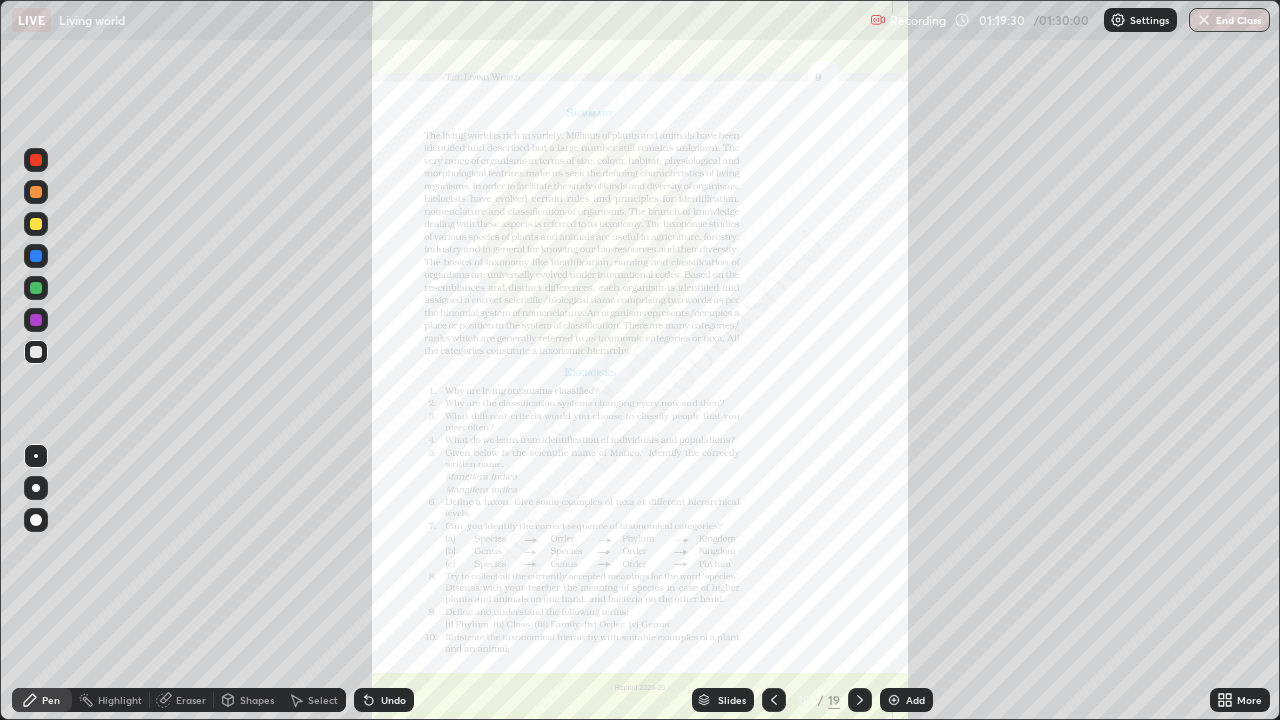 click on "Slides" at bounding box center [723, 700] 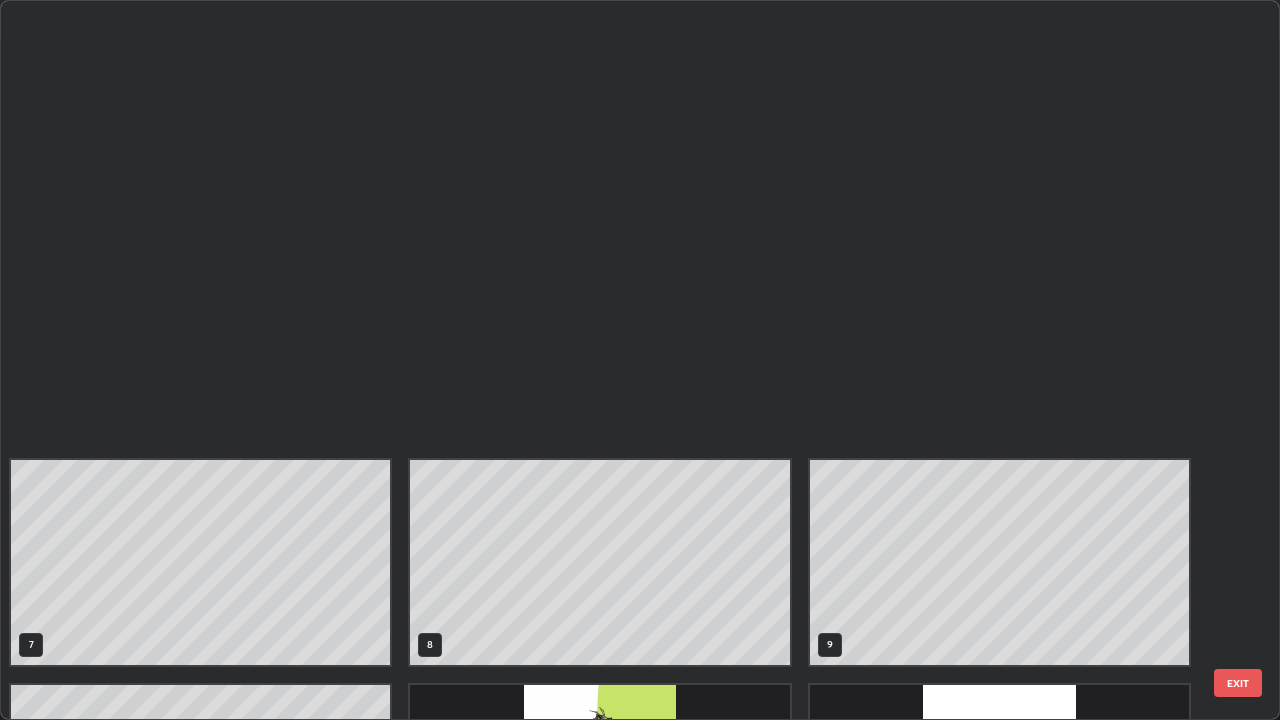 scroll, scrollTop: 854, scrollLeft: 0, axis: vertical 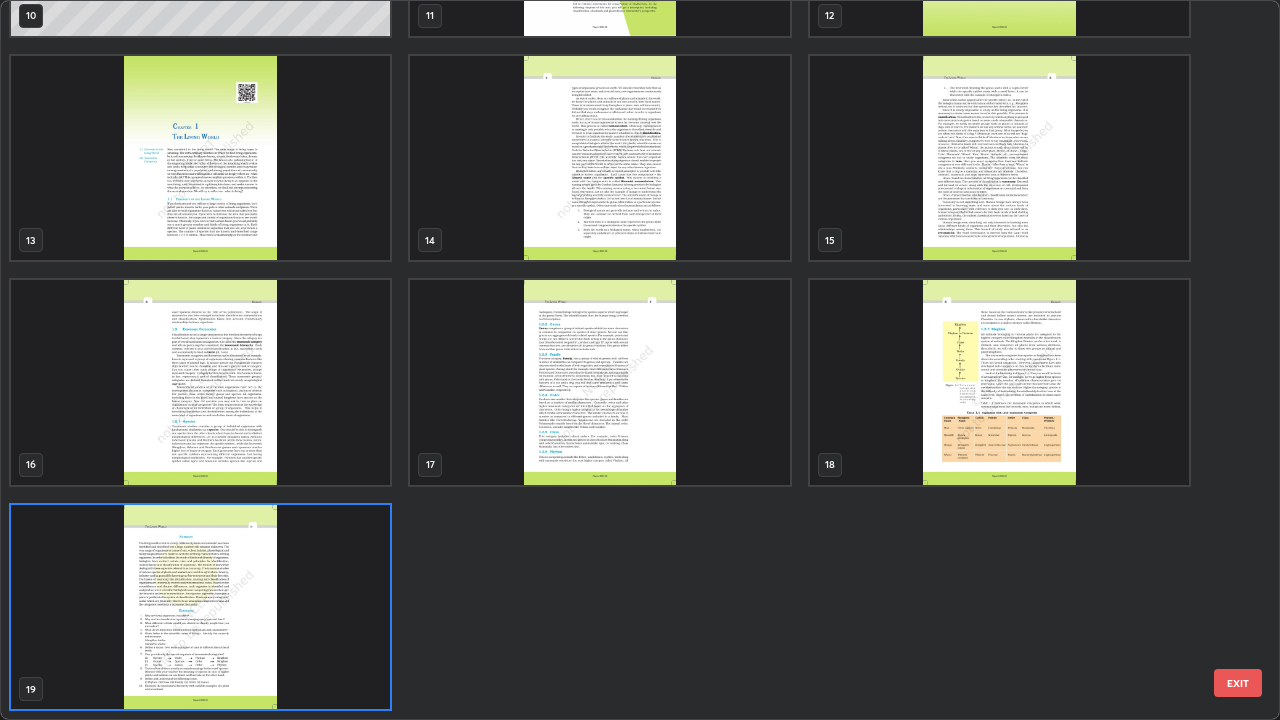 click at bounding box center (200, 607) 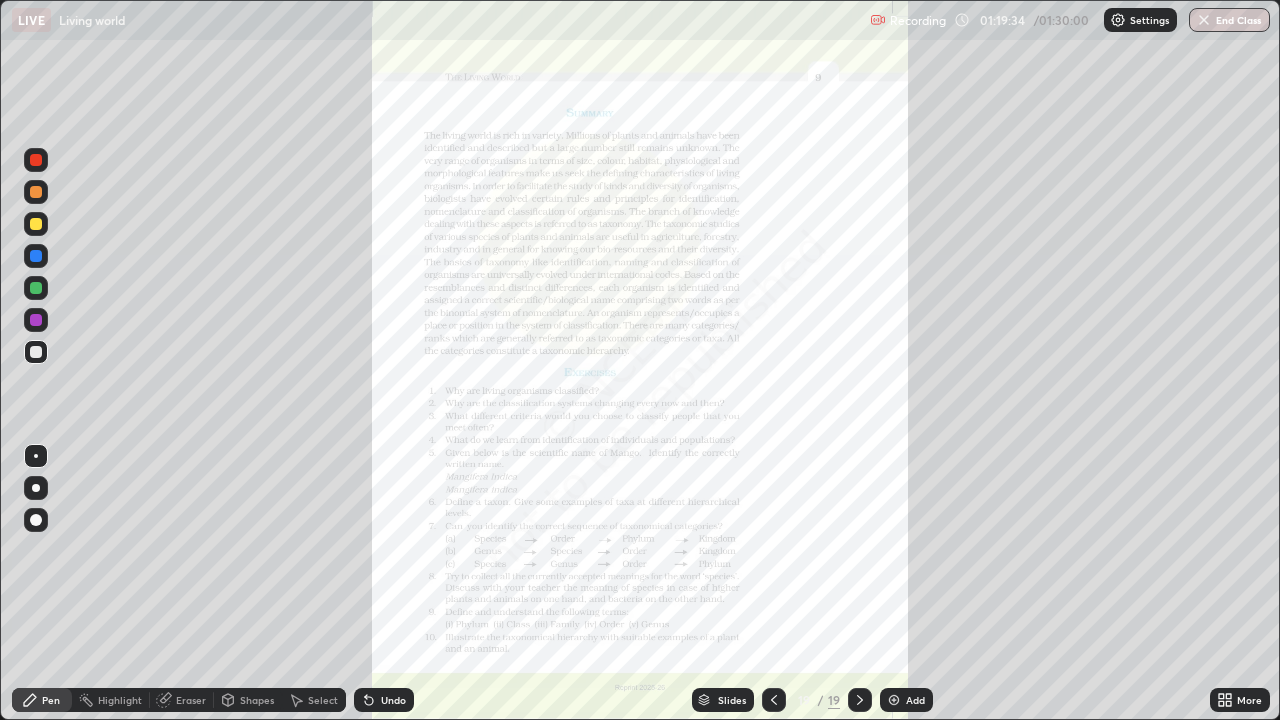 click at bounding box center (200, 607) 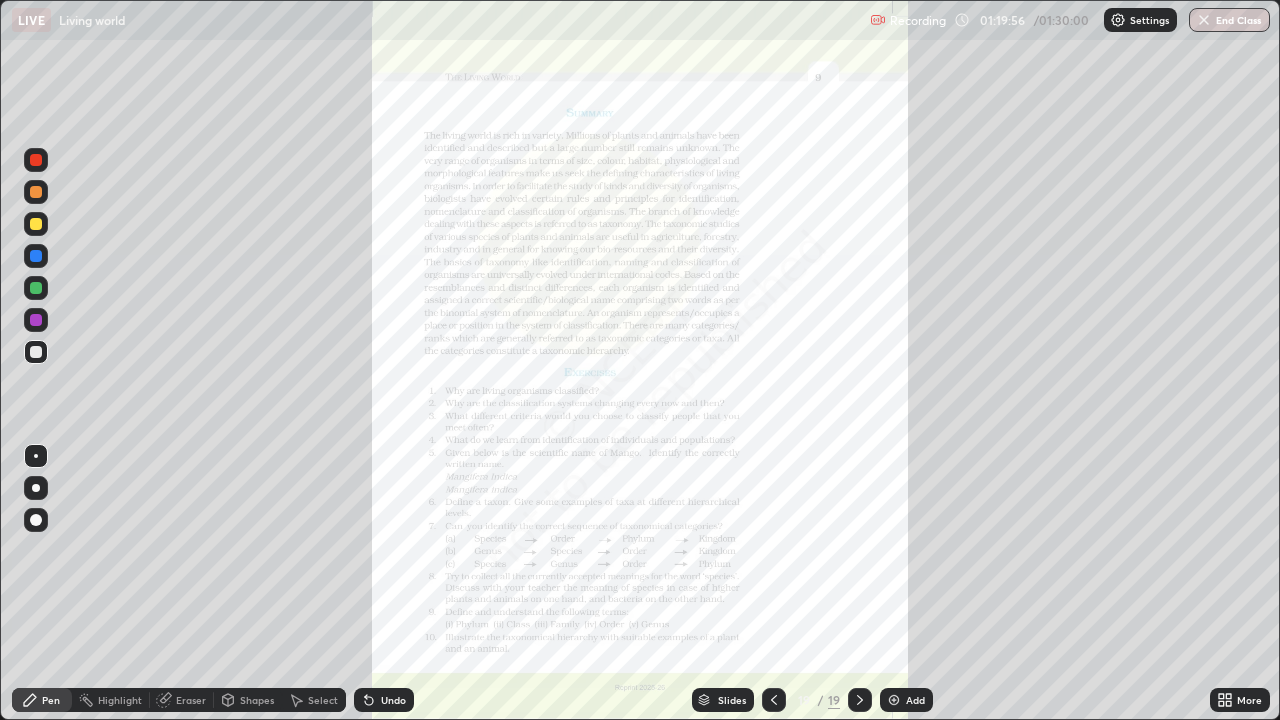 click on "Slides" at bounding box center (723, 700) 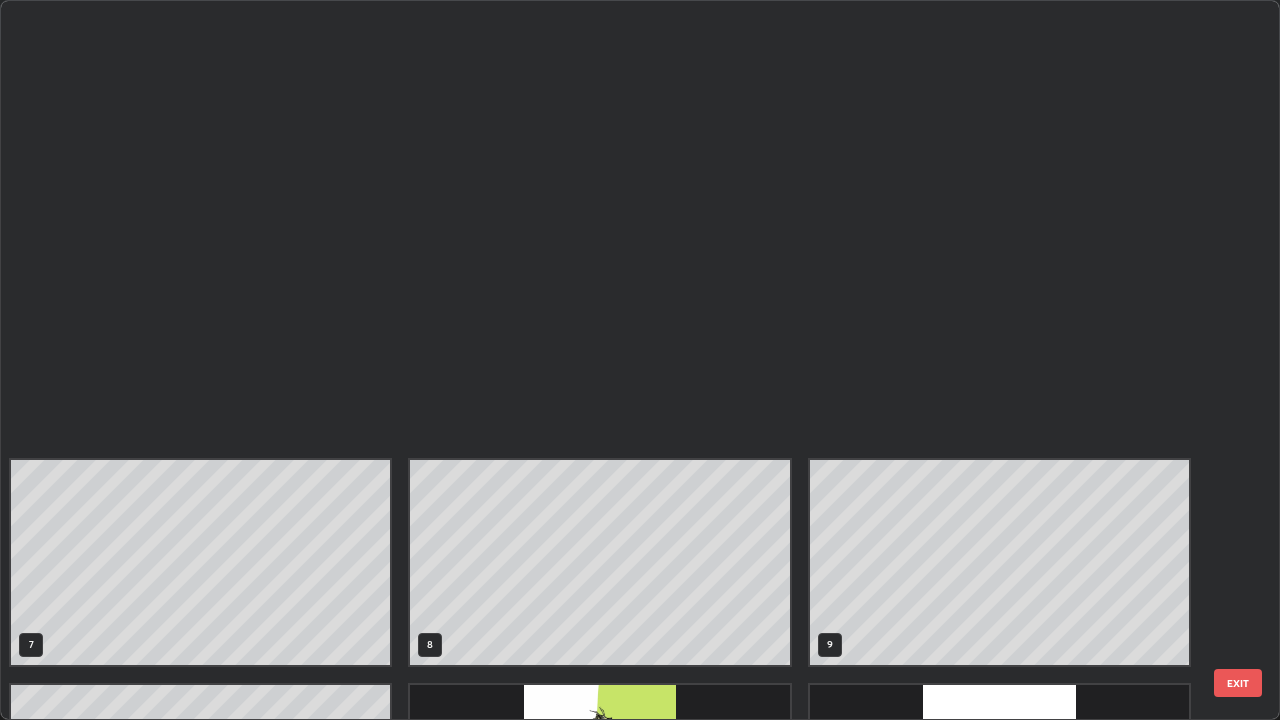 scroll, scrollTop: 854, scrollLeft: 0, axis: vertical 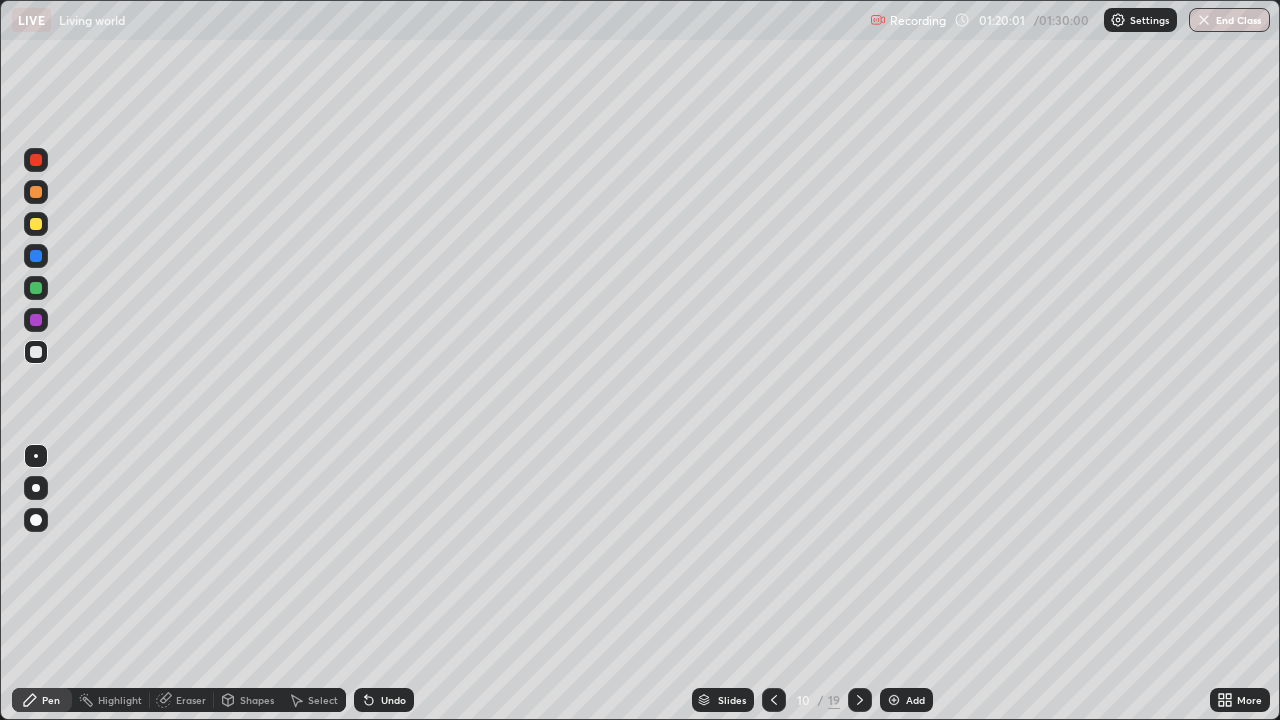 click on "Add" at bounding box center [906, 700] 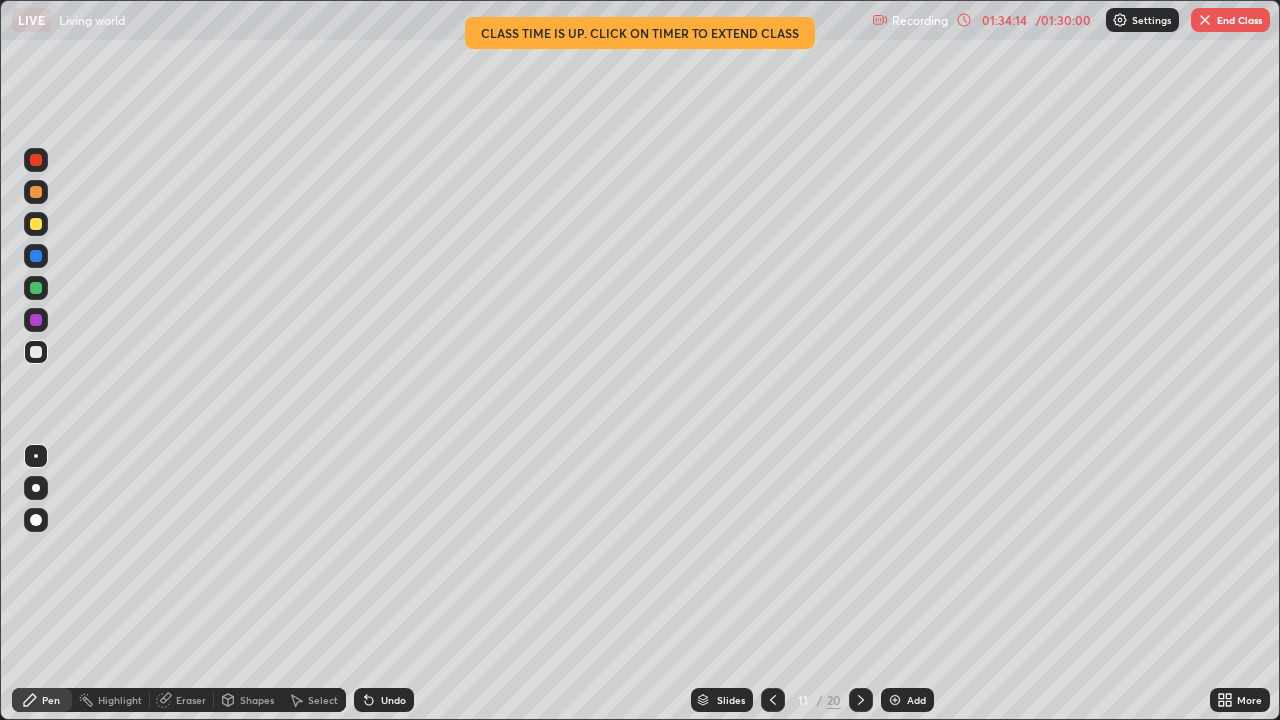 click on "End Class" at bounding box center [1230, 20] 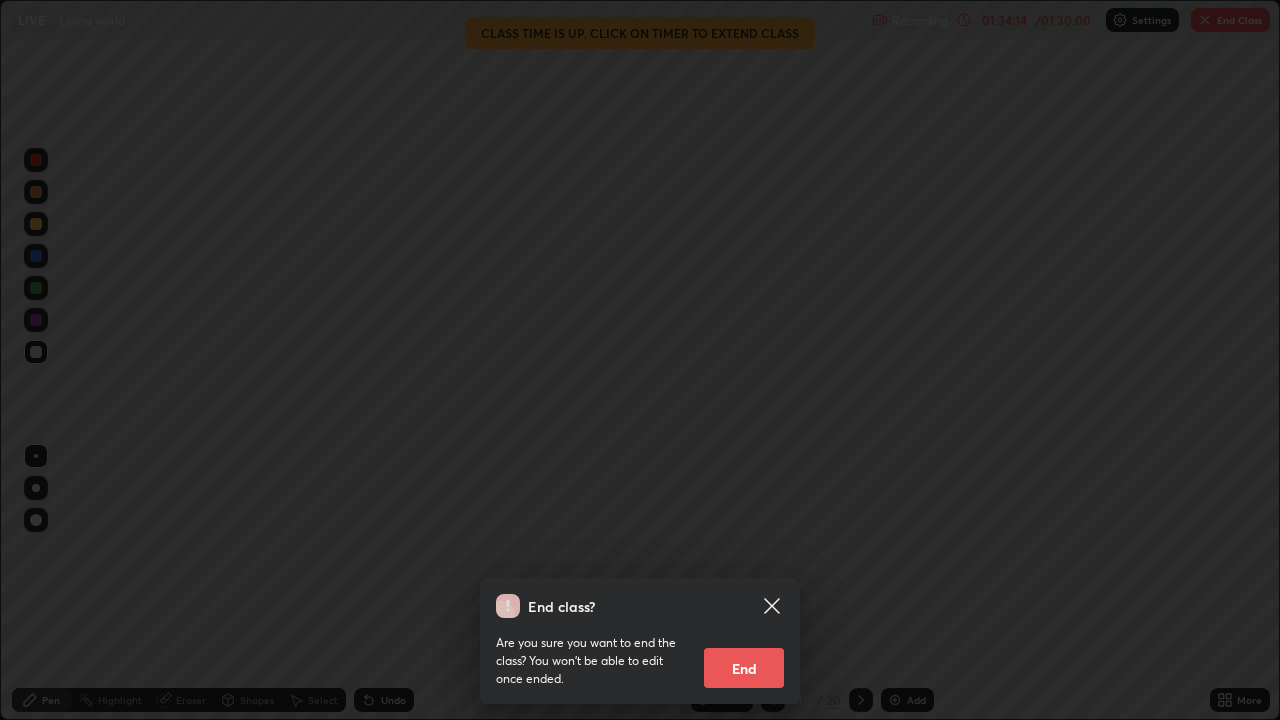 click on "End" at bounding box center (744, 668) 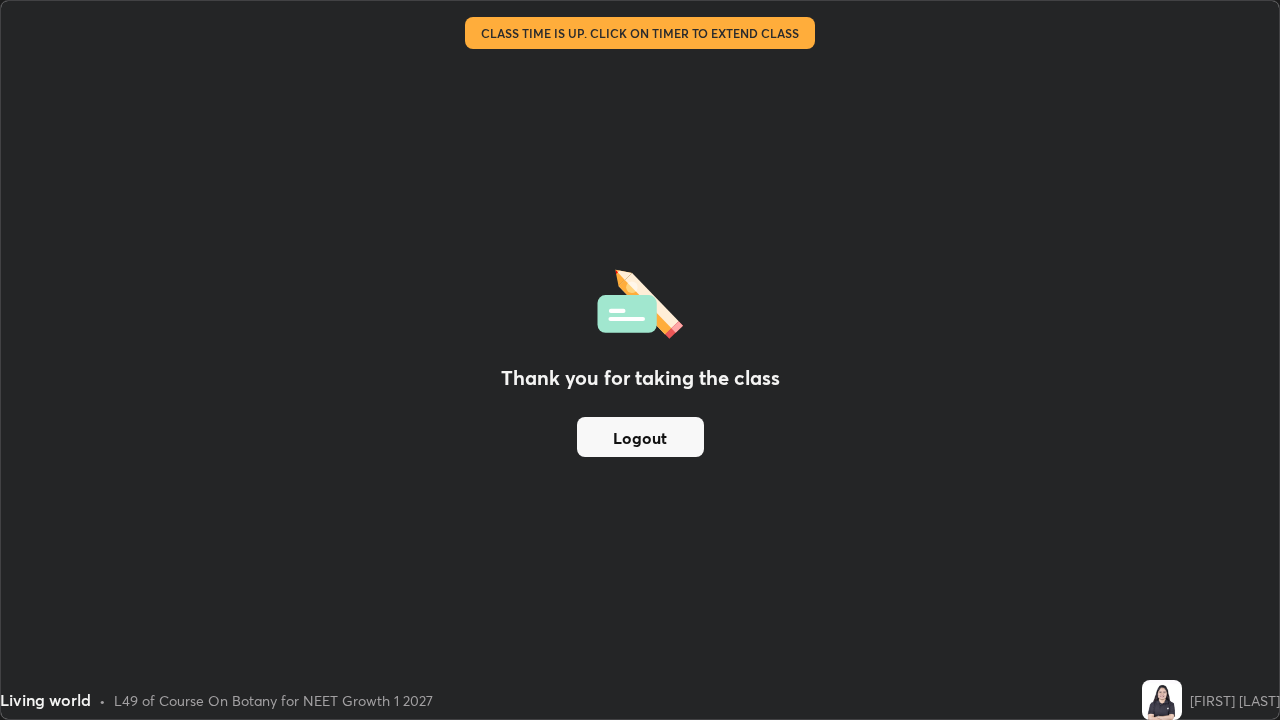 click on "Logout" at bounding box center (640, 437) 